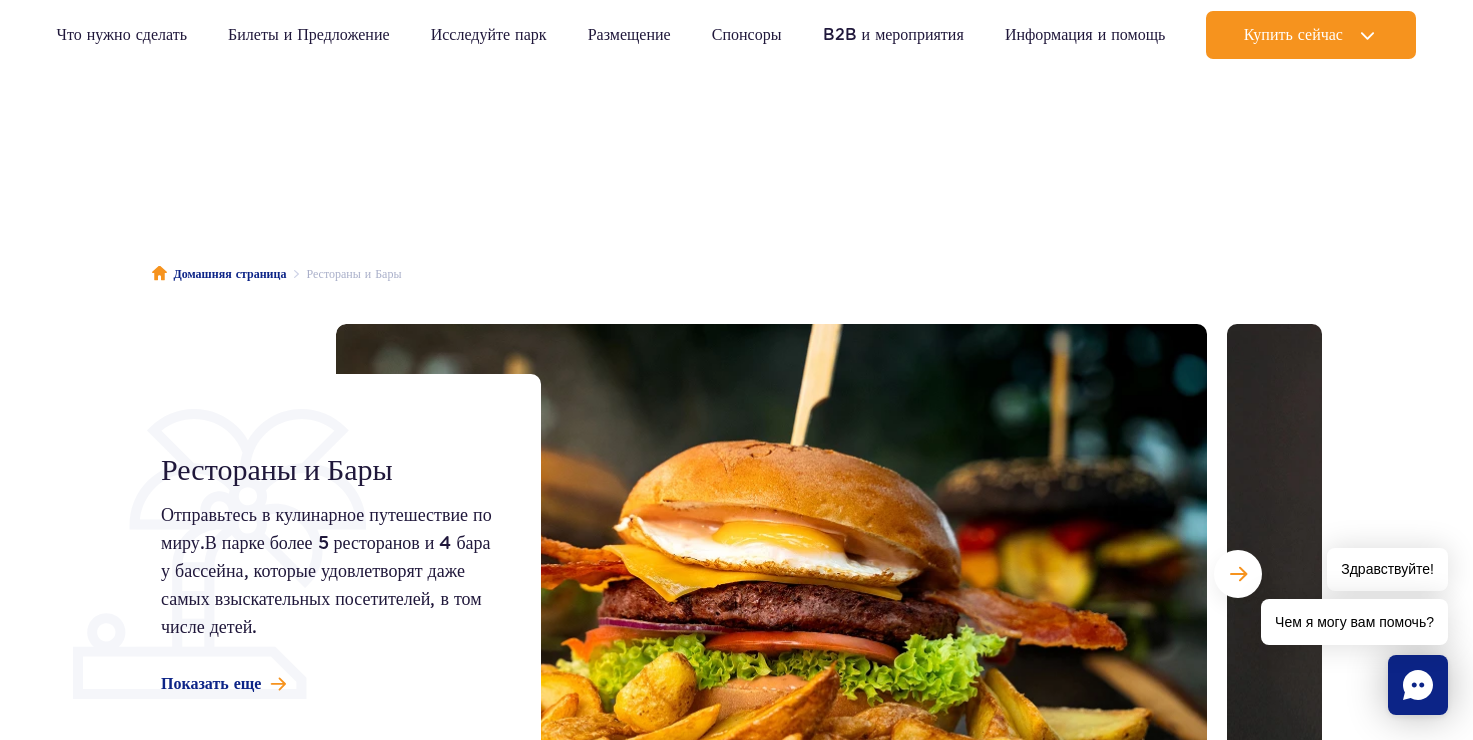 scroll, scrollTop: 256, scrollLeft: 0, axis: vertical 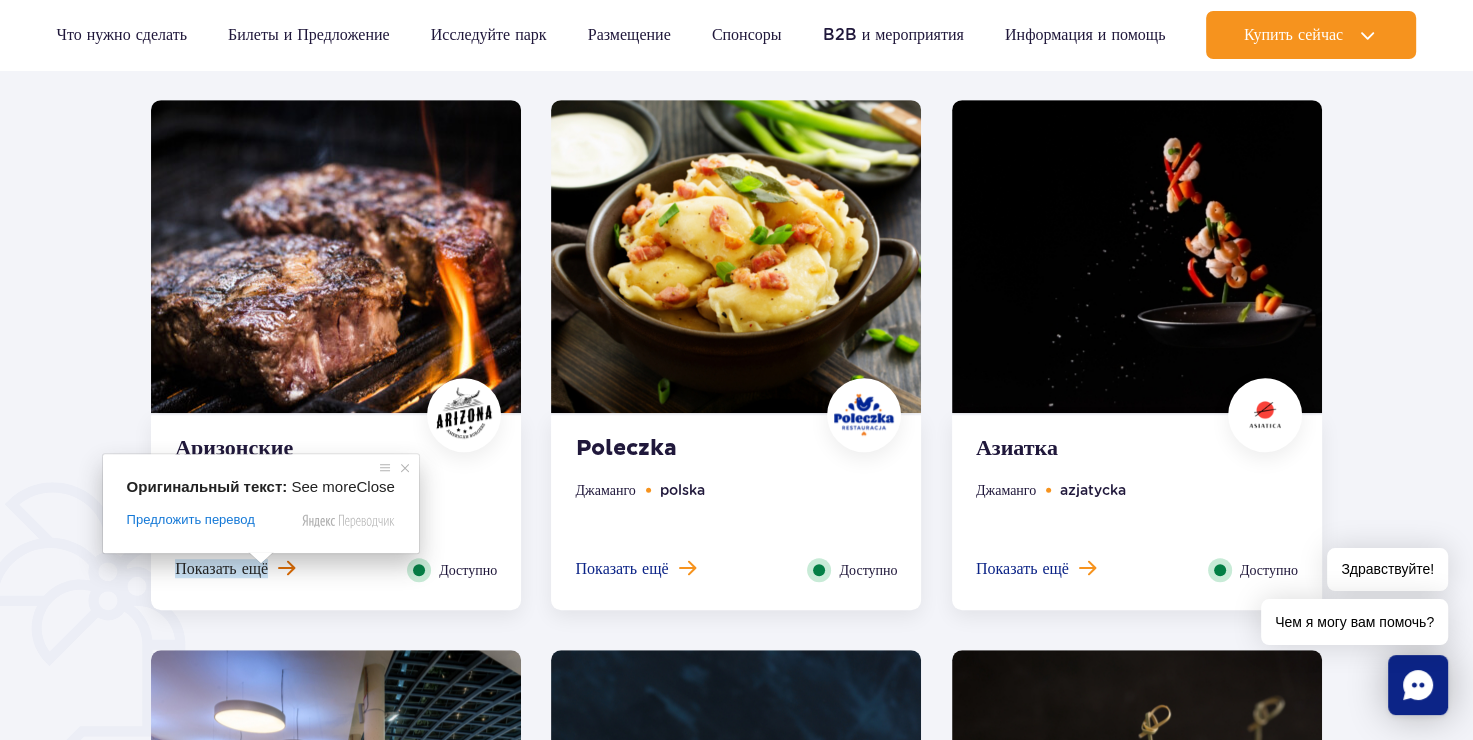 click on "Показать ещё" at bounding box center (221, 568) 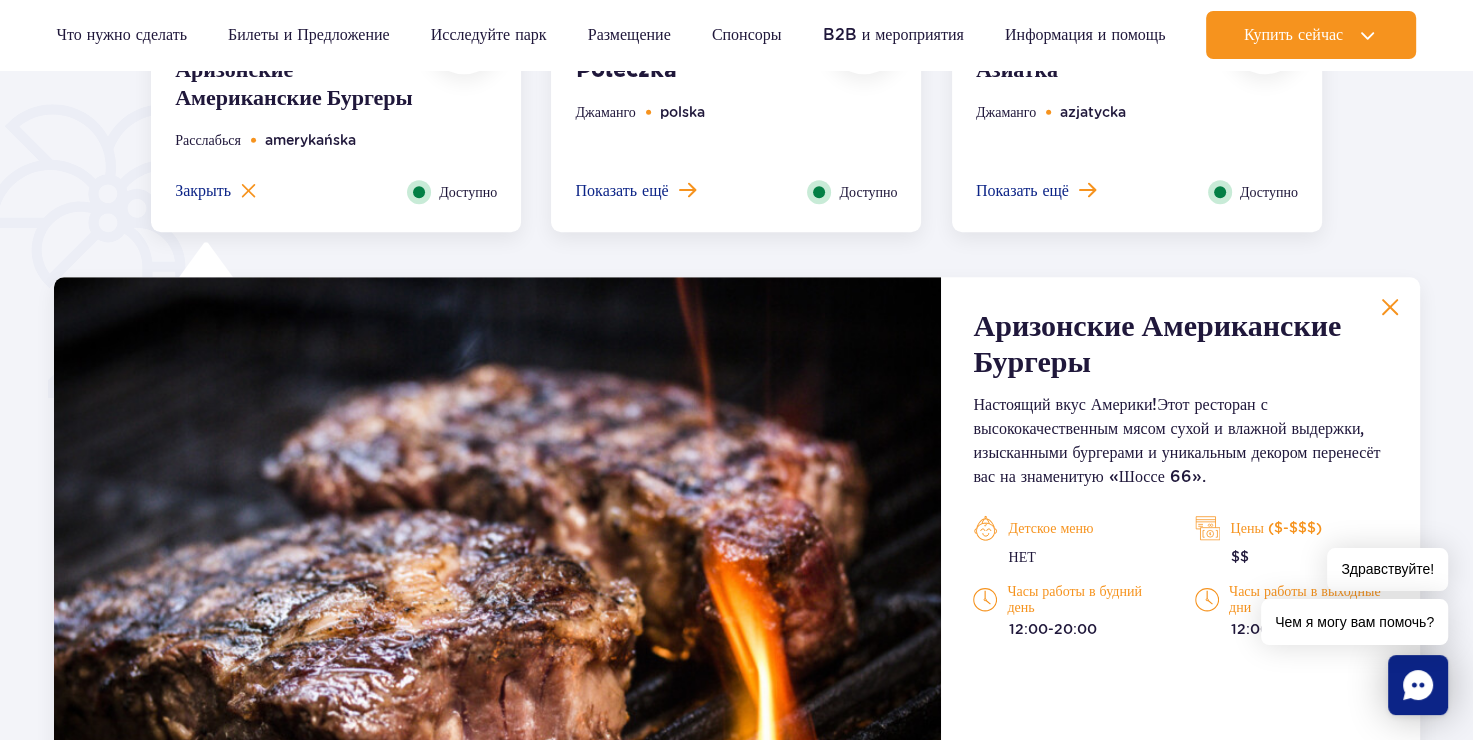 scroll, scrollTop: 1394, scrollLeft: 0, axis: vertical 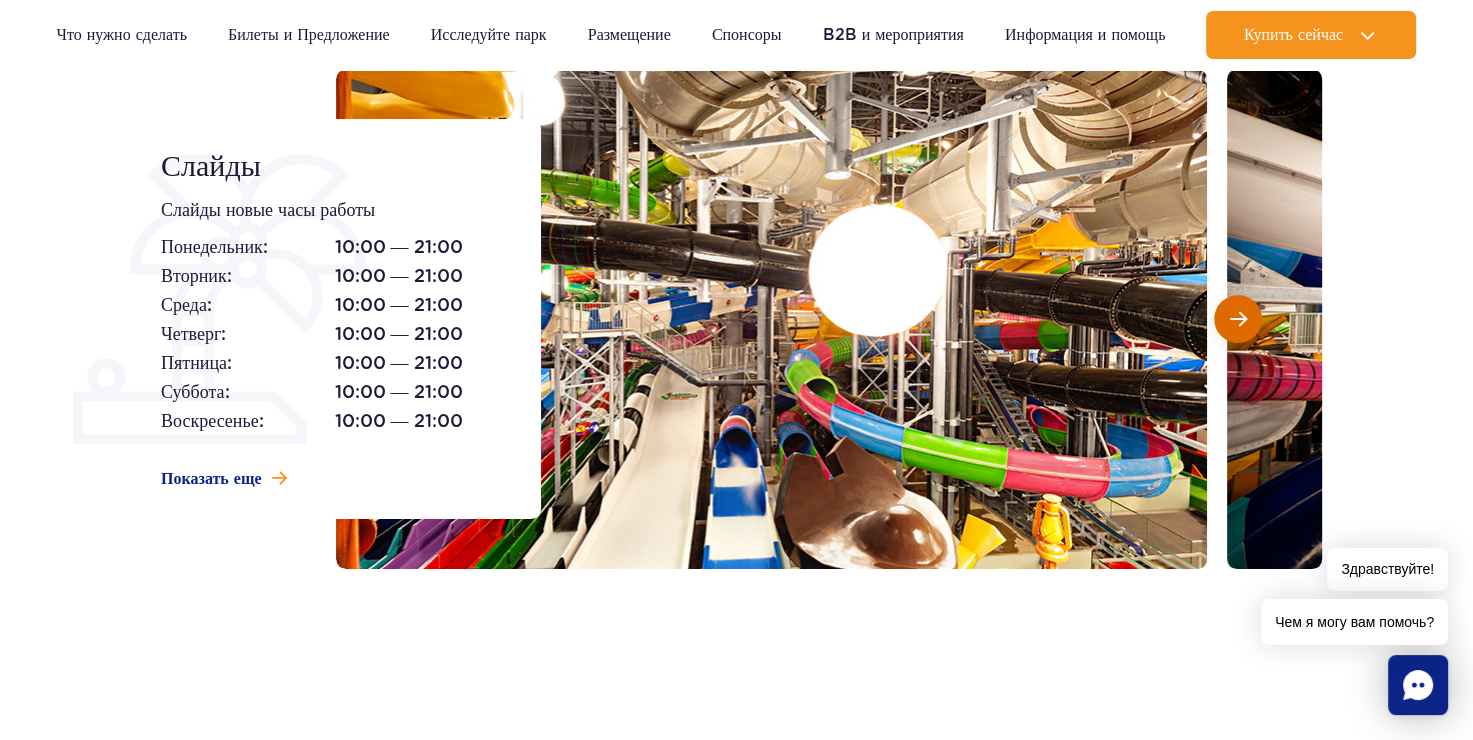 click at bounding box center (1238, 319) 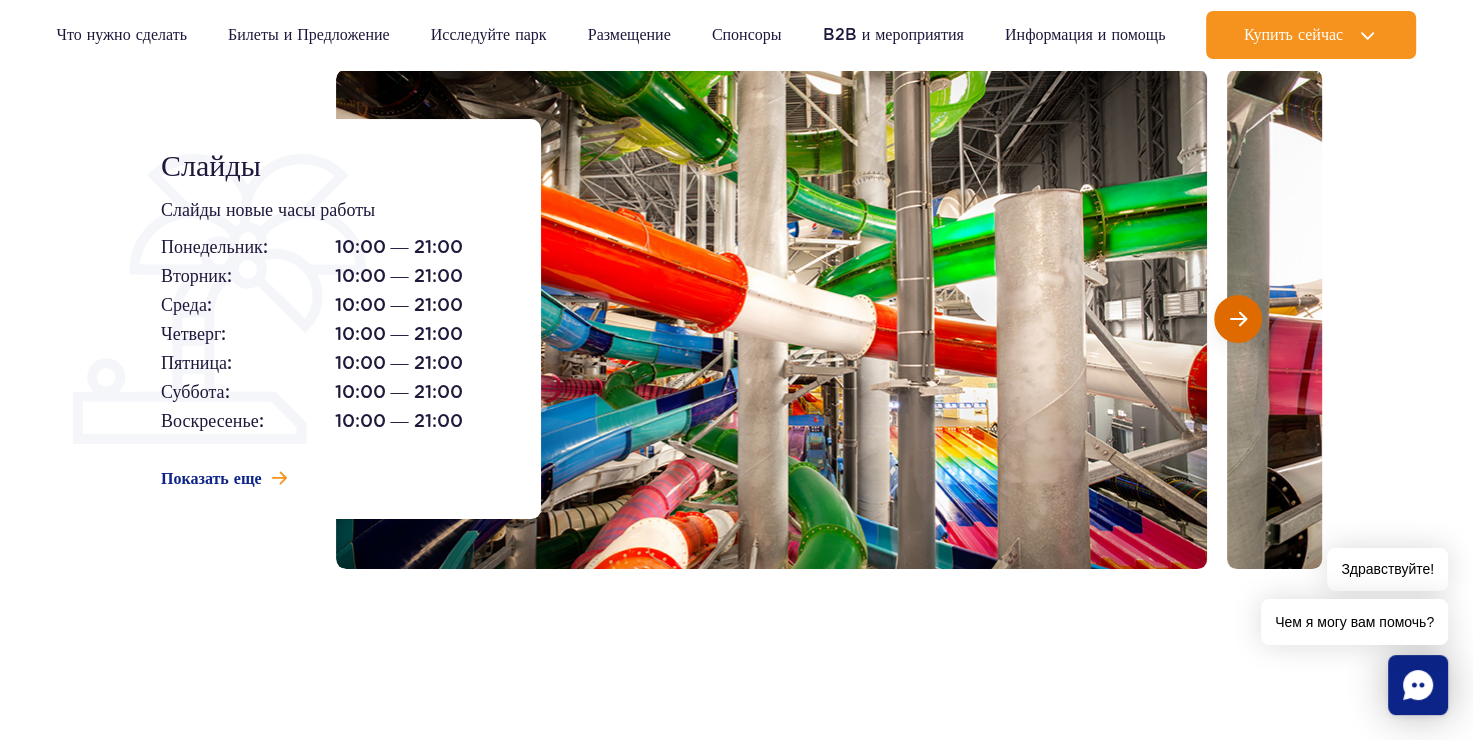 click at bounding box center [1238, 319] 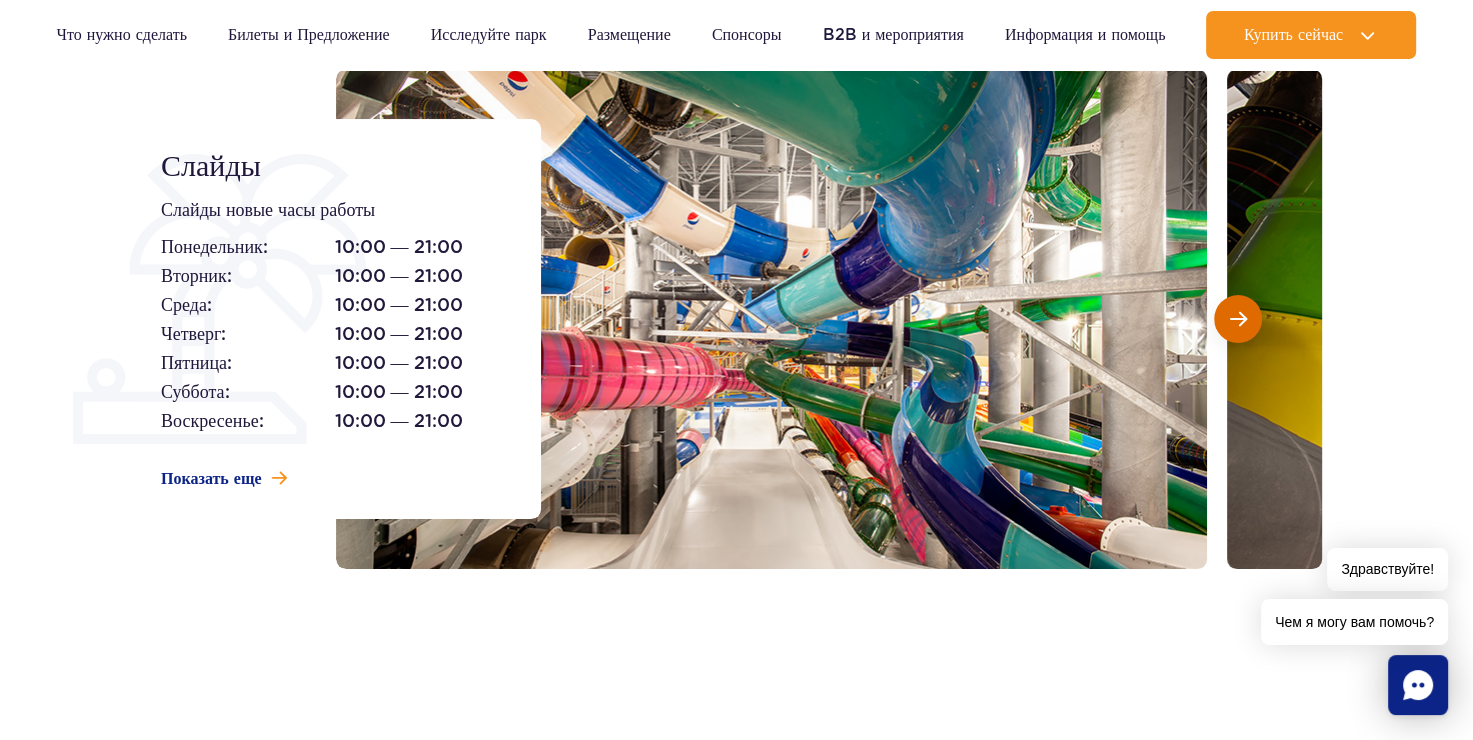 click at bounding box center [1238, 319] 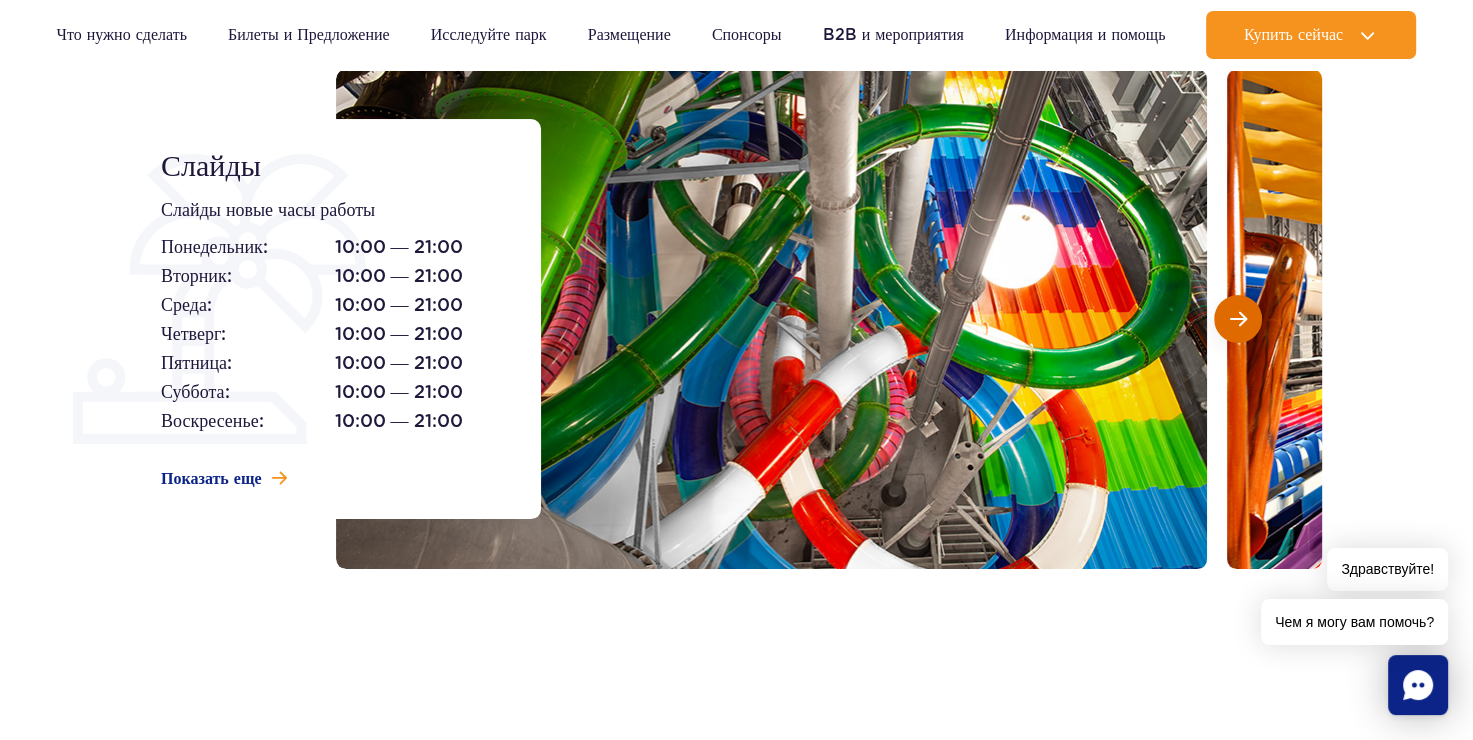 click at bounding box center [1238, 319] 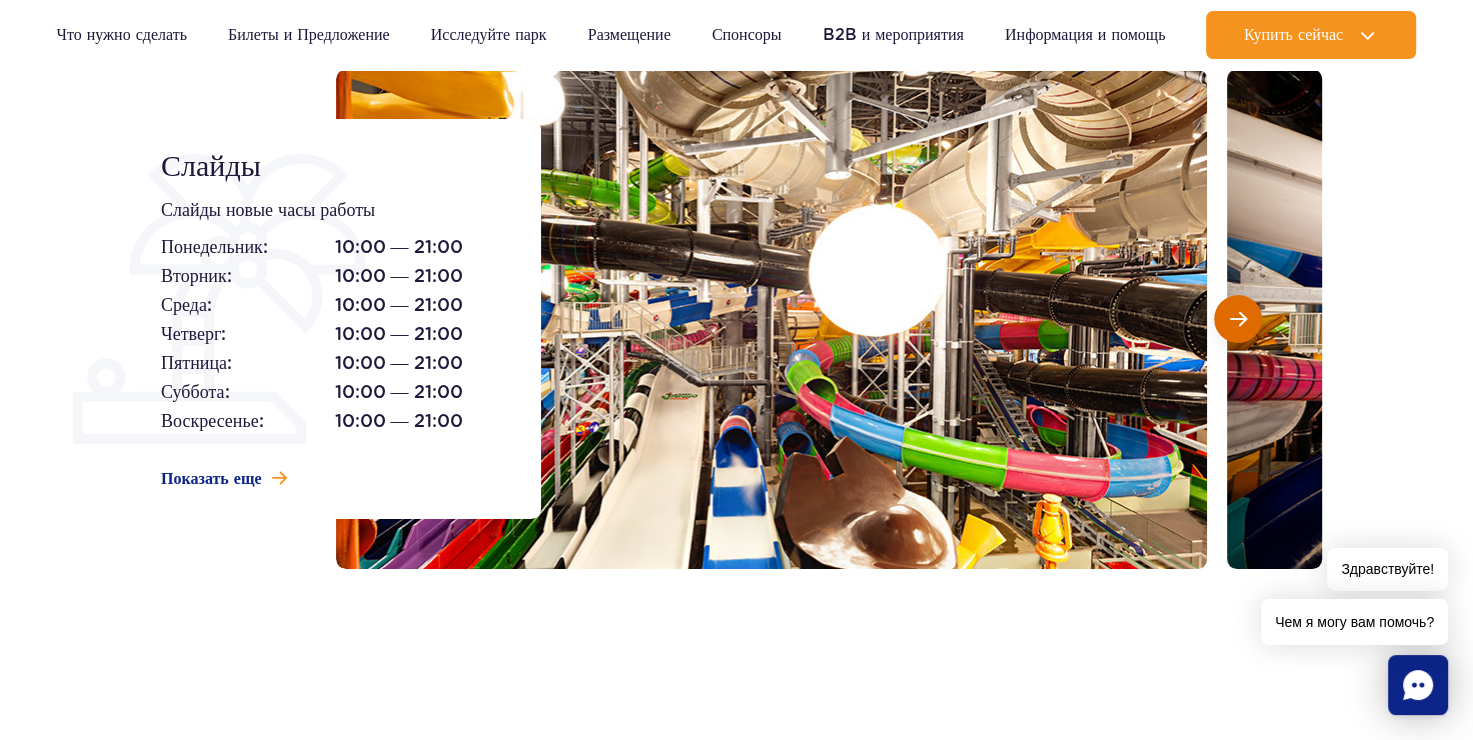 click at bounding box center (1238, 319) 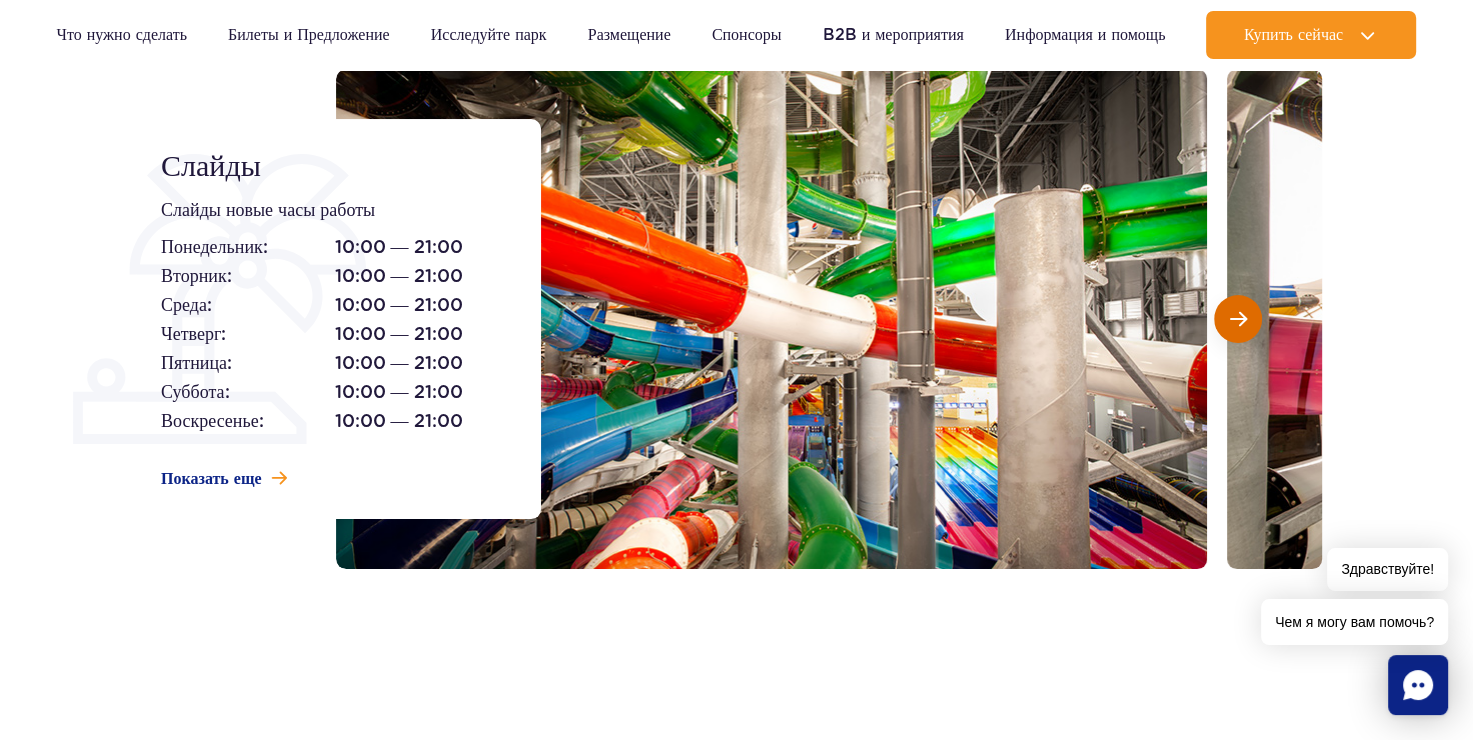 click at bounding box center [1238, 319] 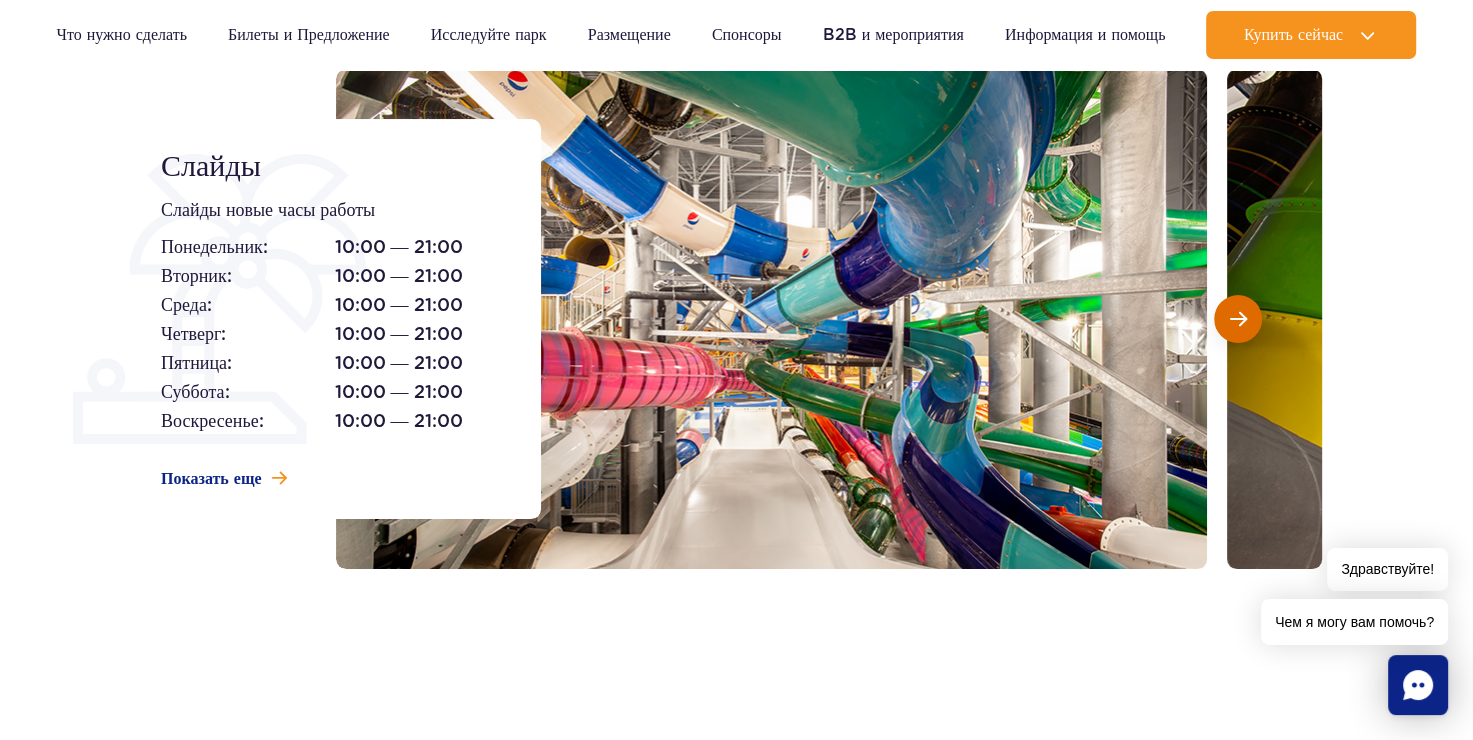 click at bounding box center (1238, 319) 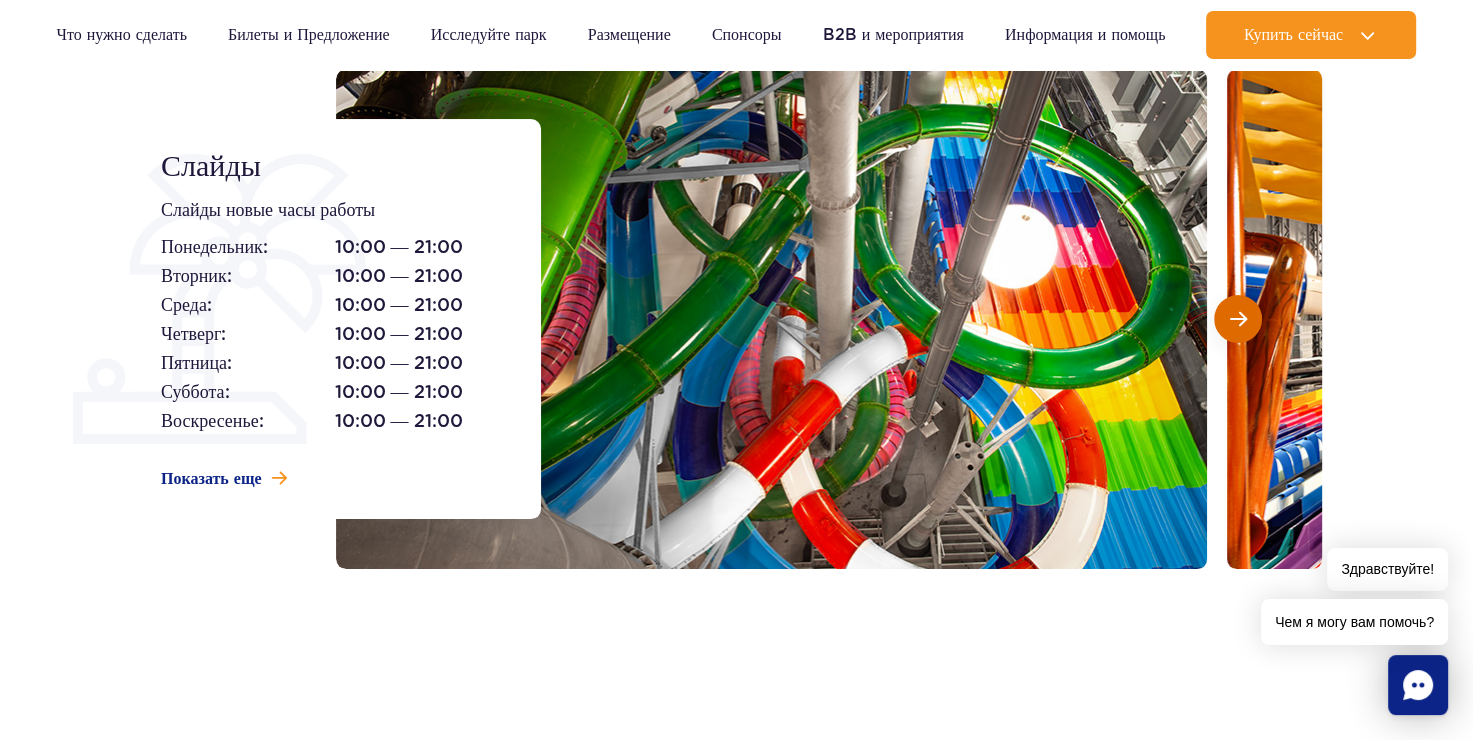 click at bounding box center [1238, 319] 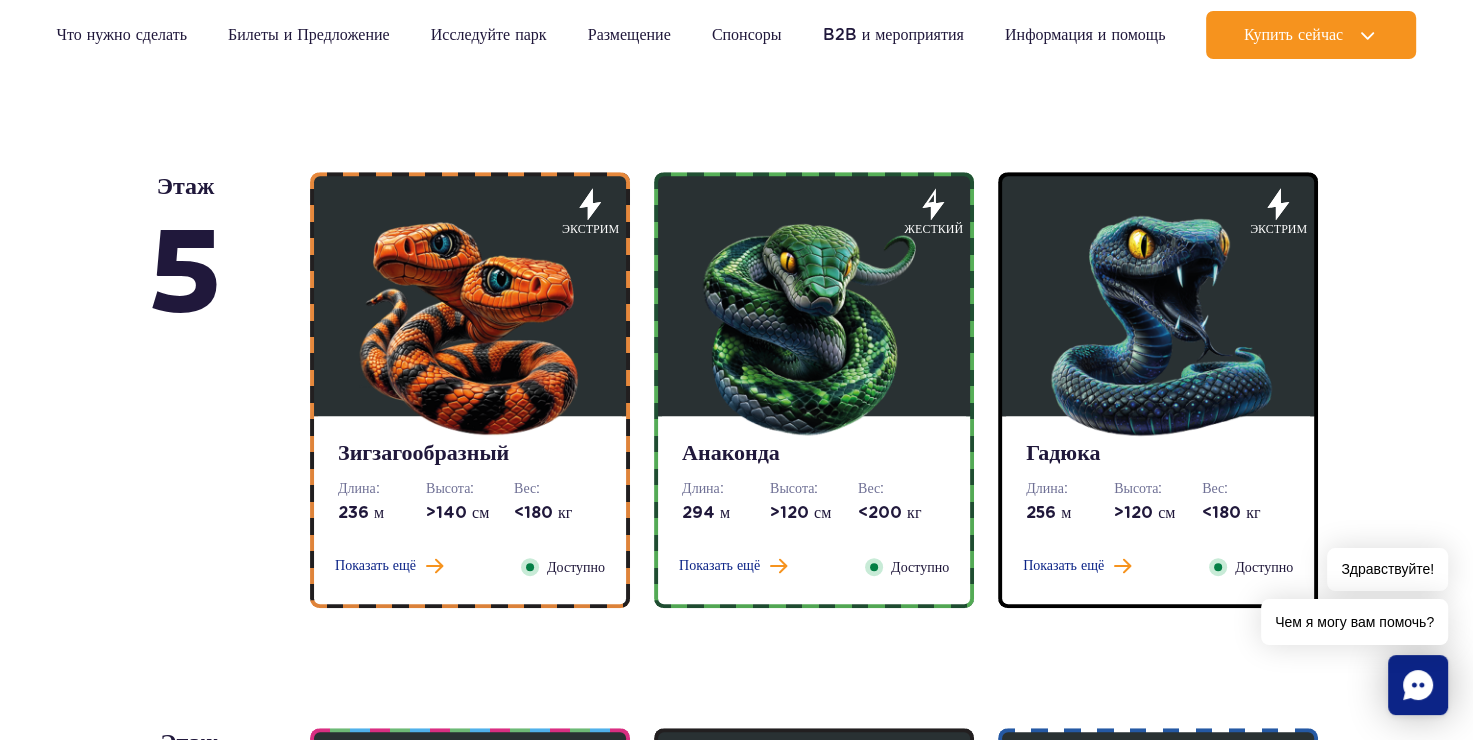 scroll, scrollTop: 1147, scrollLeft: 0, axis: vertical 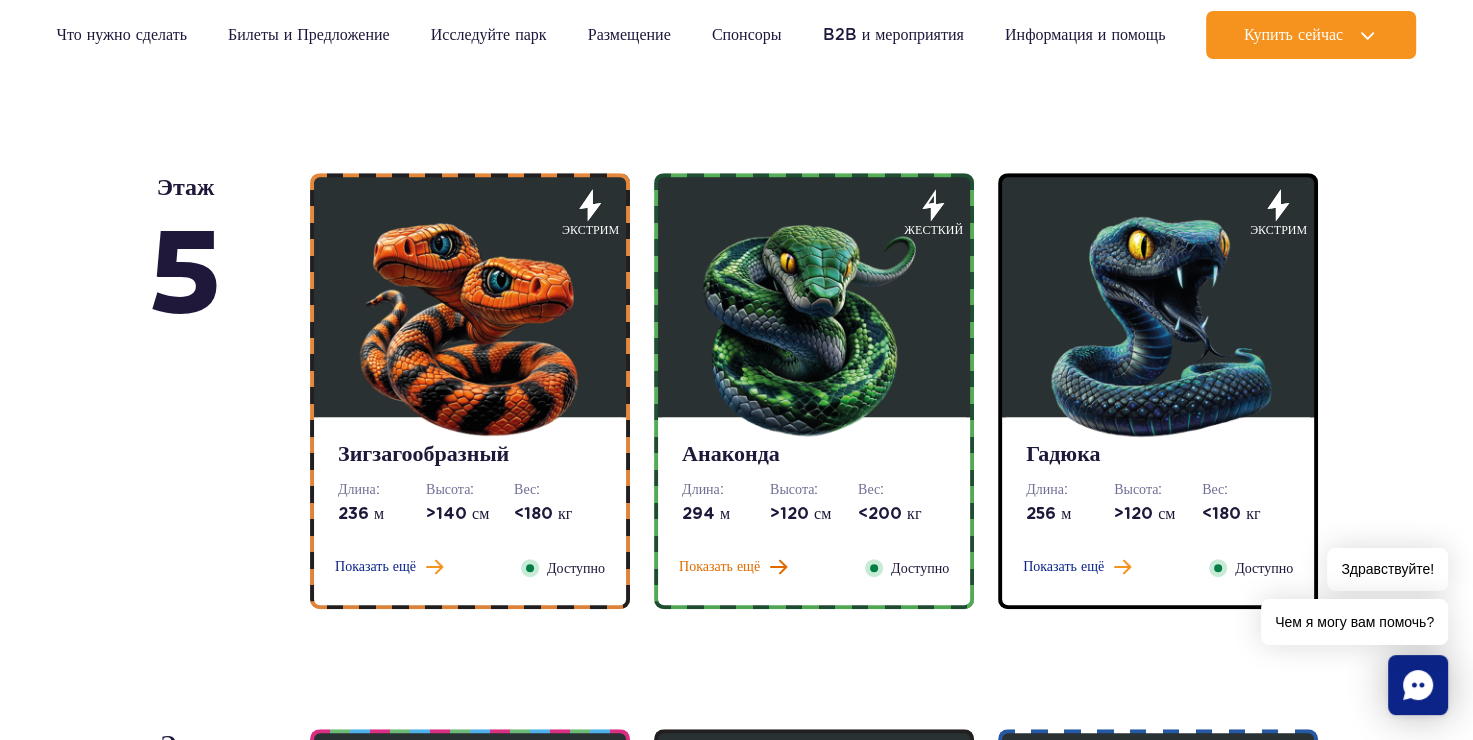 click on "Показать ещё" at bounding box center (719, 567) 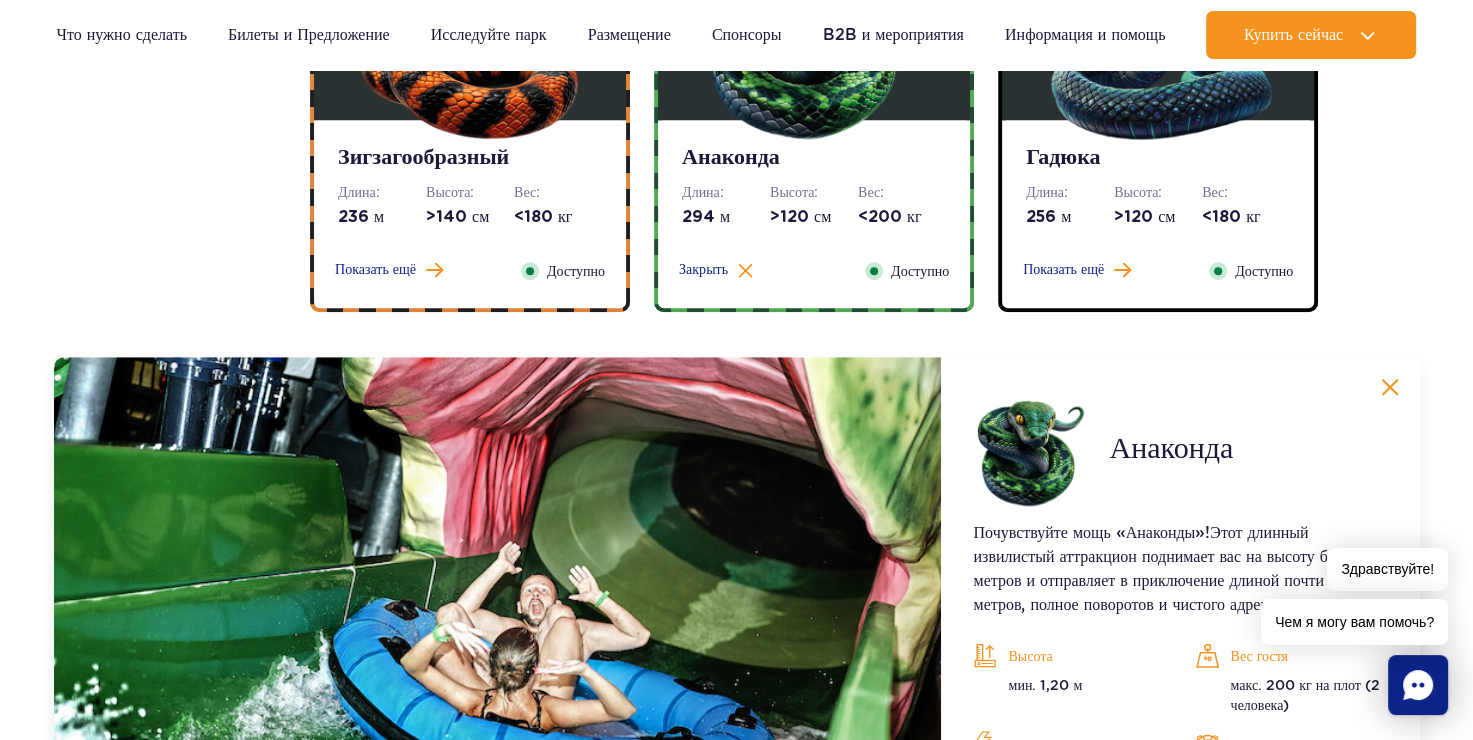 scroll, scrollTop: 1437, scrollLeft: 0, axis: vertical 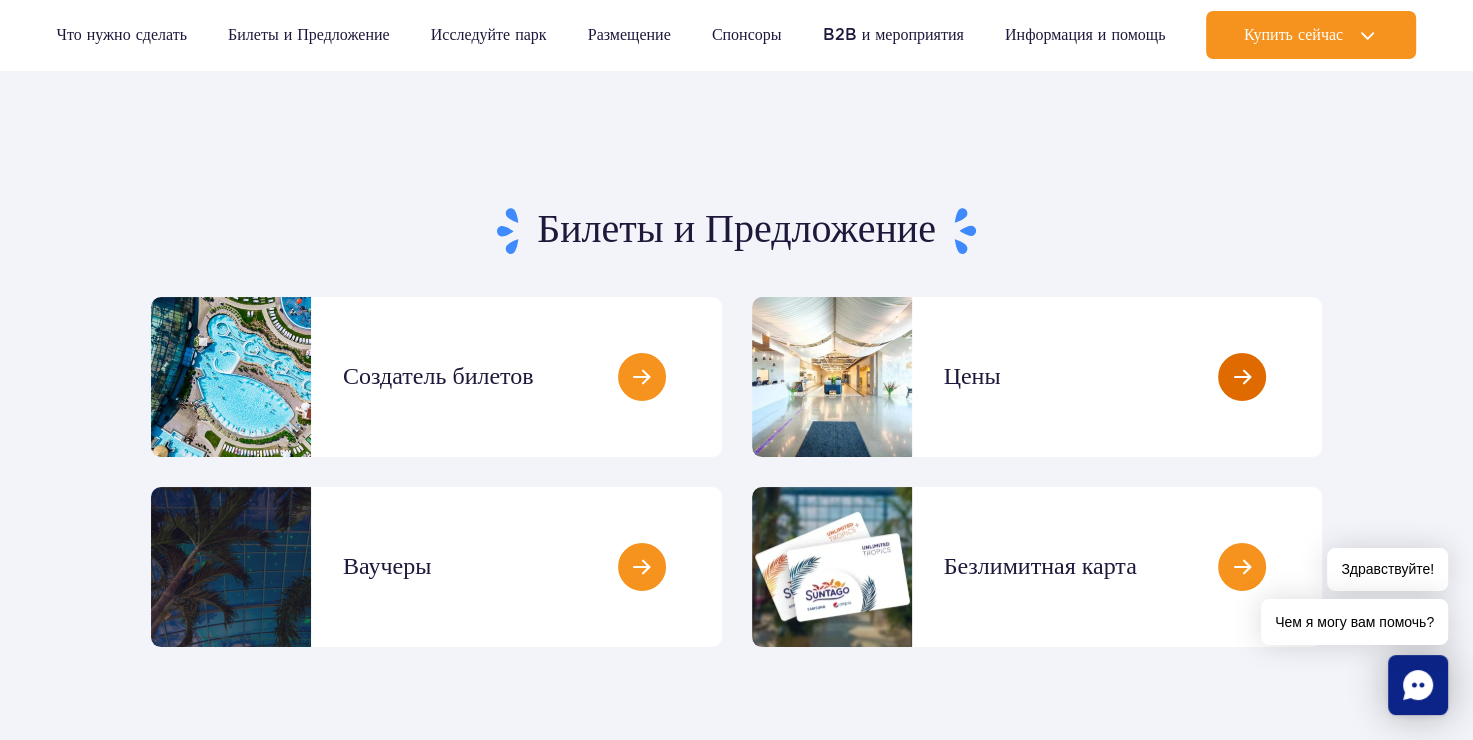 click at bounding box center [1322, 377] 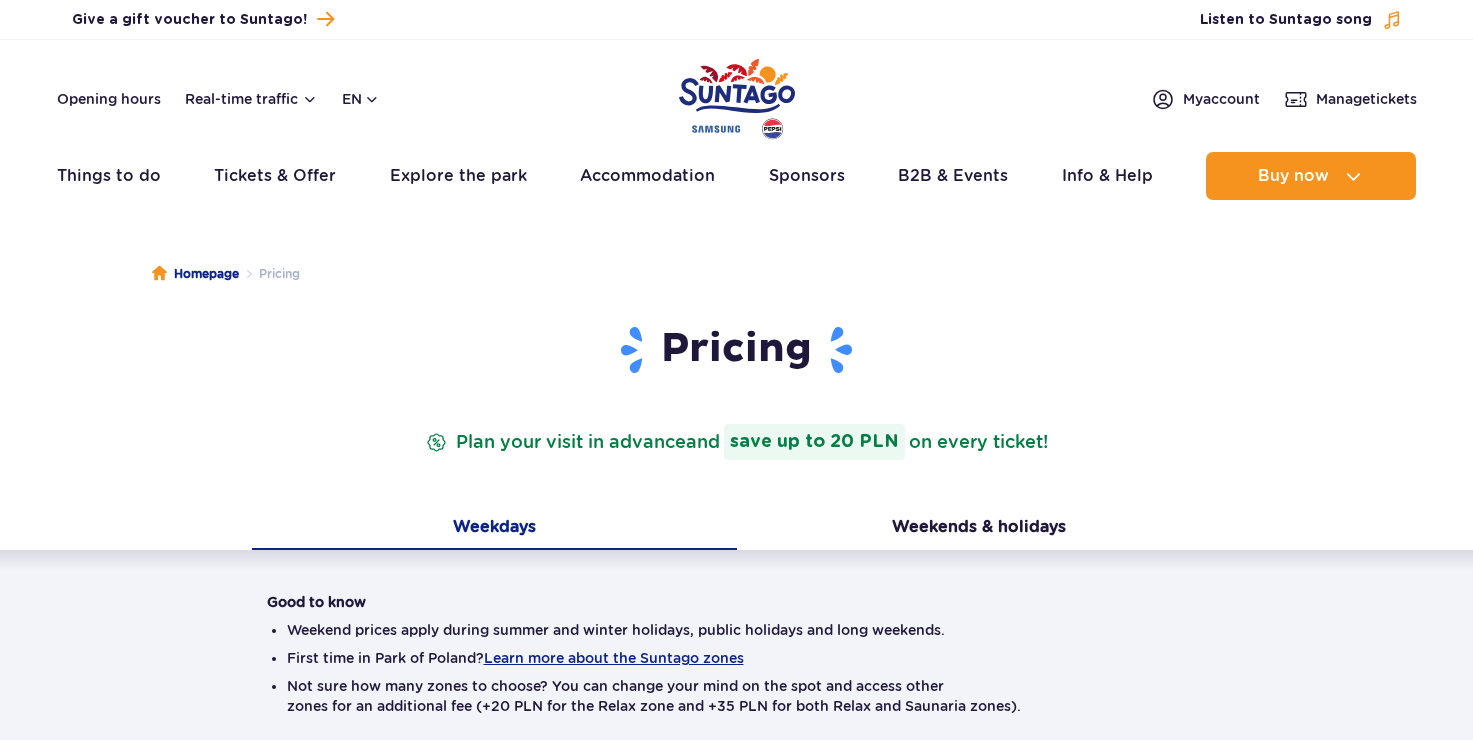 scroll, scrollTop: 0, scrollLeft: 0, axis: both 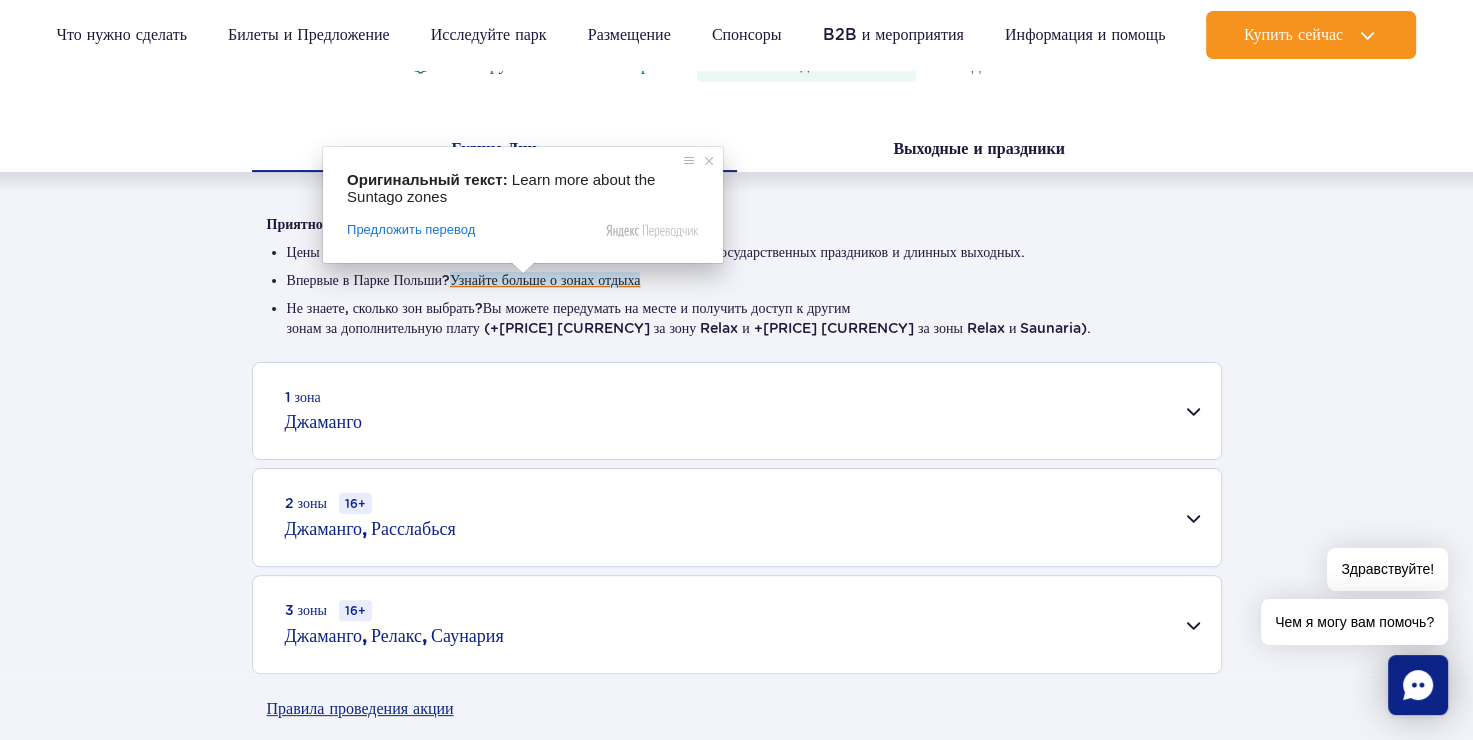 click at bounding box center (523, 268) 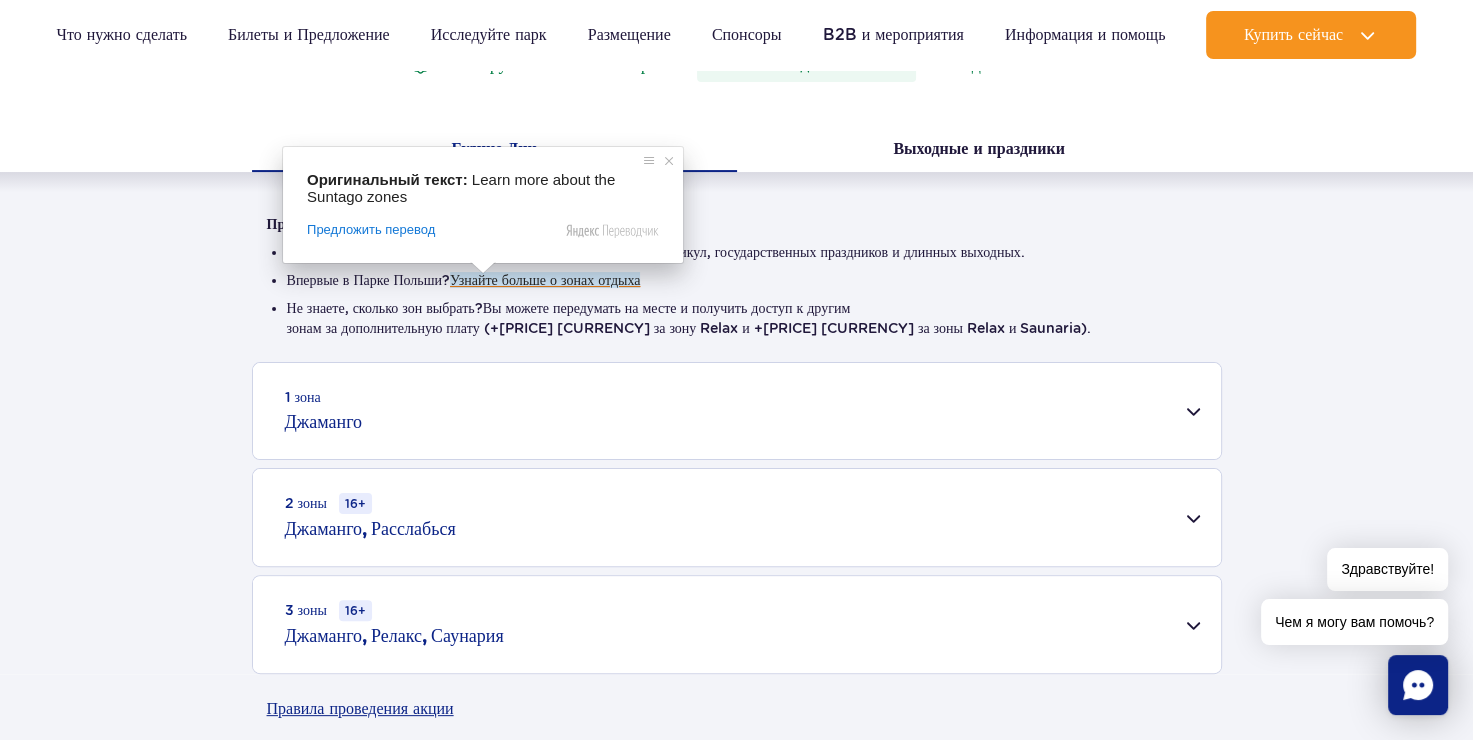 click at bounding box center [483, 268] 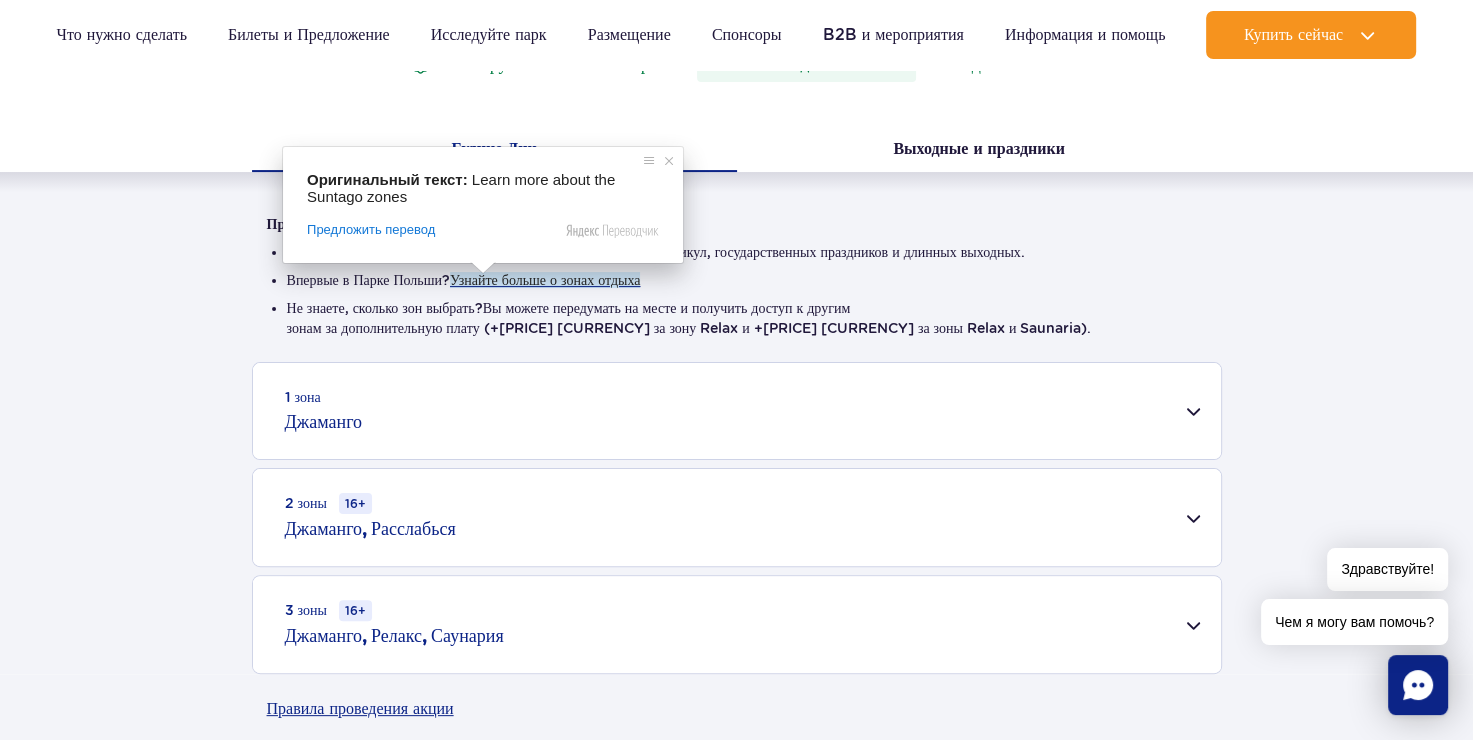 click at bounding box center (483, 268) 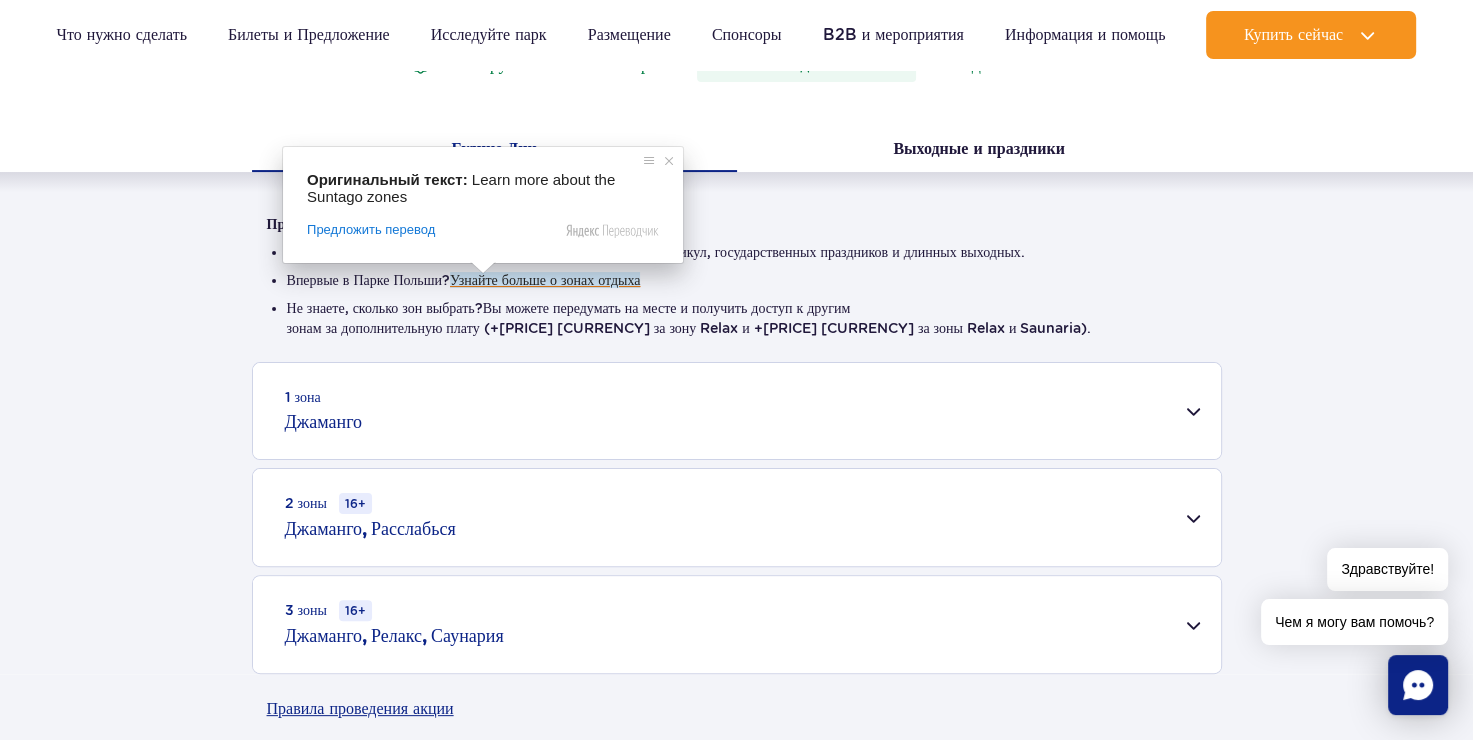 click on "Узнайте больше о зонах отдыха" at bounding box center [545, 280] 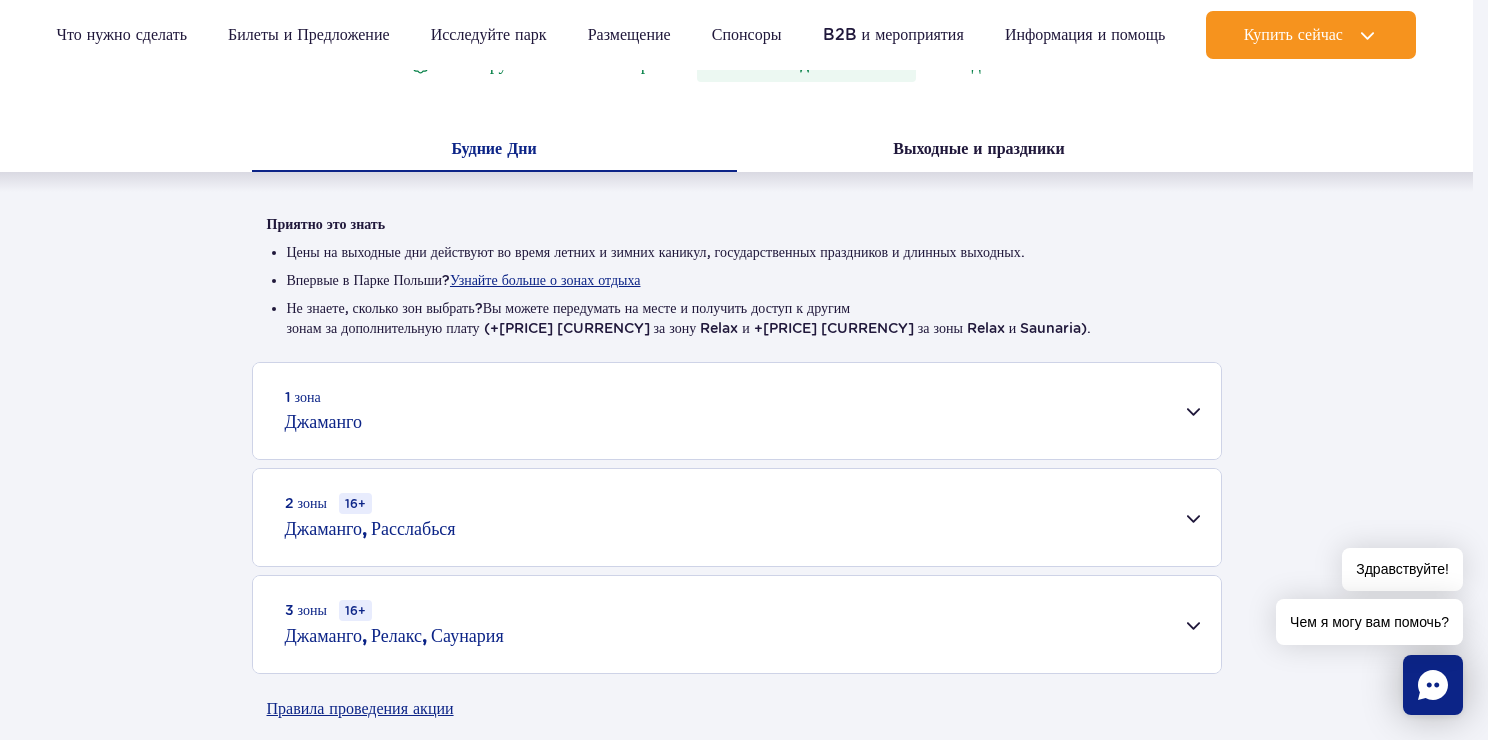 click on "Water fun for the whole family" at bounding box center [543, 271] 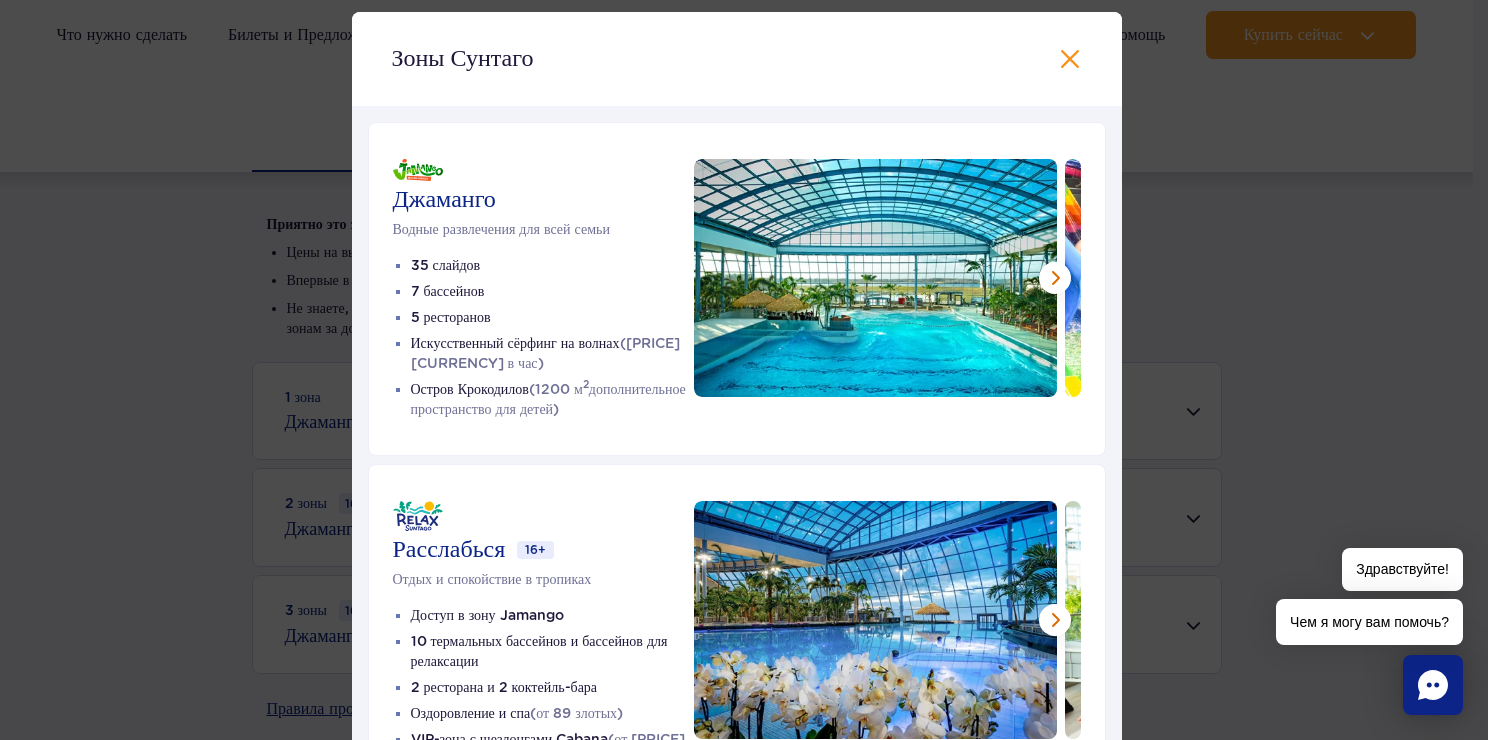 scroll, scrollTop: 51, scrollLeft: 0, axis: vertical 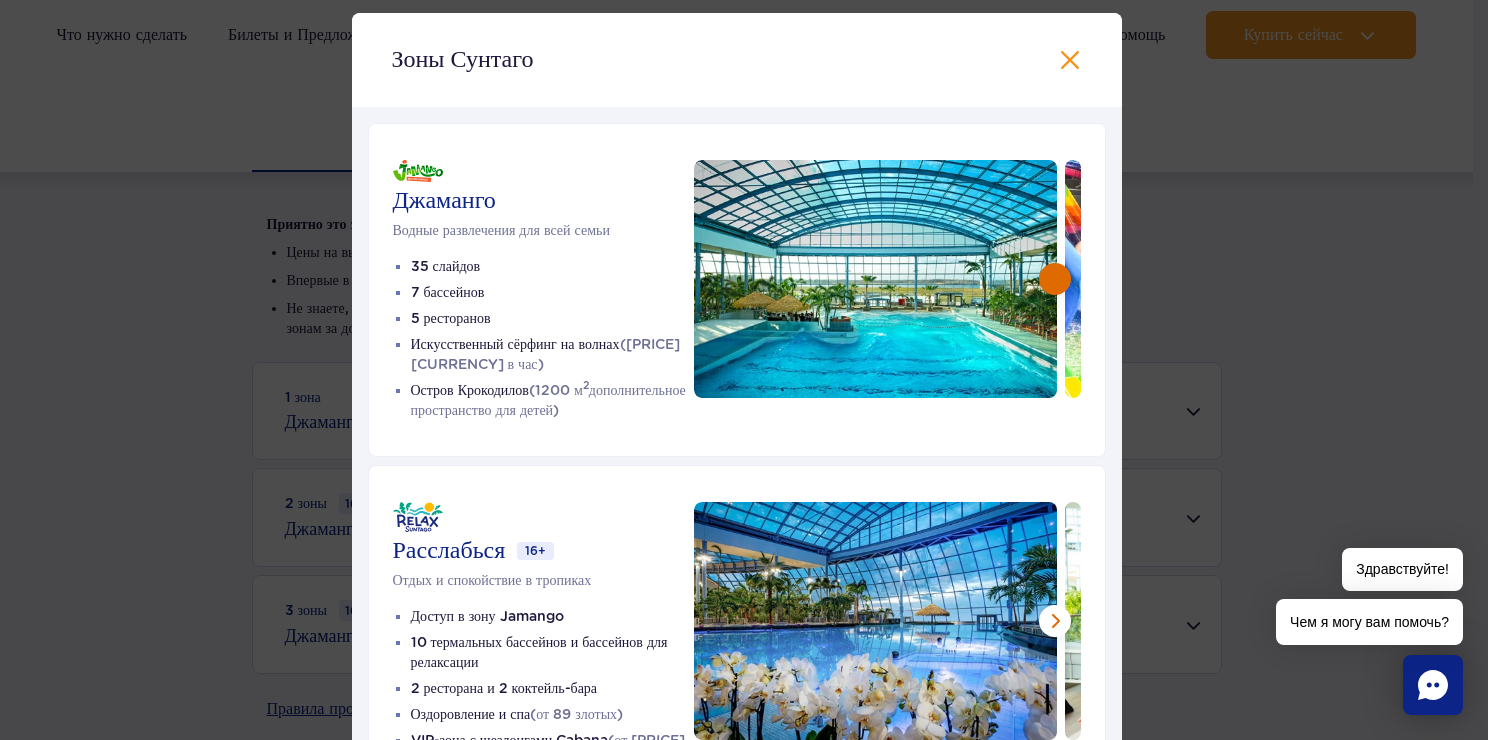 click at bounding box center [1055, 279] 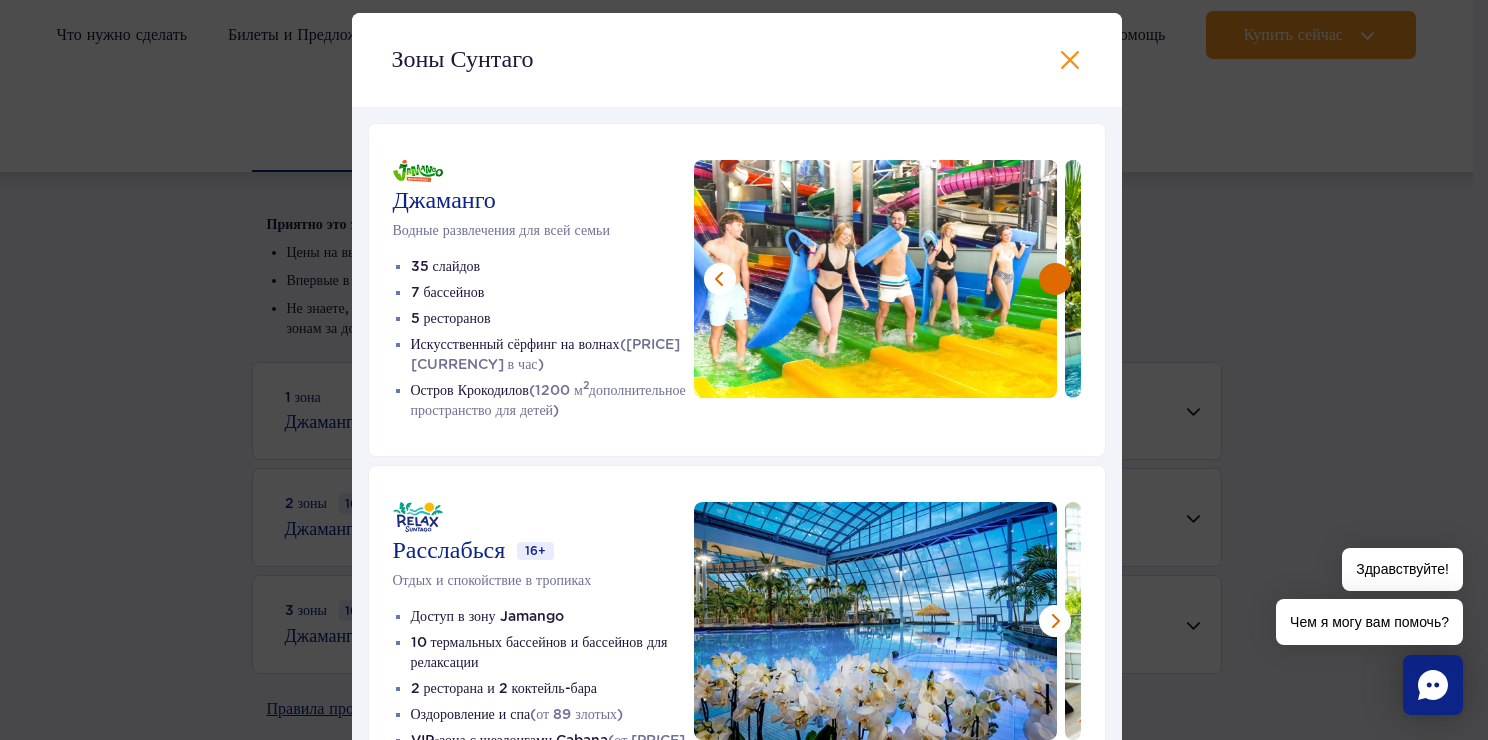 click at bounding box center (1055, 279) 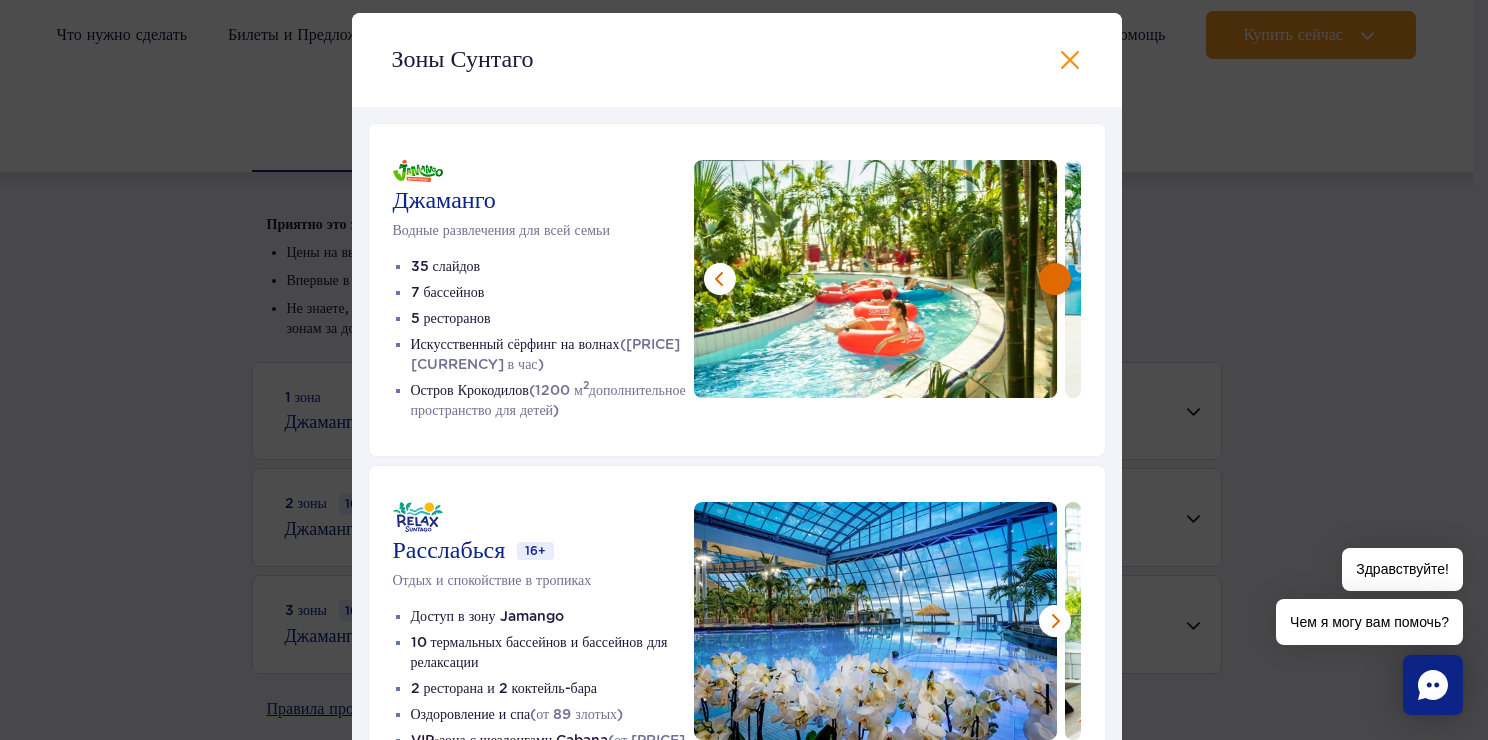 click at bounding box center (1055, 279) 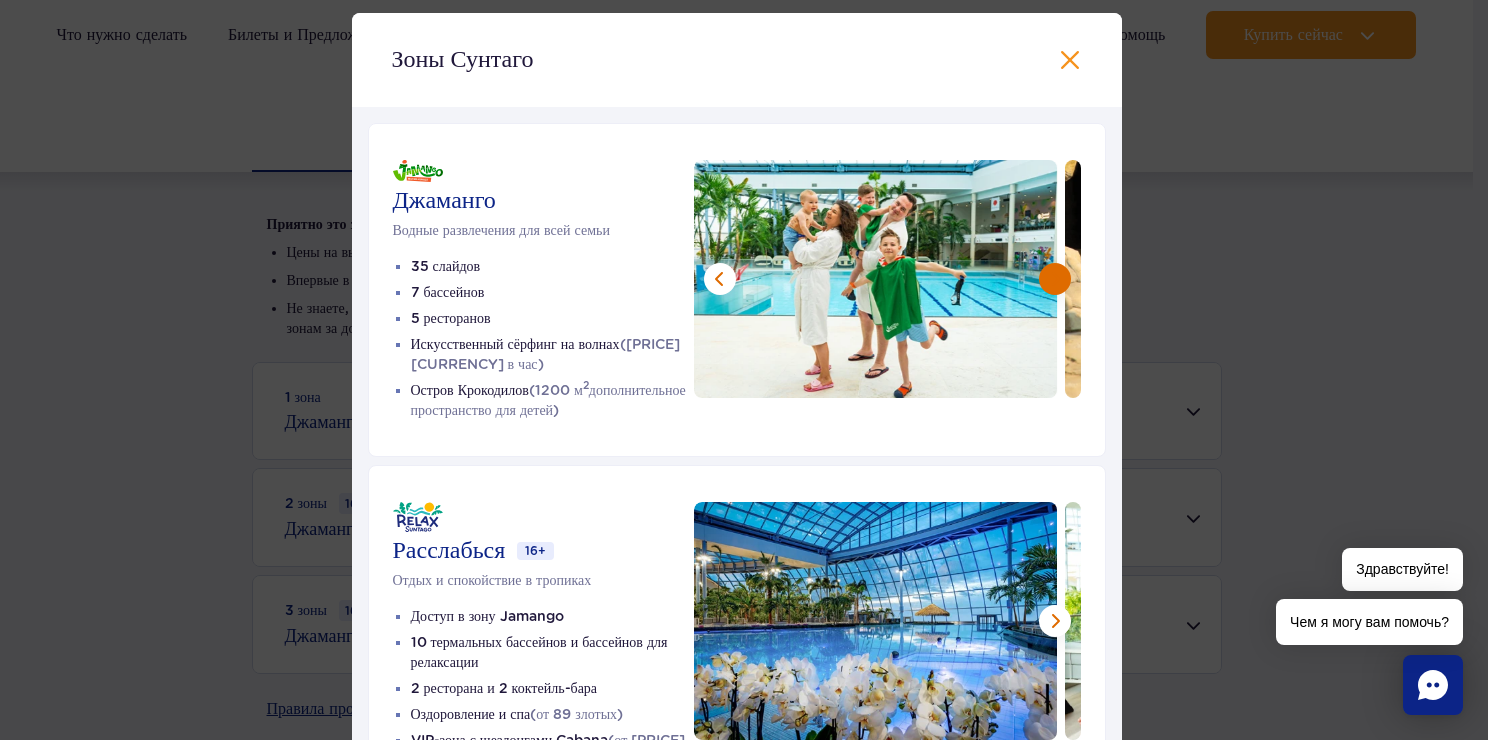click at bounding box center [1055, 279] 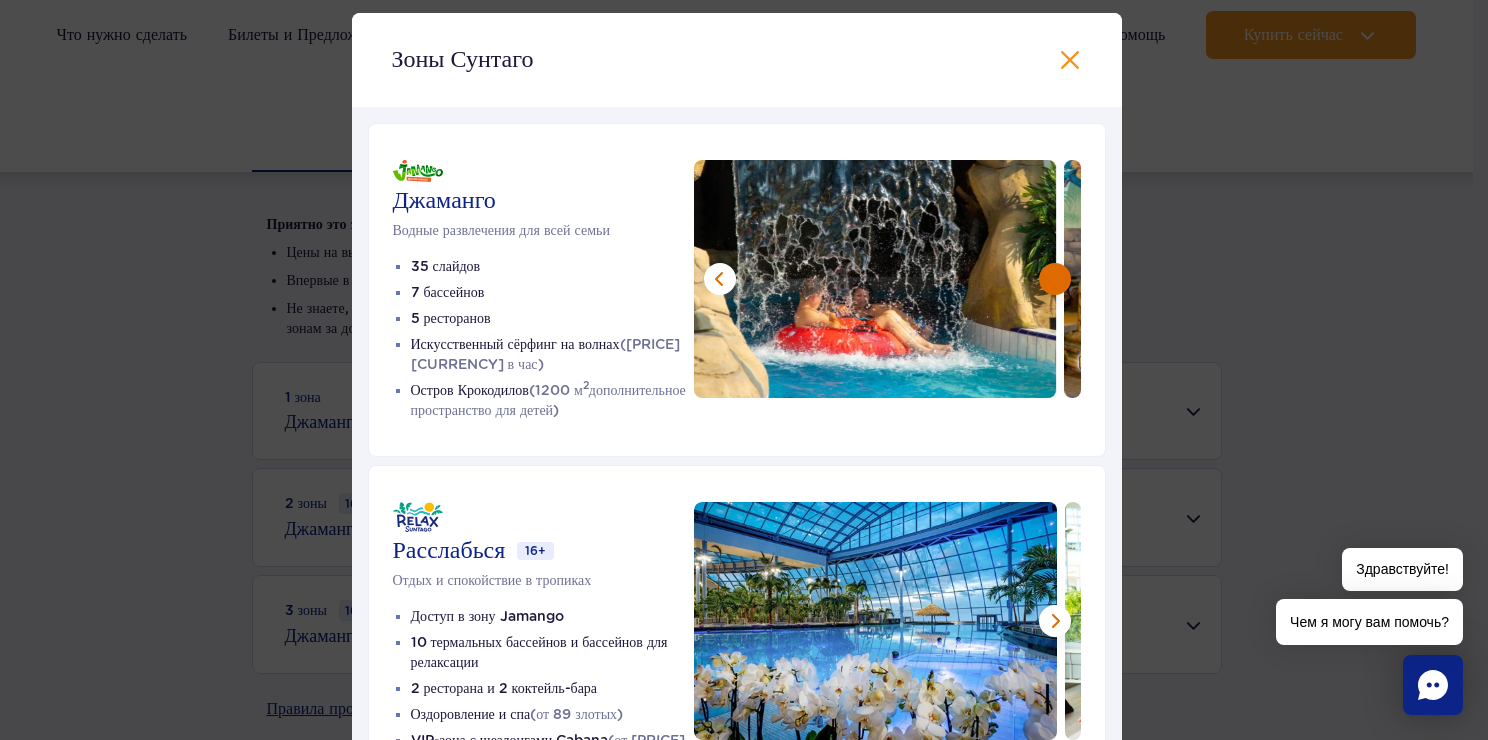 click at bounding box center [1055, 279] 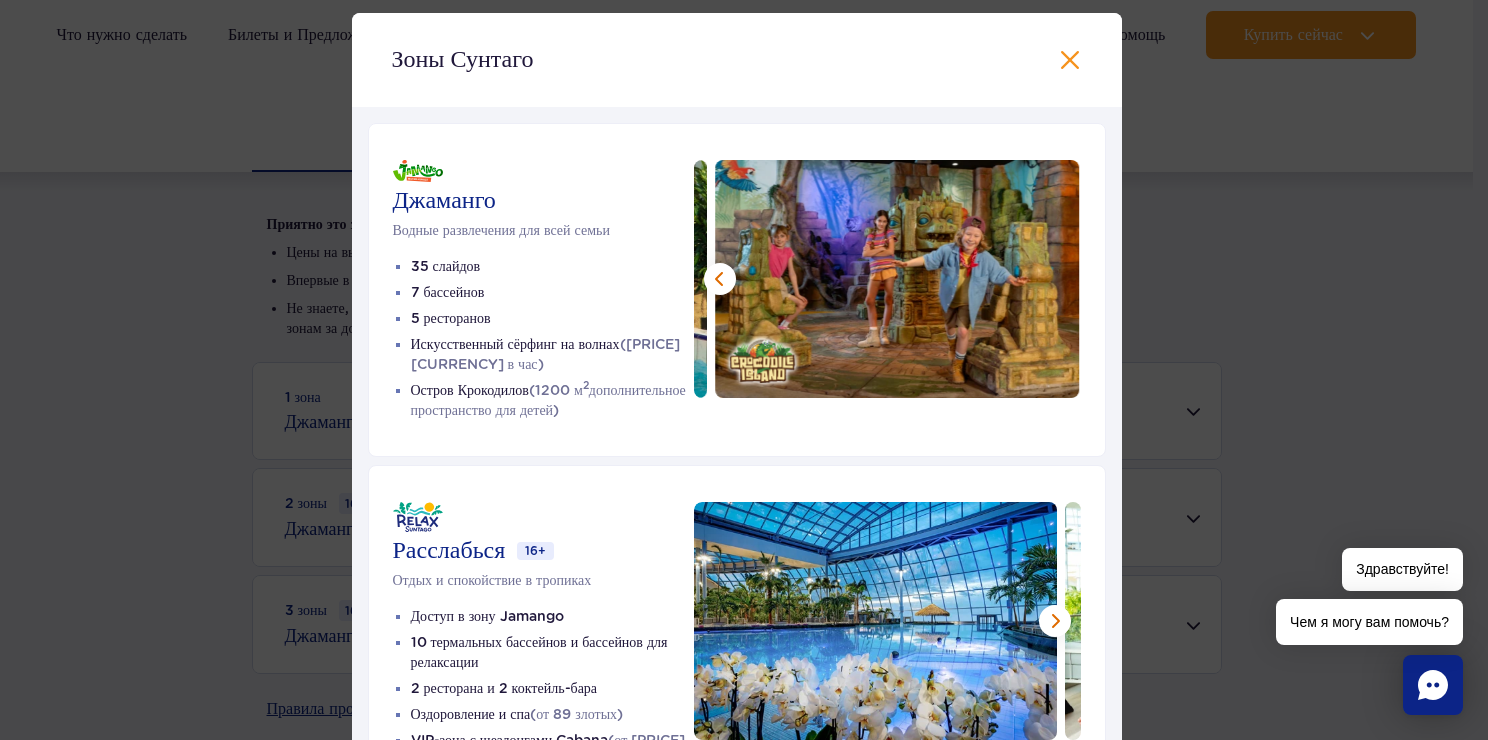 click at bounding box center [898, 279] 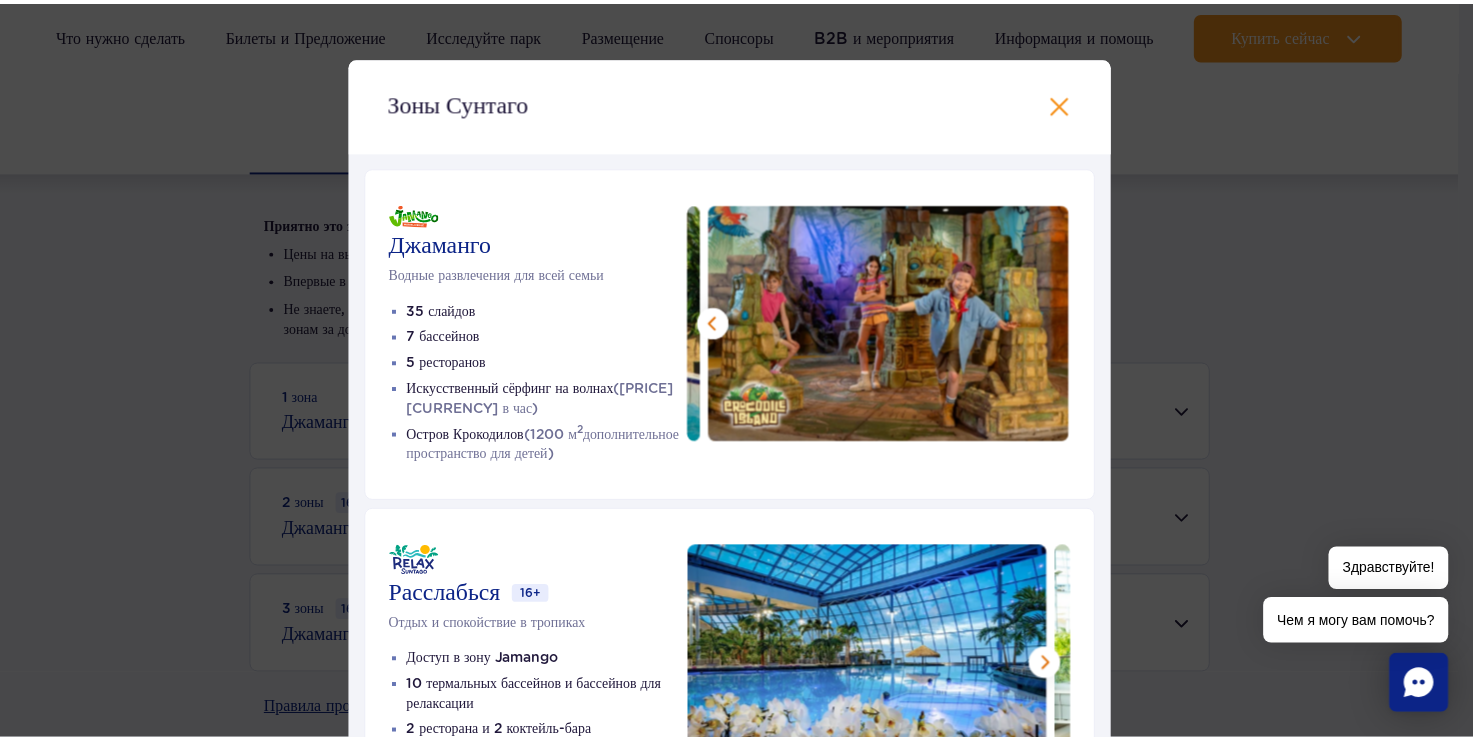scroll, scrollTop: 0, scrollLeft: 0, axis: both 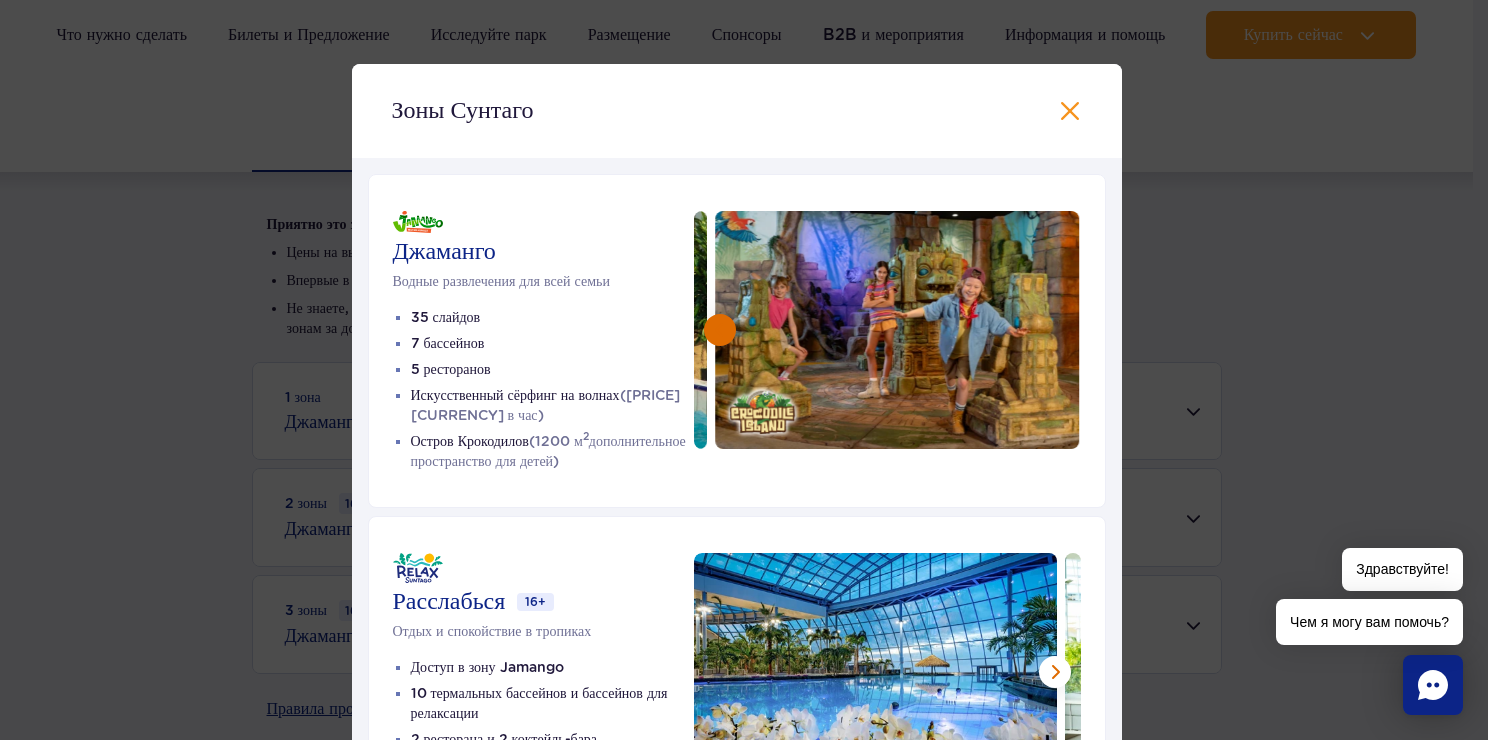 click at bounding box center (720, 330) 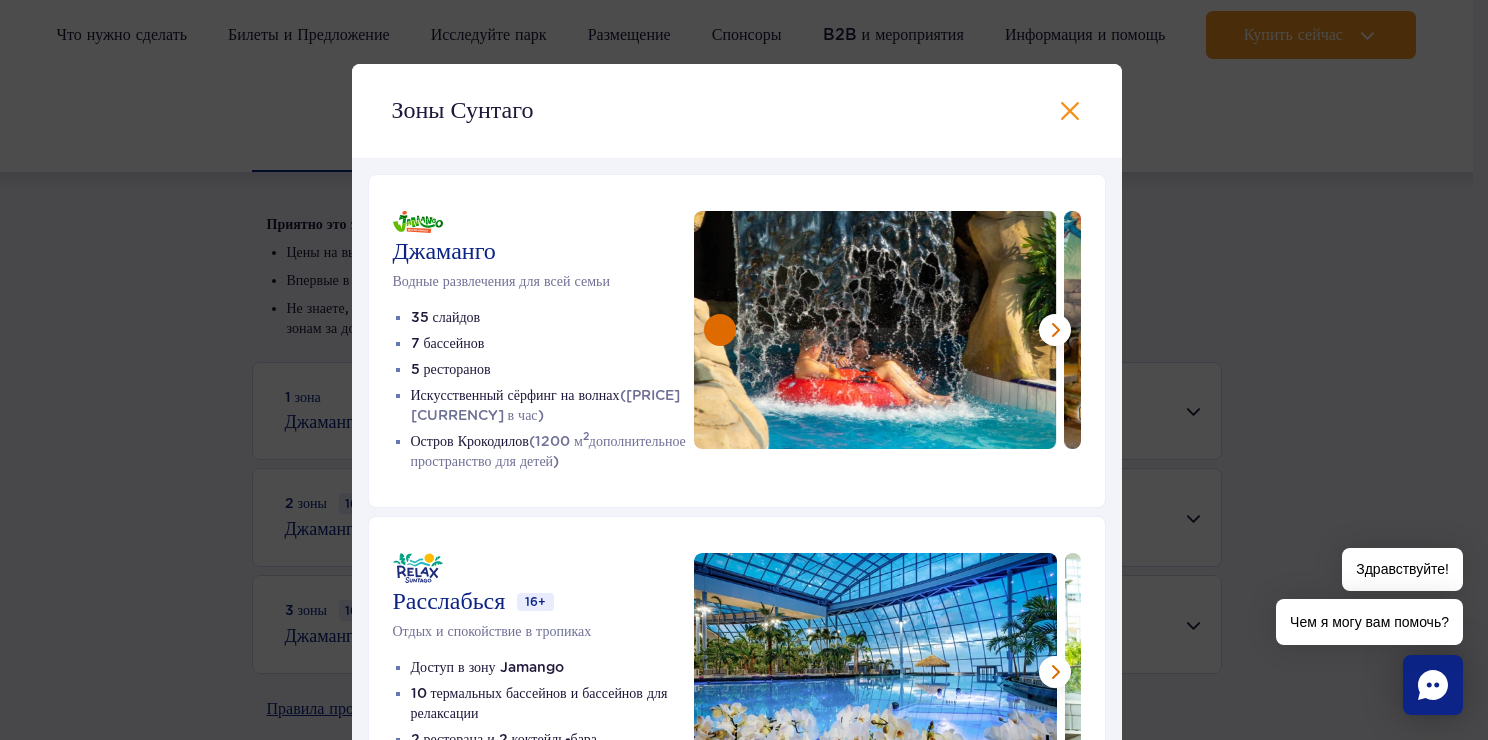 click at bounding box center [720, 330] 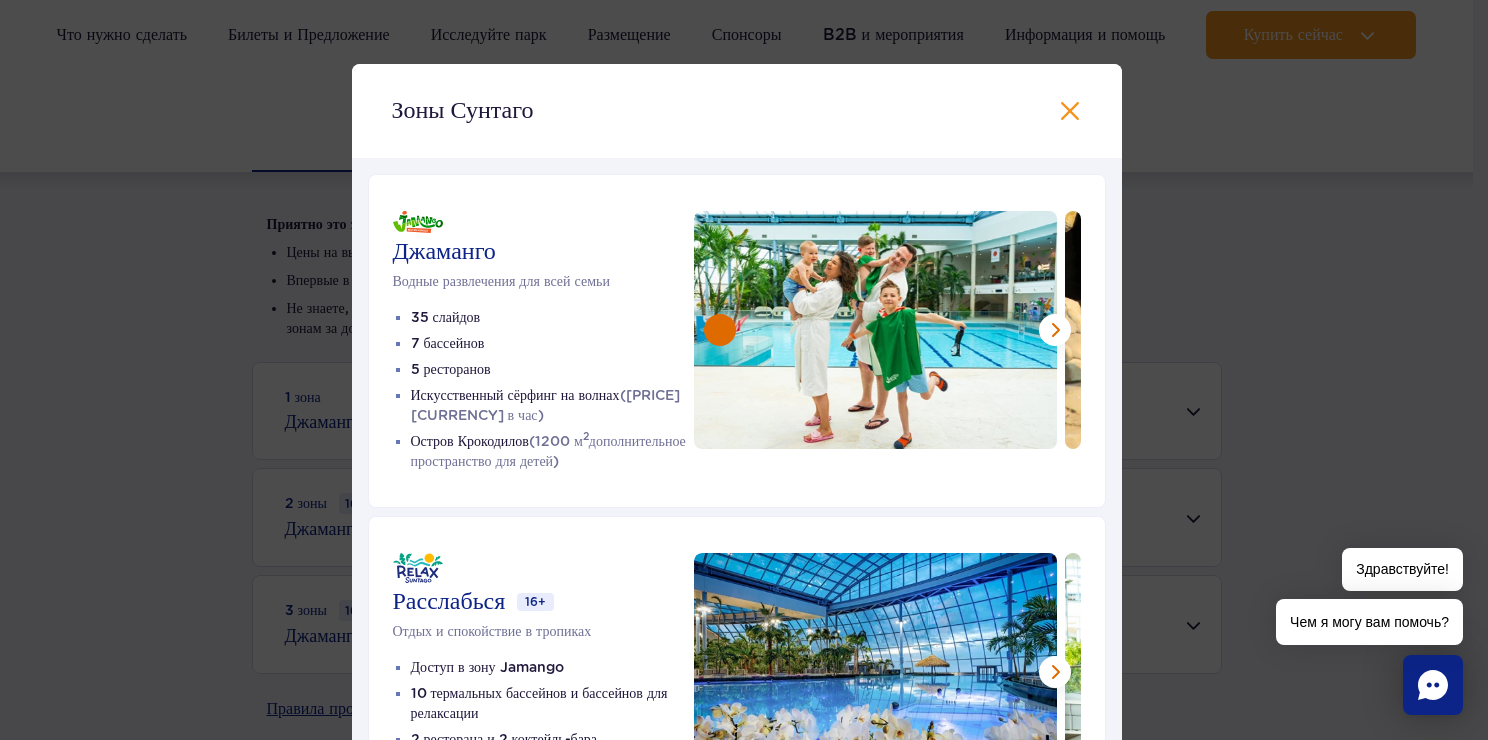 click at bounding box center (720, 330) 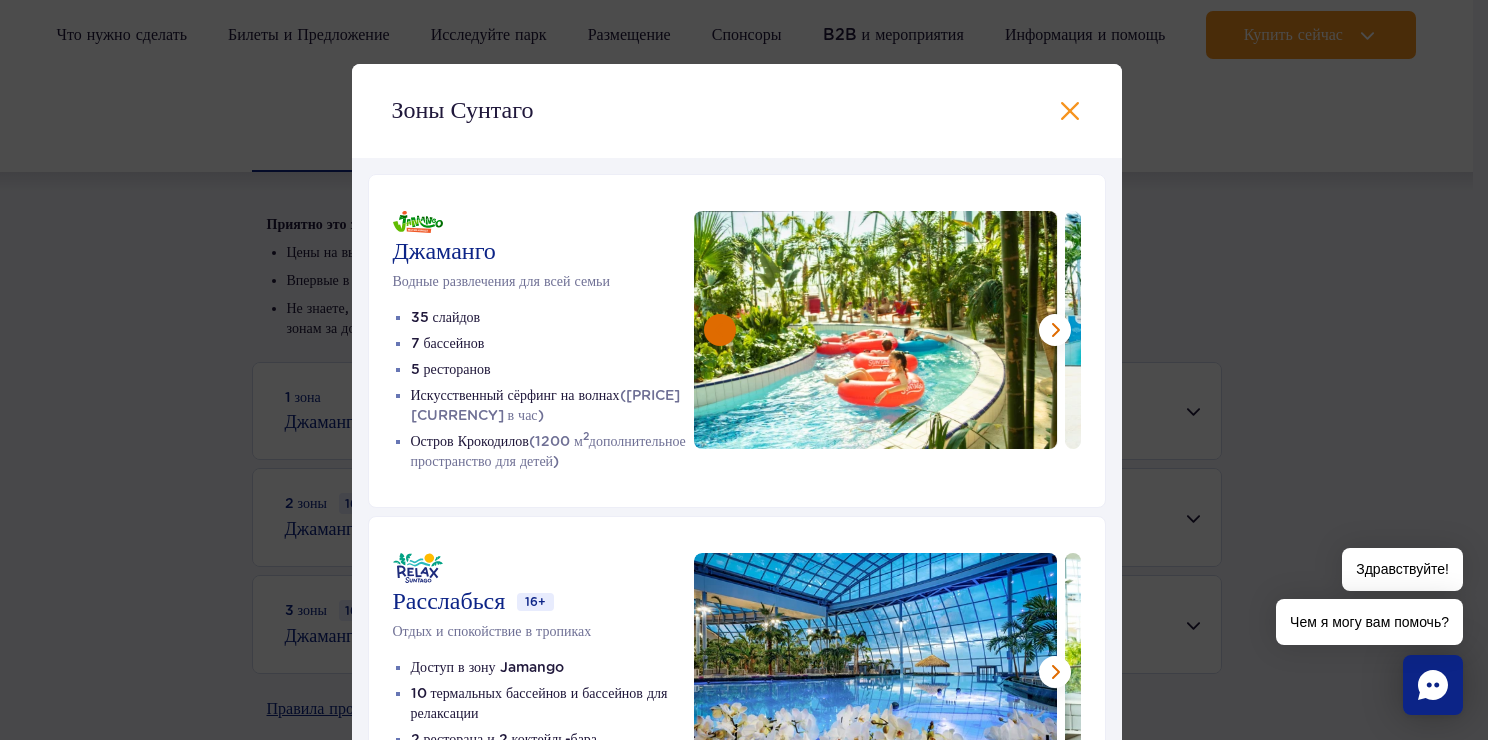 click at bounding box center (720, 330) 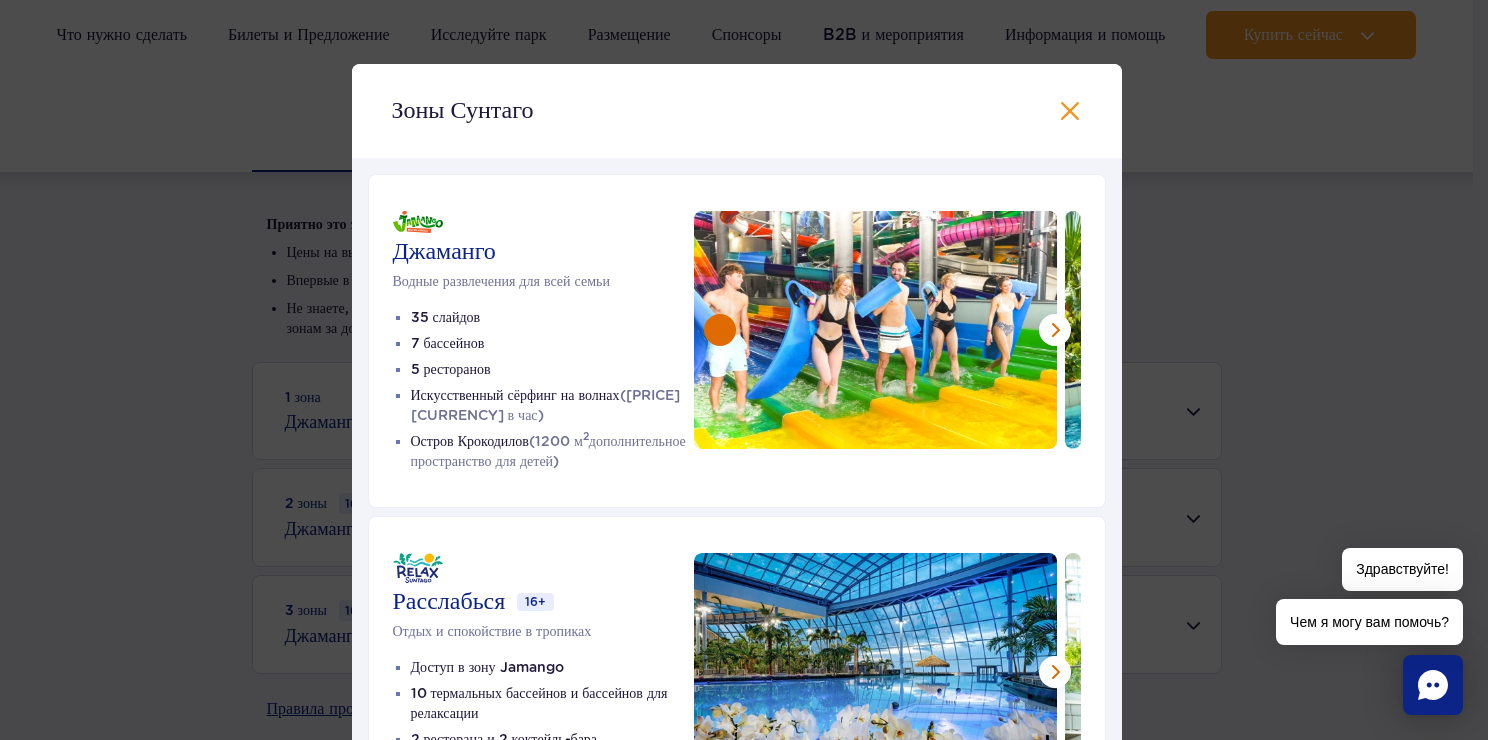 click at bounding box center (720, 330) 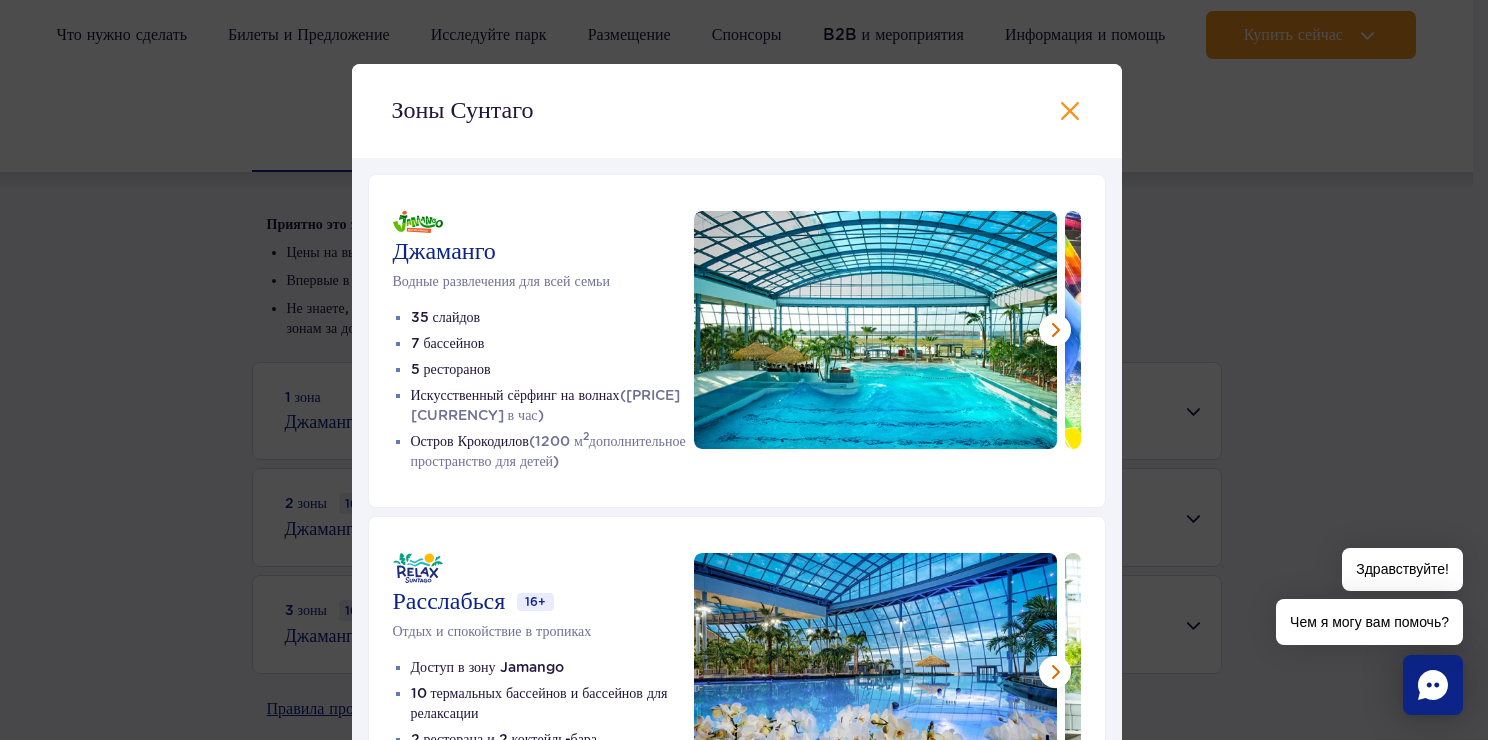 click at bounding box center (876, 330) 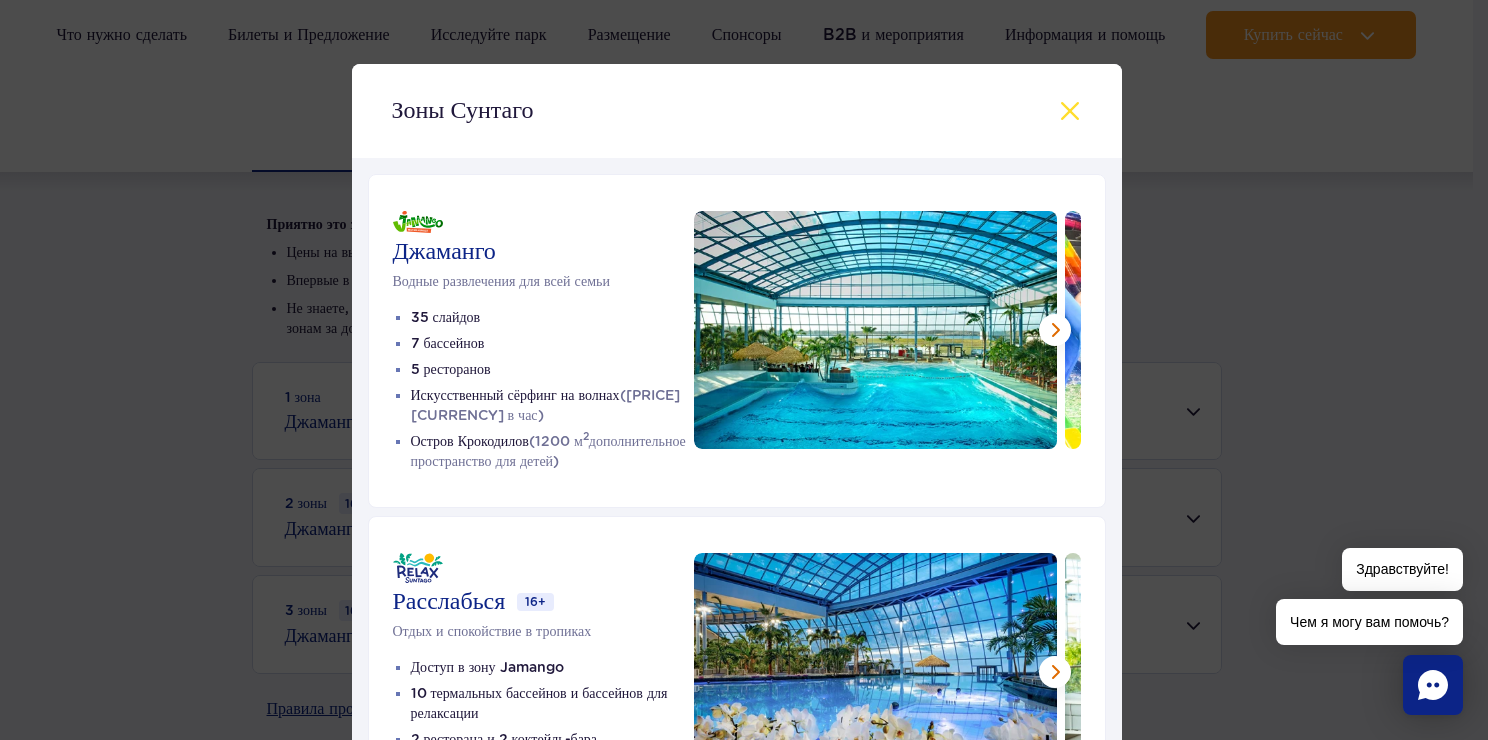 click at bounding box center (1070, 111) 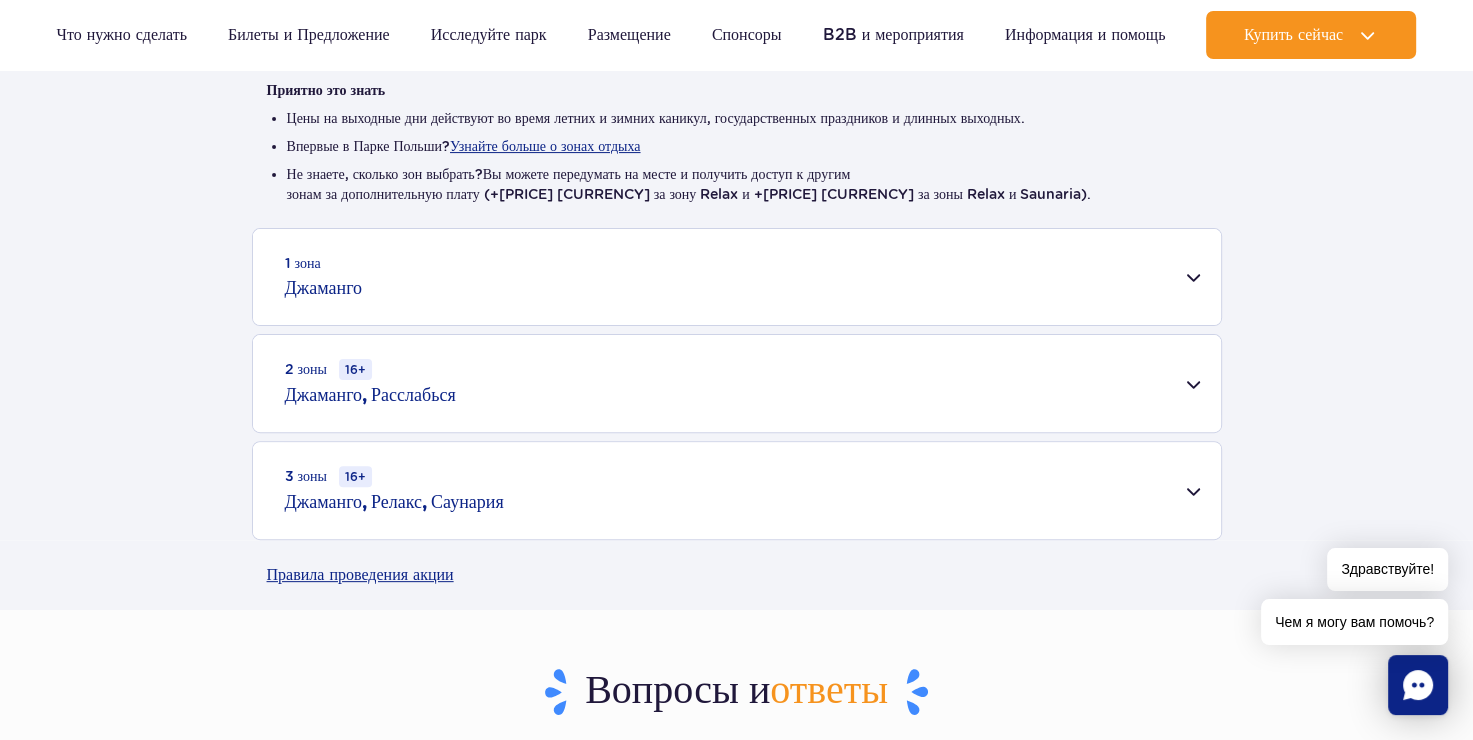 scroll, scrollTop: 527, scrollLeft: 0, axis: vertical 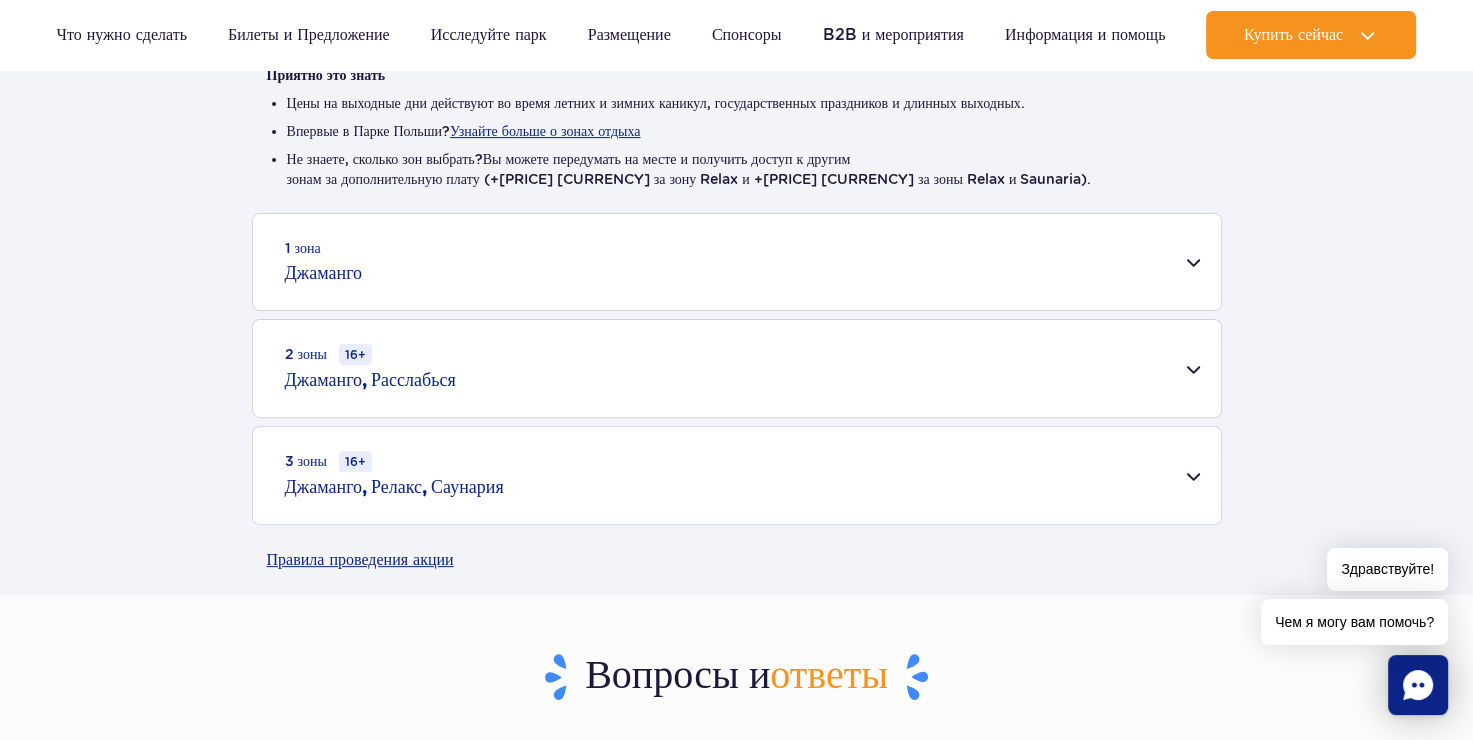 click on "1 зона
Джаманго" at bounding box center [737, 262] 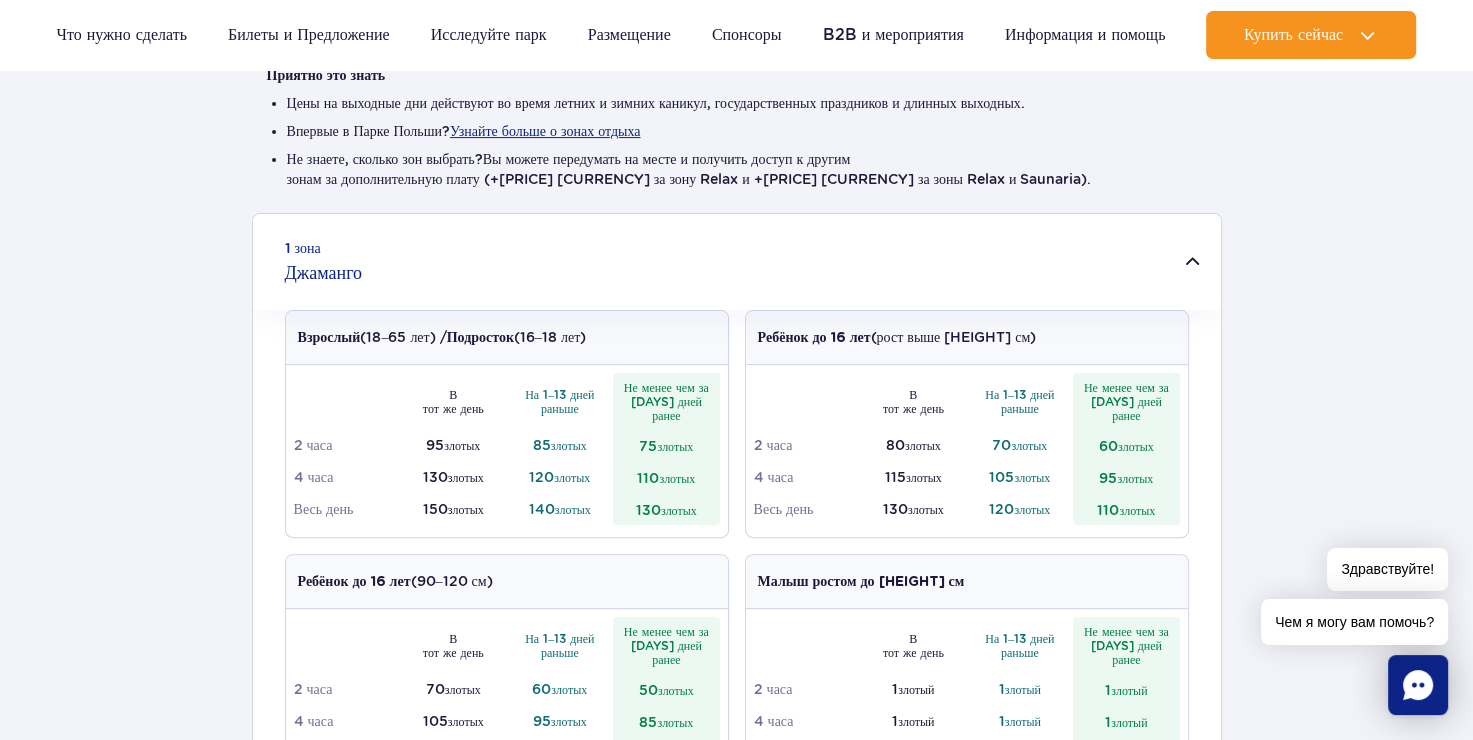 scroll, scrollTop: 555, scrollLeft: 0, axis: vertical 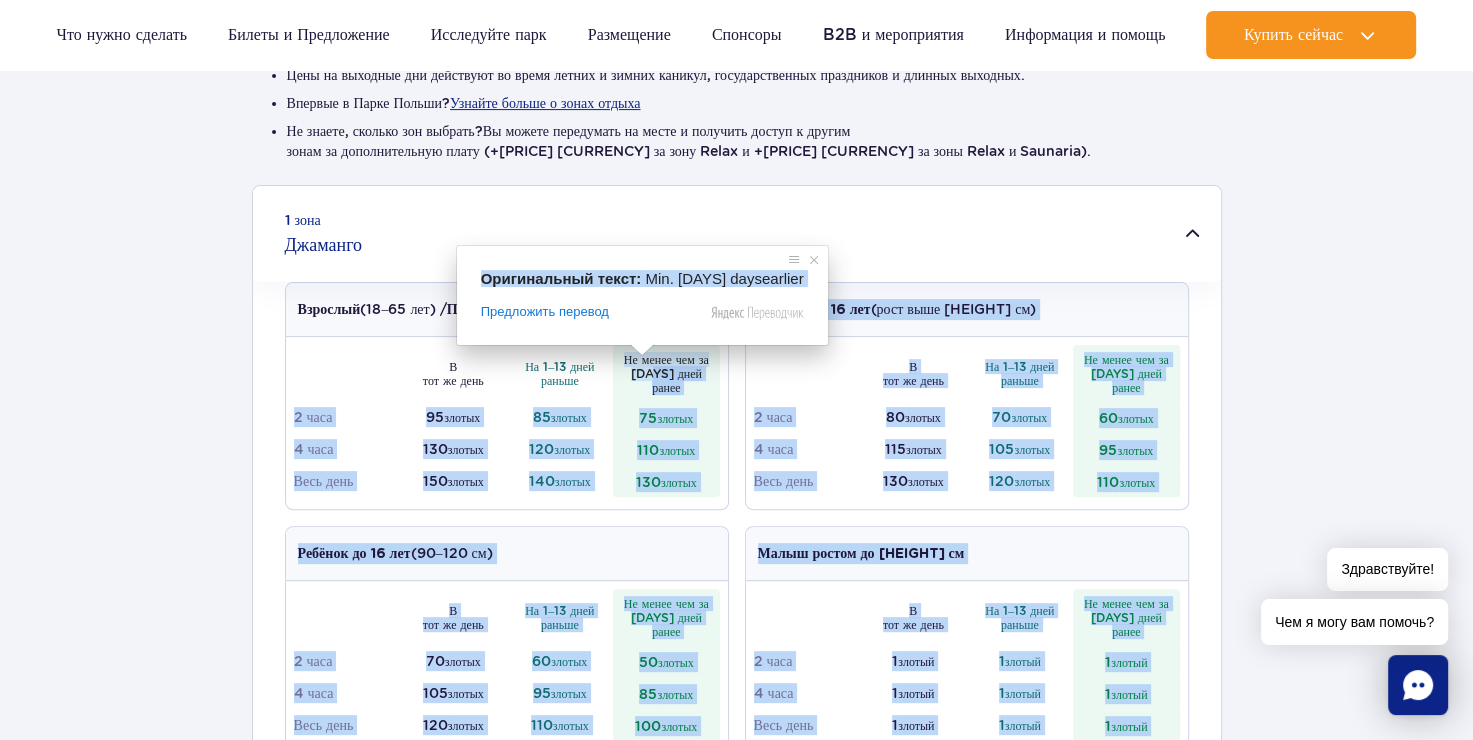 drag, startPoint x: 616, startPoint y: 355, endPoint x: 648, endPoint y: 364, distance: 33.24154 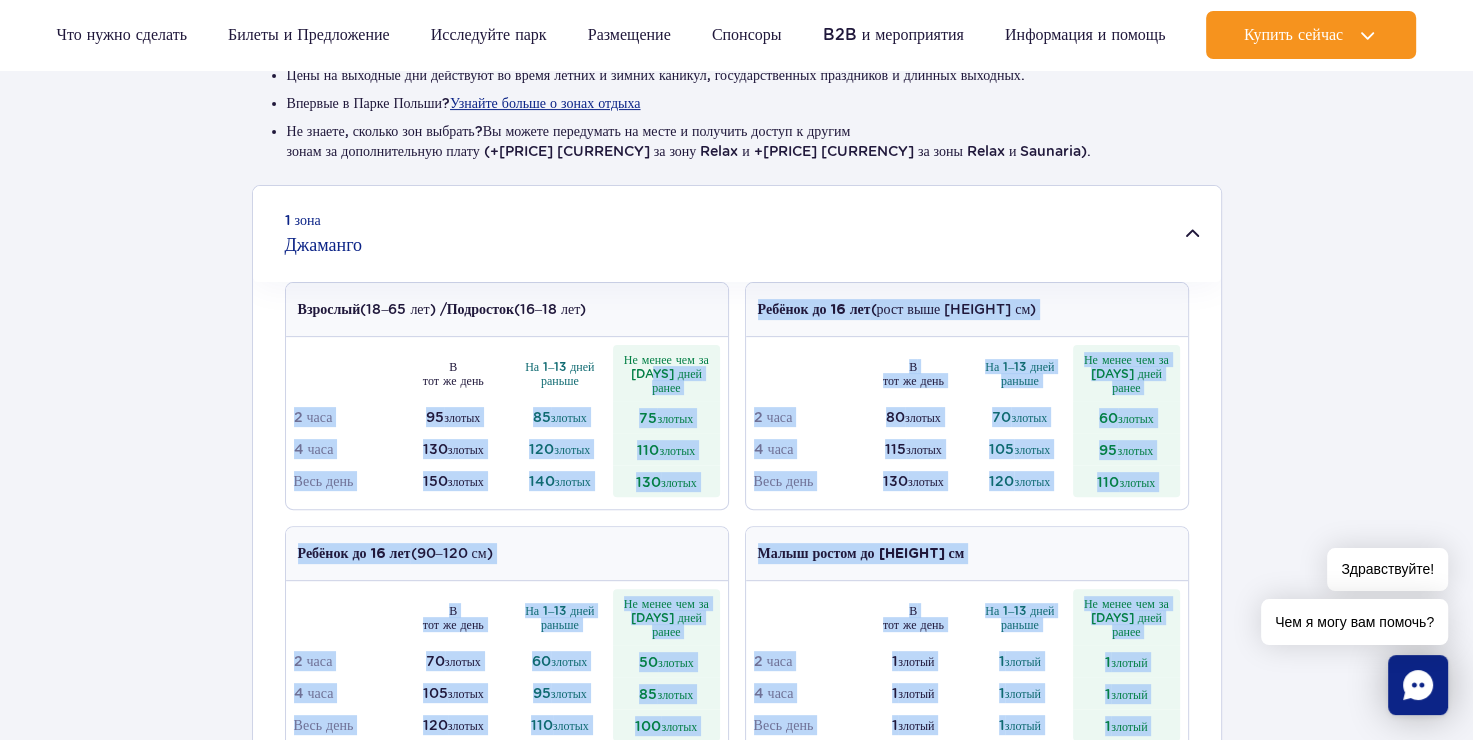 click on "Не менее чем за 14 дней ранее" at bounding box center (666, 373) 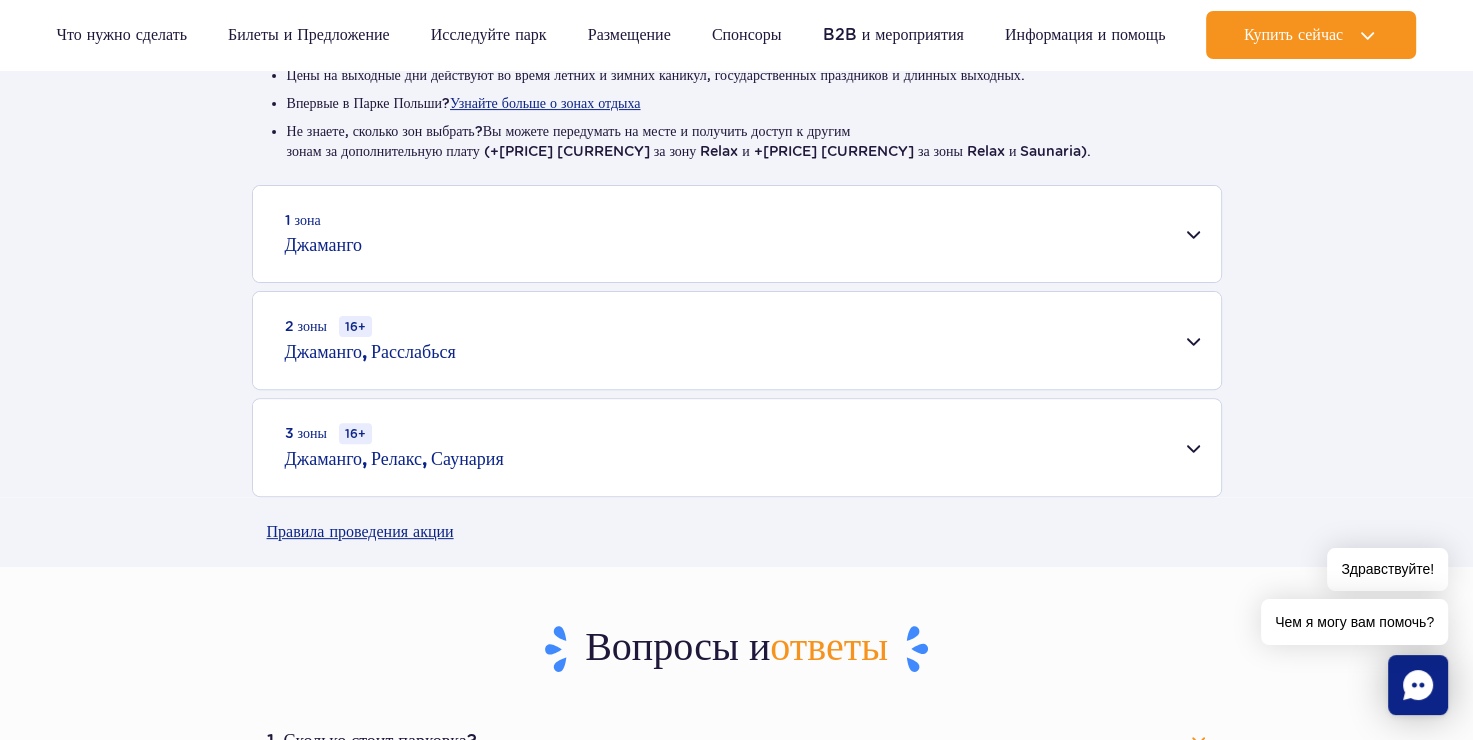 click on "1 зона
Джаманго" at bounding box center (737, 234) 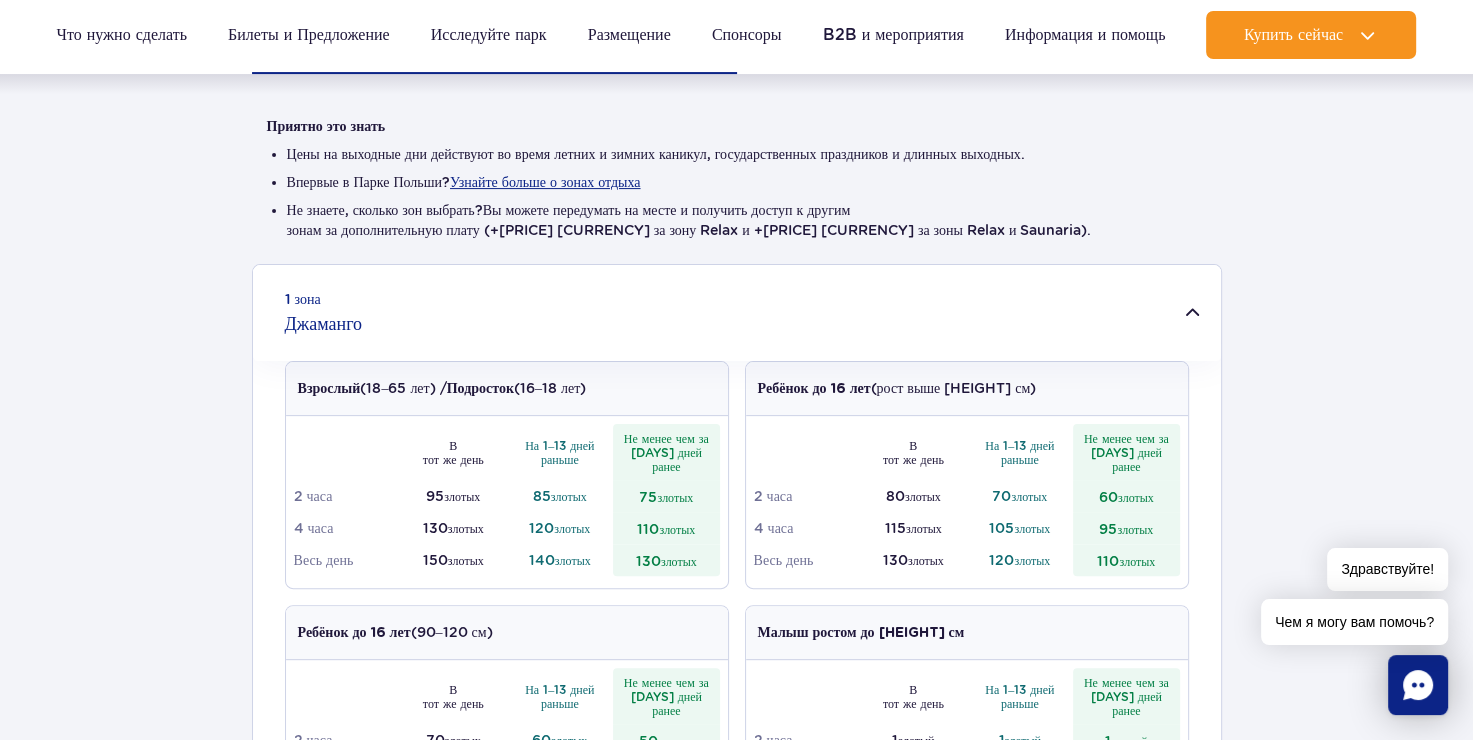 scroll, scrollTop: 466, scrollLeft: 0, axis: vertical 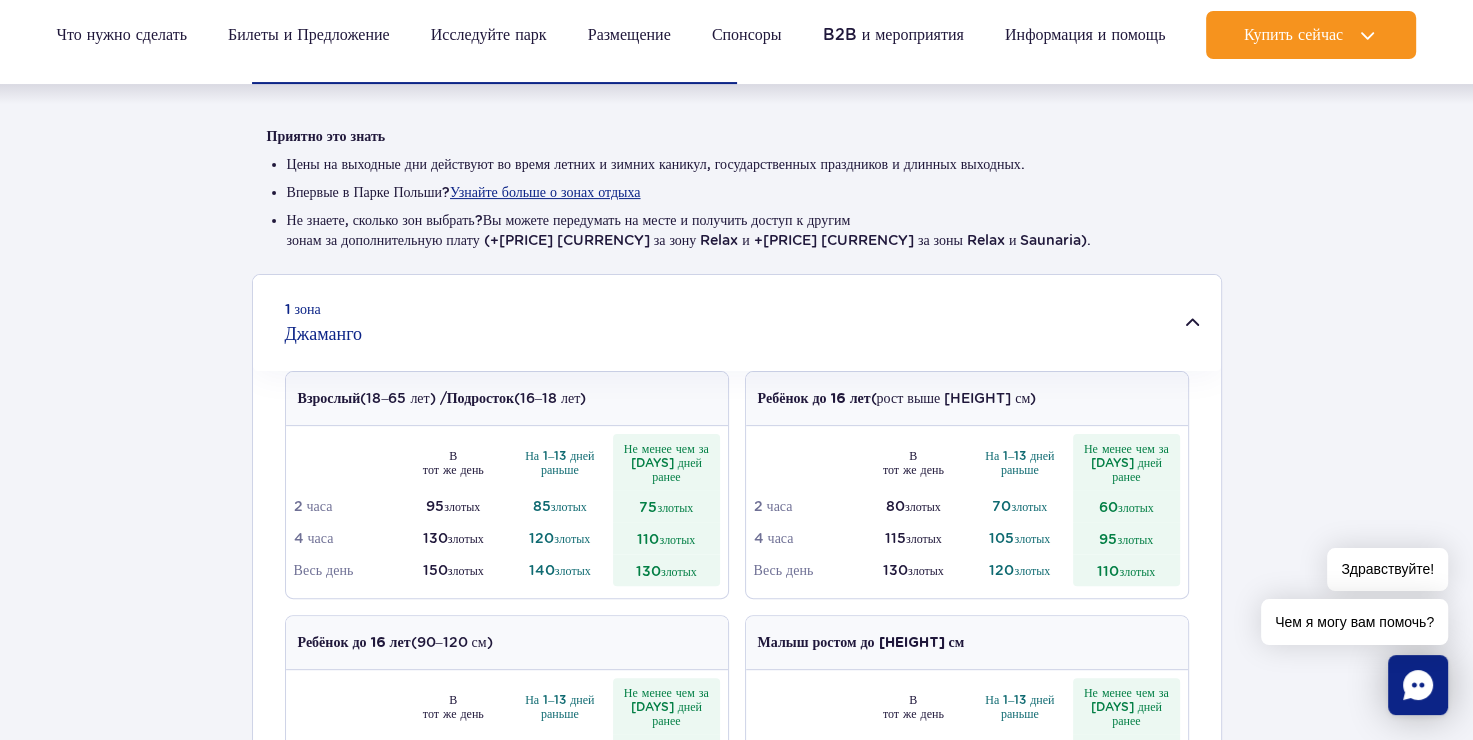 click on "1 зона
Джаманго" at bounding box center [737, 323] 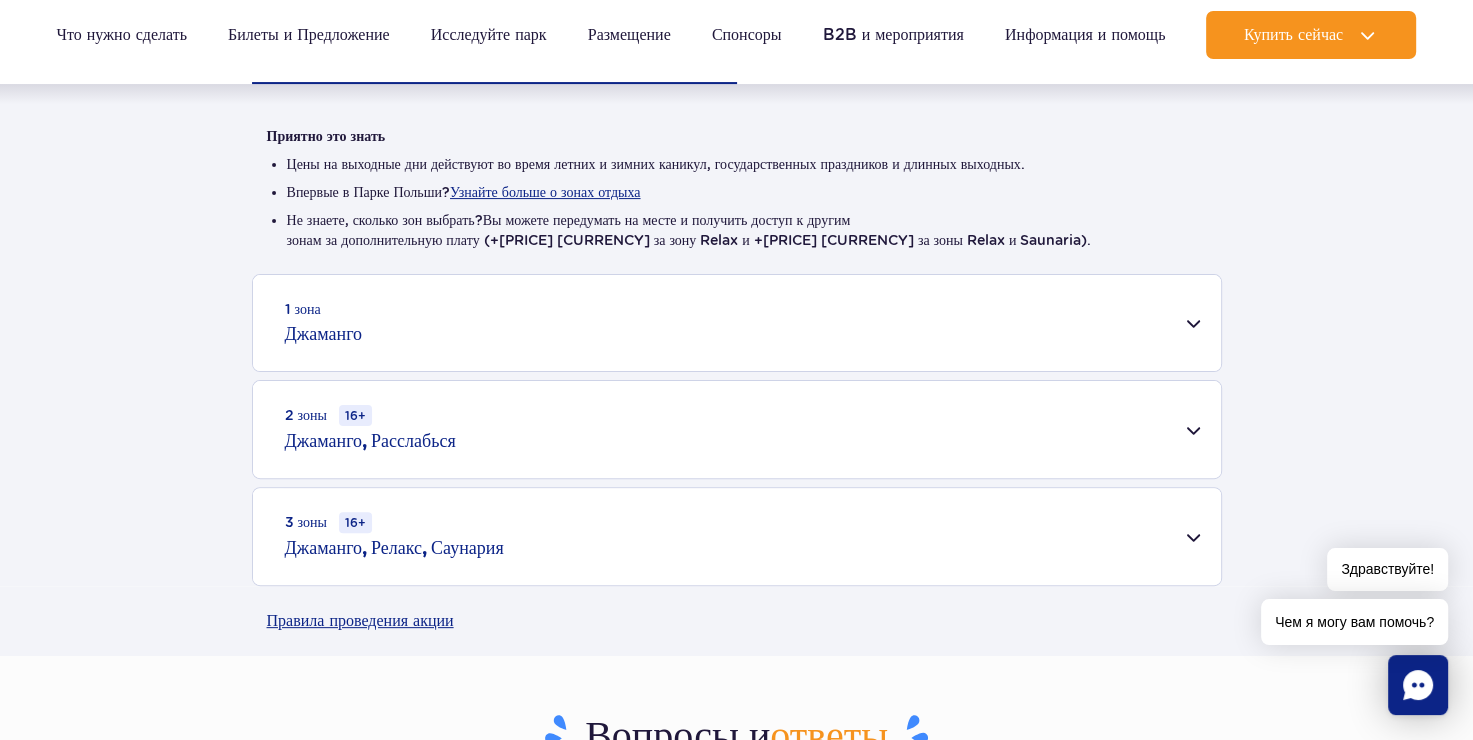click on "1 зона
Джаманго" at bounding box center [737, 323] 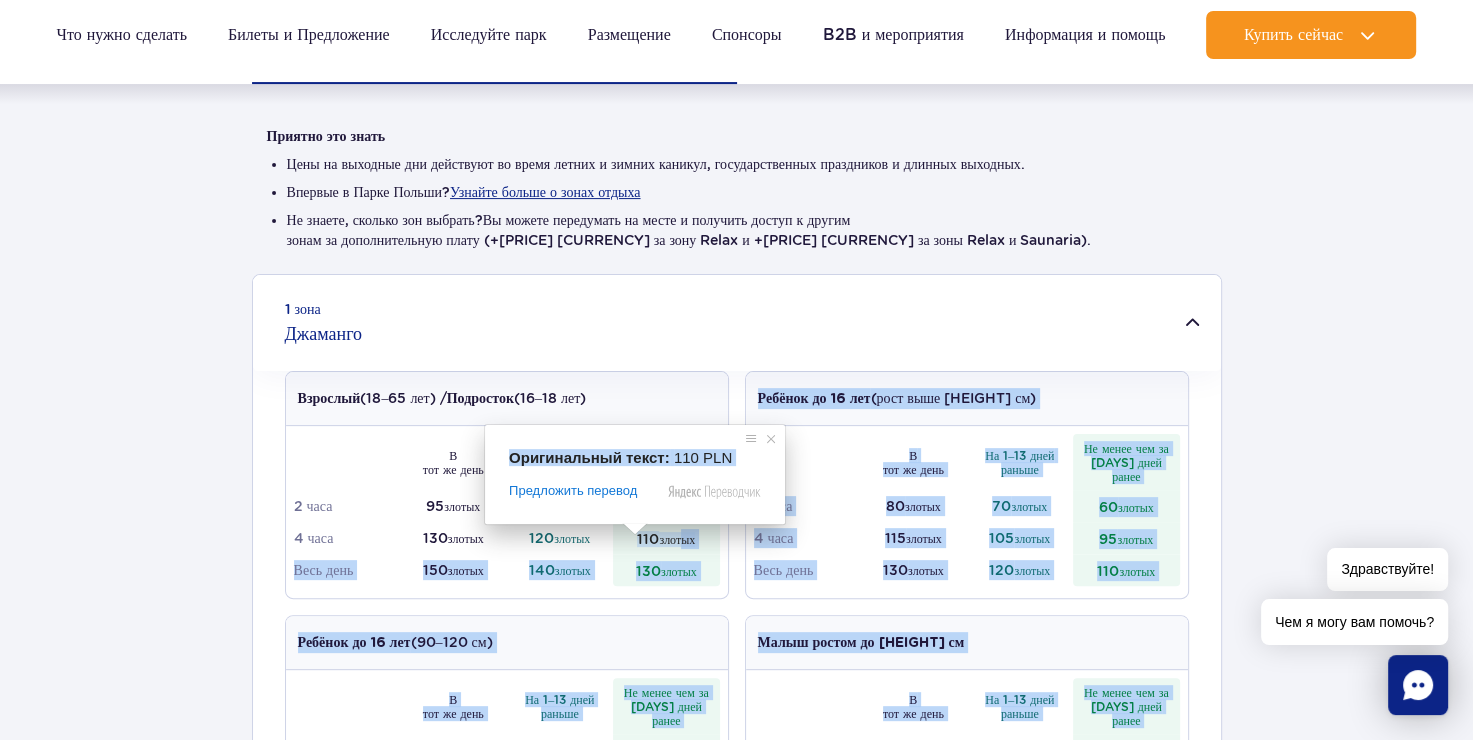 drag, startPoint x: 636, startPoint y: 536, endPoint x: 680, endPoint y: 538, distance: 44.04543 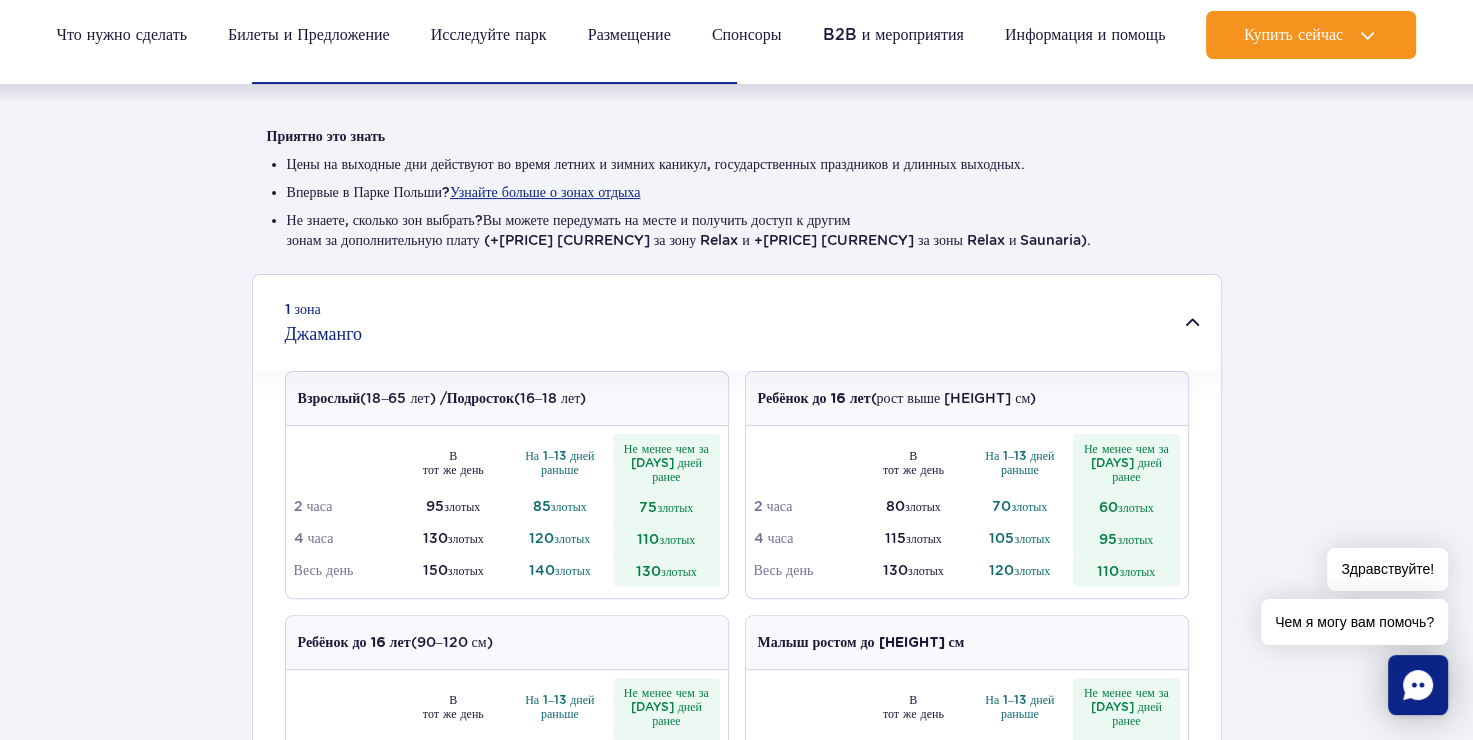click on "1 зона
Джаманго" at bounding box center [737, 323] 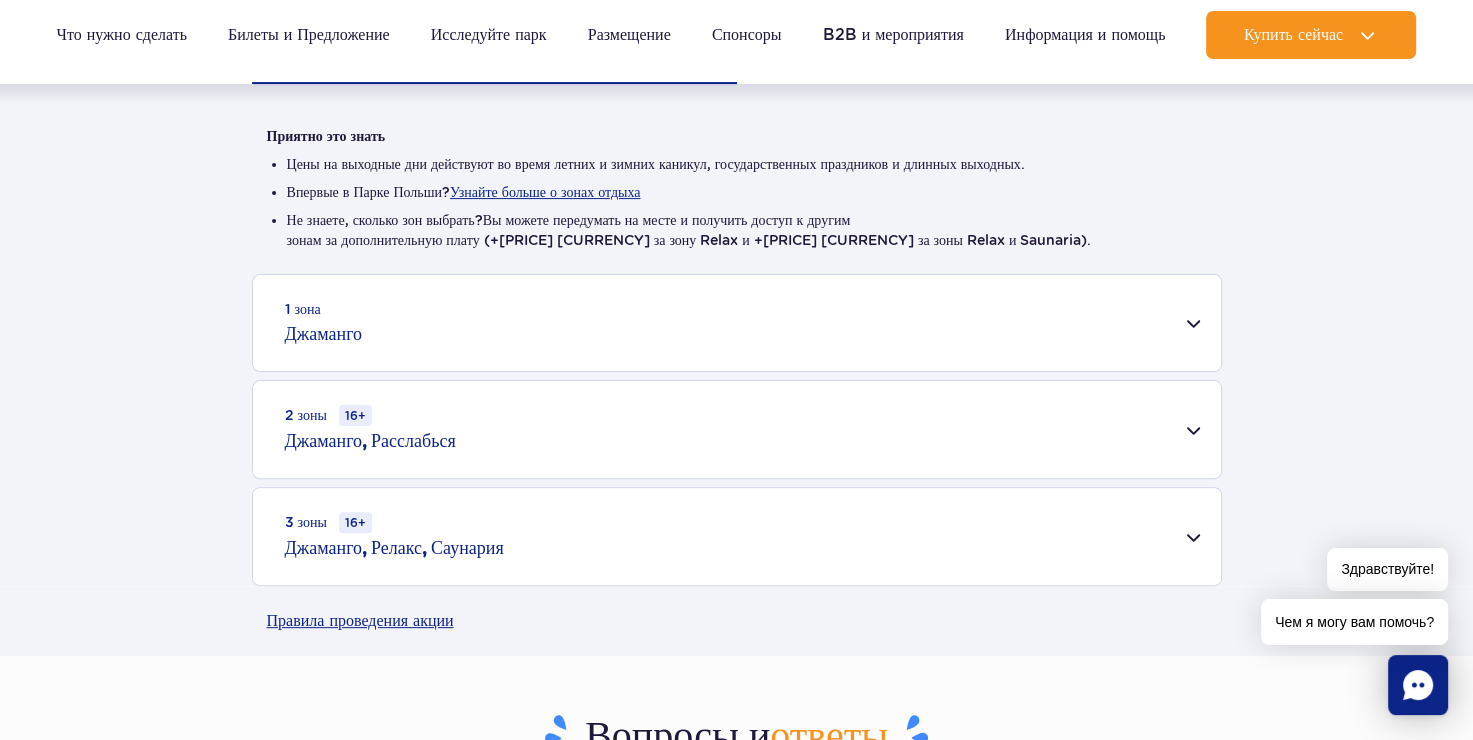 scroll, scrollTop: 602, scrollLeft: 0, axis: vertical 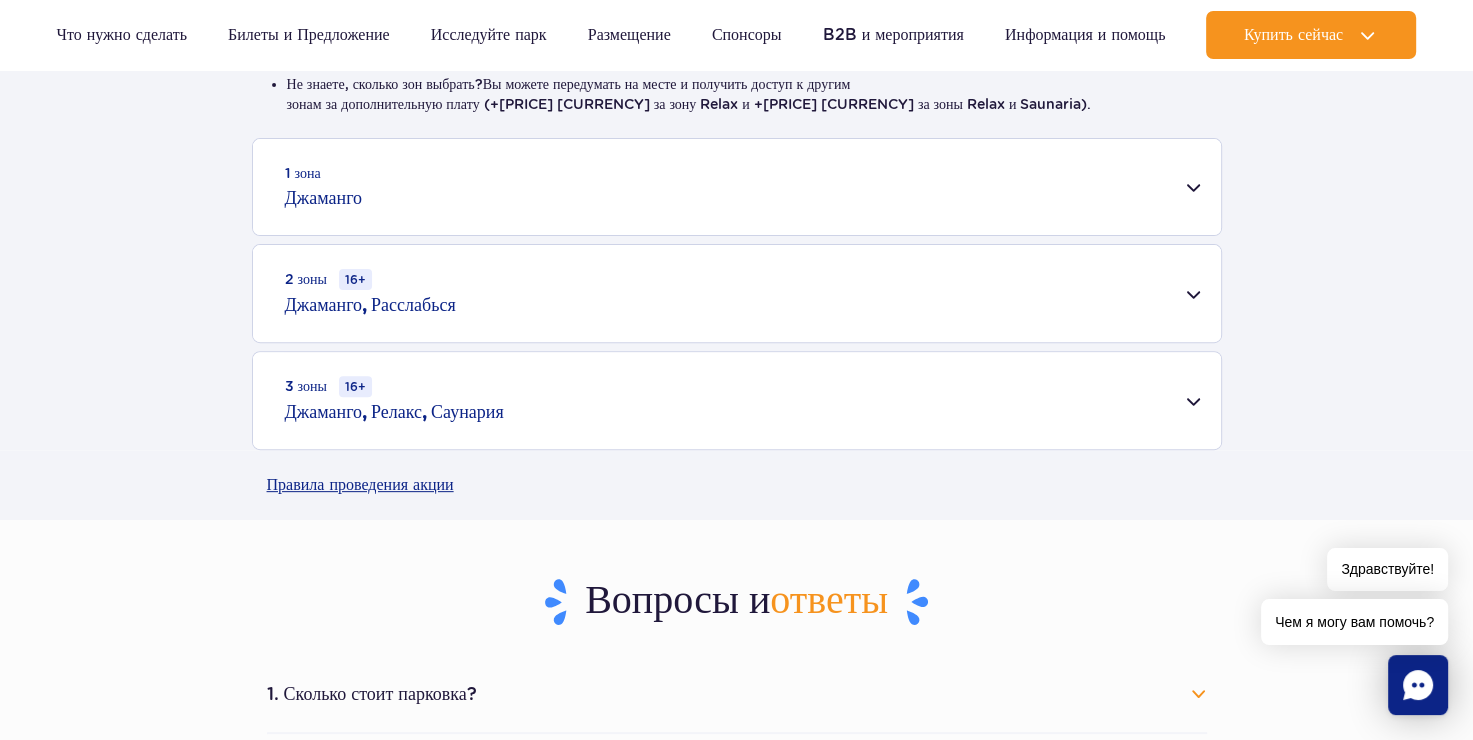 click on "1 зона
Джаманго" at bounding box center [737, 187] 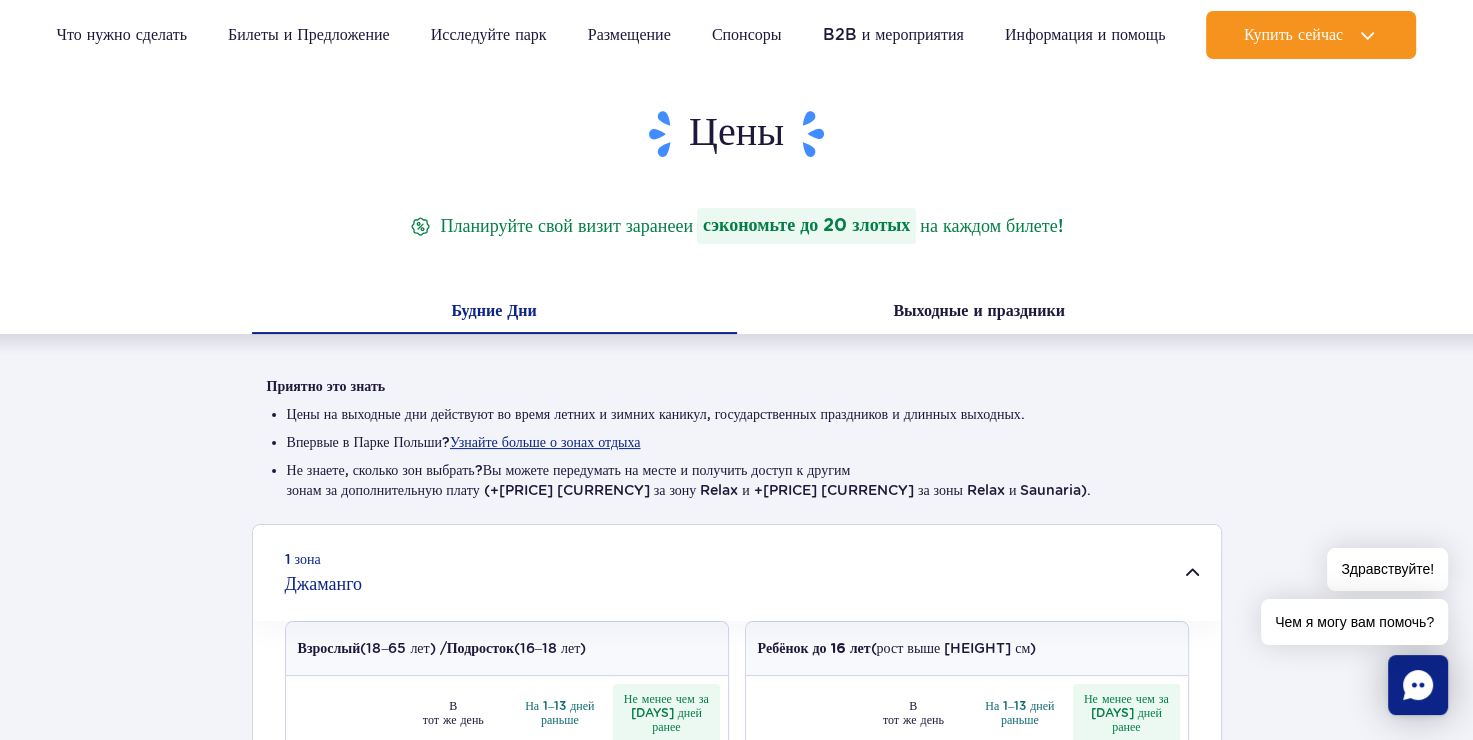 scroll, scrollTop: 203, scrollLeft: 0, axis: vertical 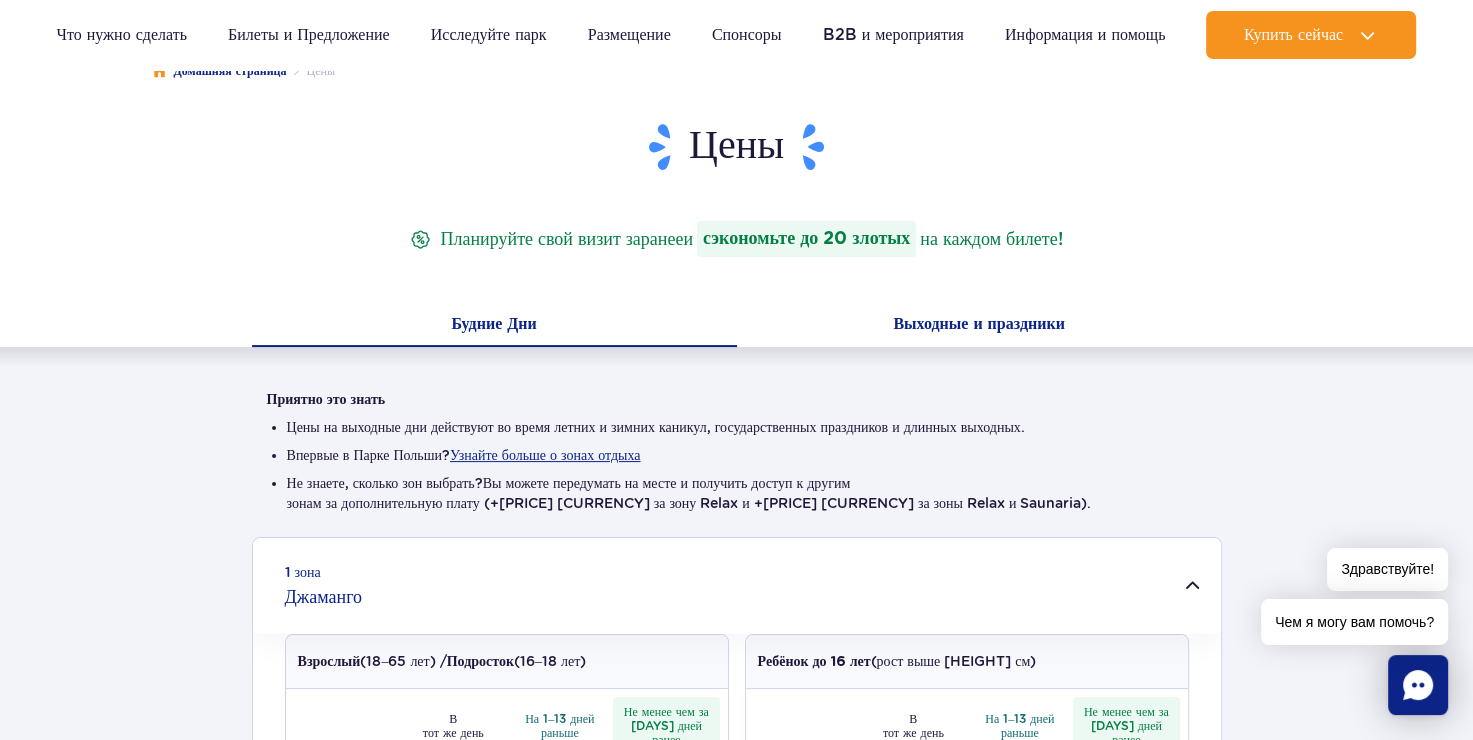 click on "Выходные и праздники" at bounding box center (978, 323) 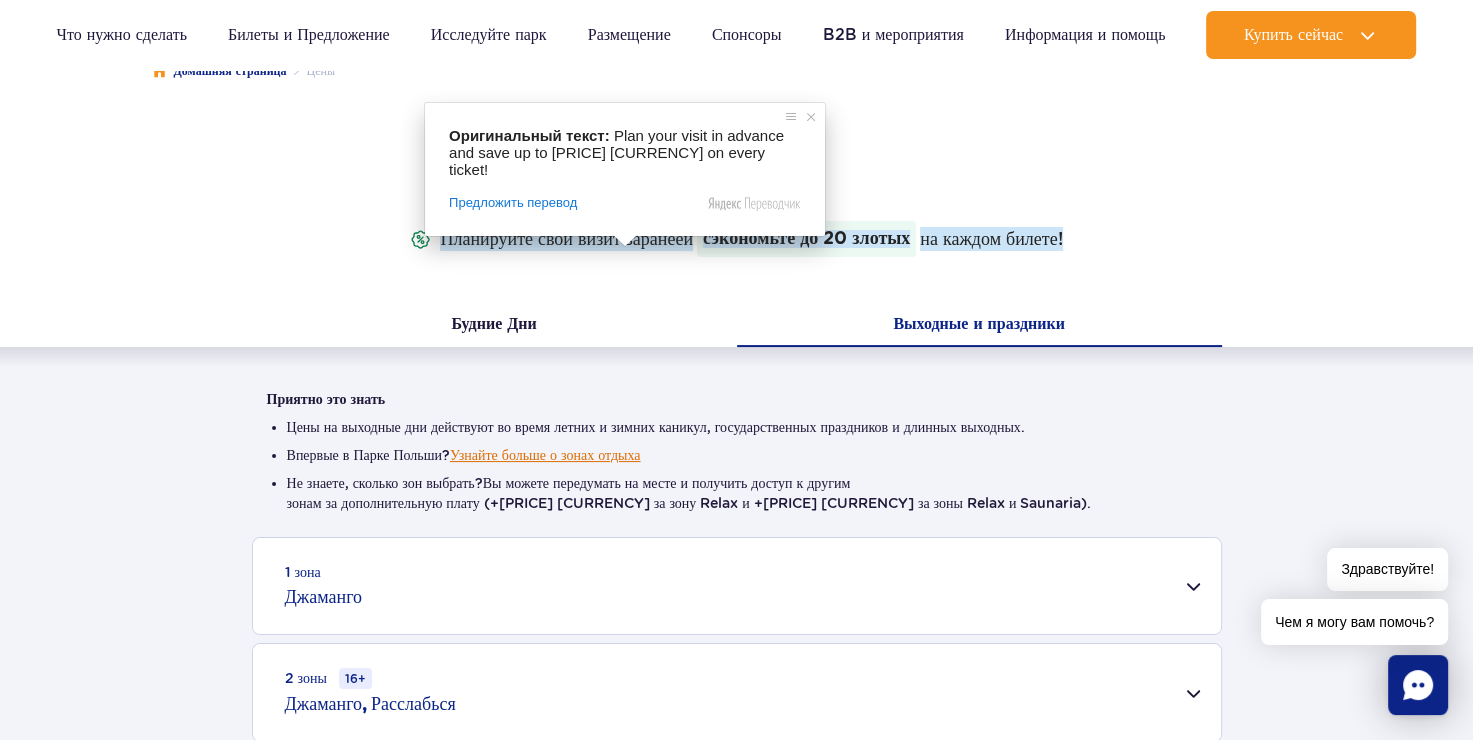 scroll, scrollTop: 443, scrollLeft: 0, axis: vertical 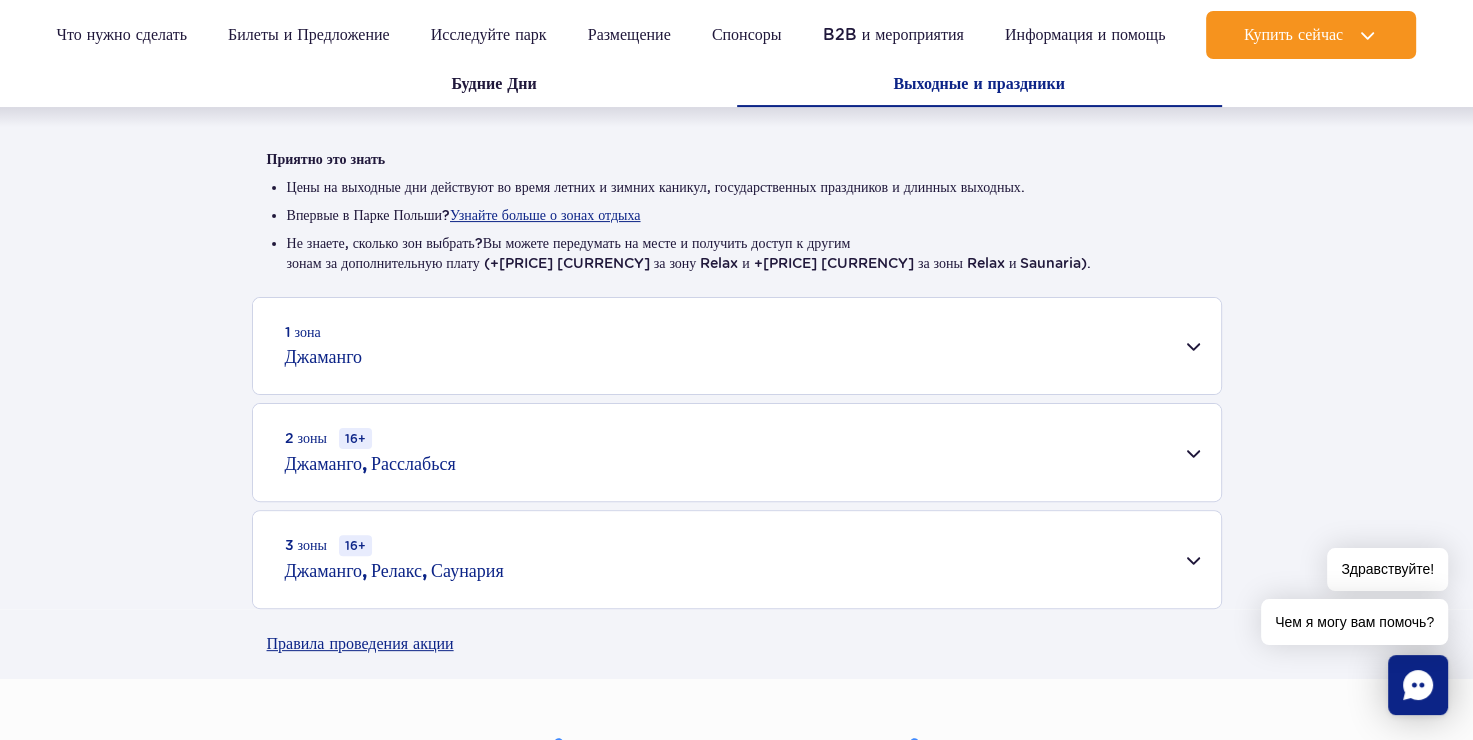 click on "1 зона
Джаманго" at bounding box center (737, 346) 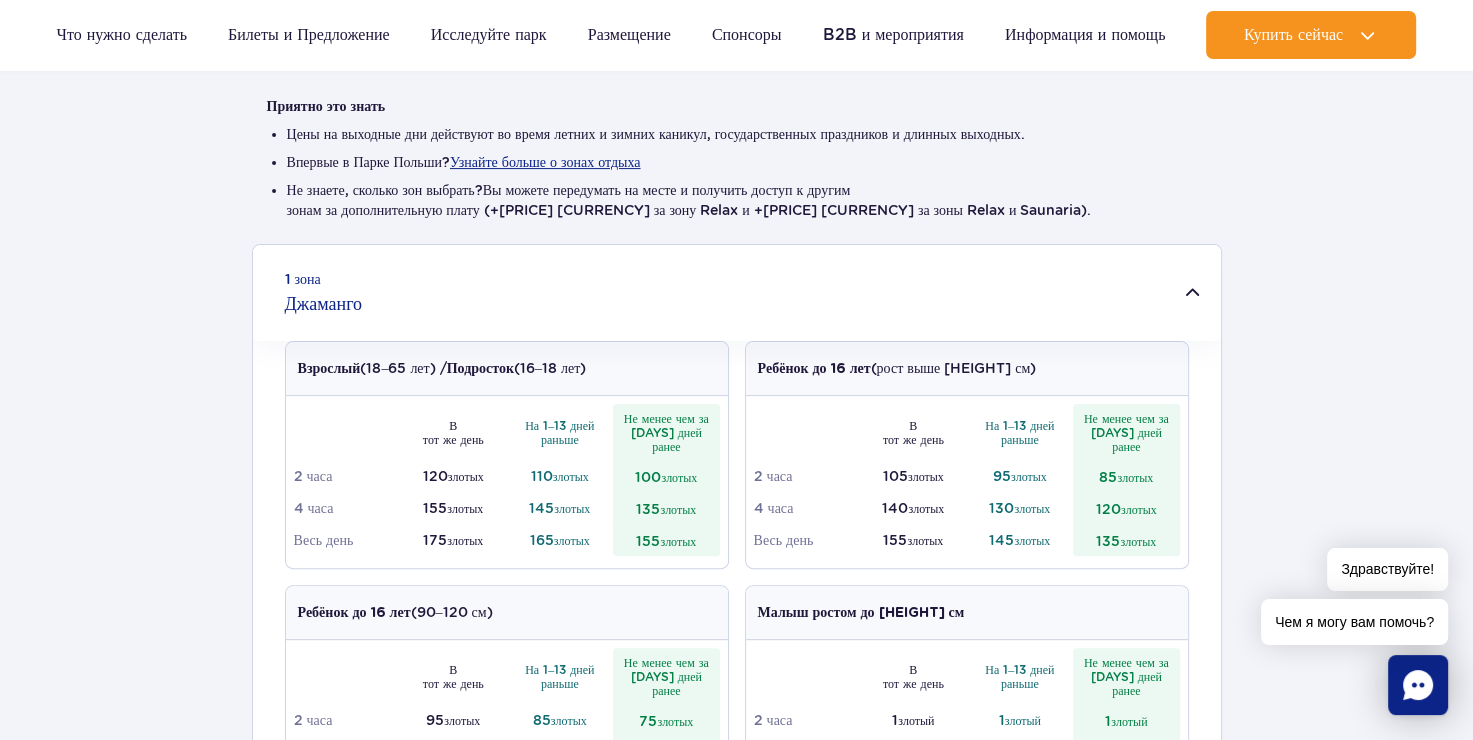 scroll, scrollTop: 496, scrollLeft: 0, axis: vertical 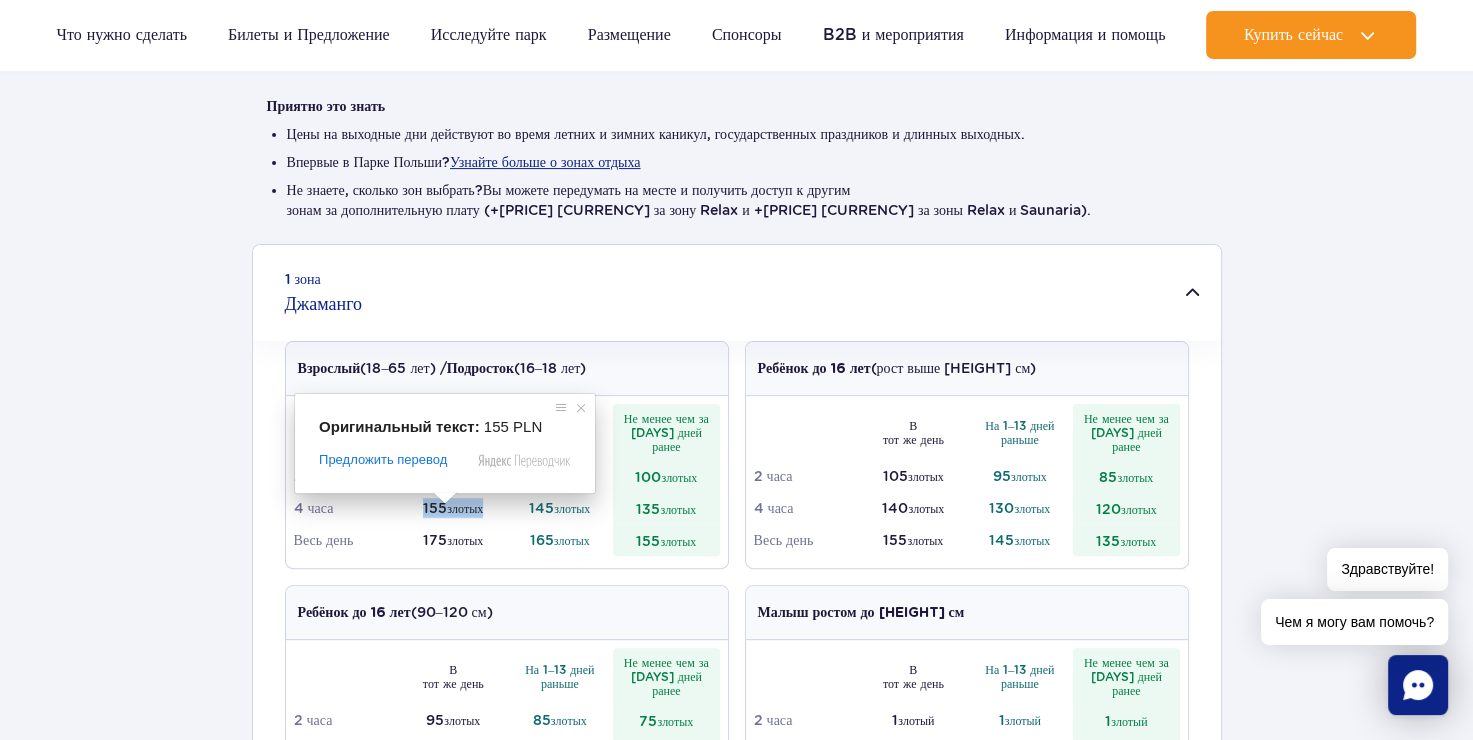 drag, startPoint x: 422, startPoint y: 504, endPoint x: 500, endPoint y: 504, distance: 78 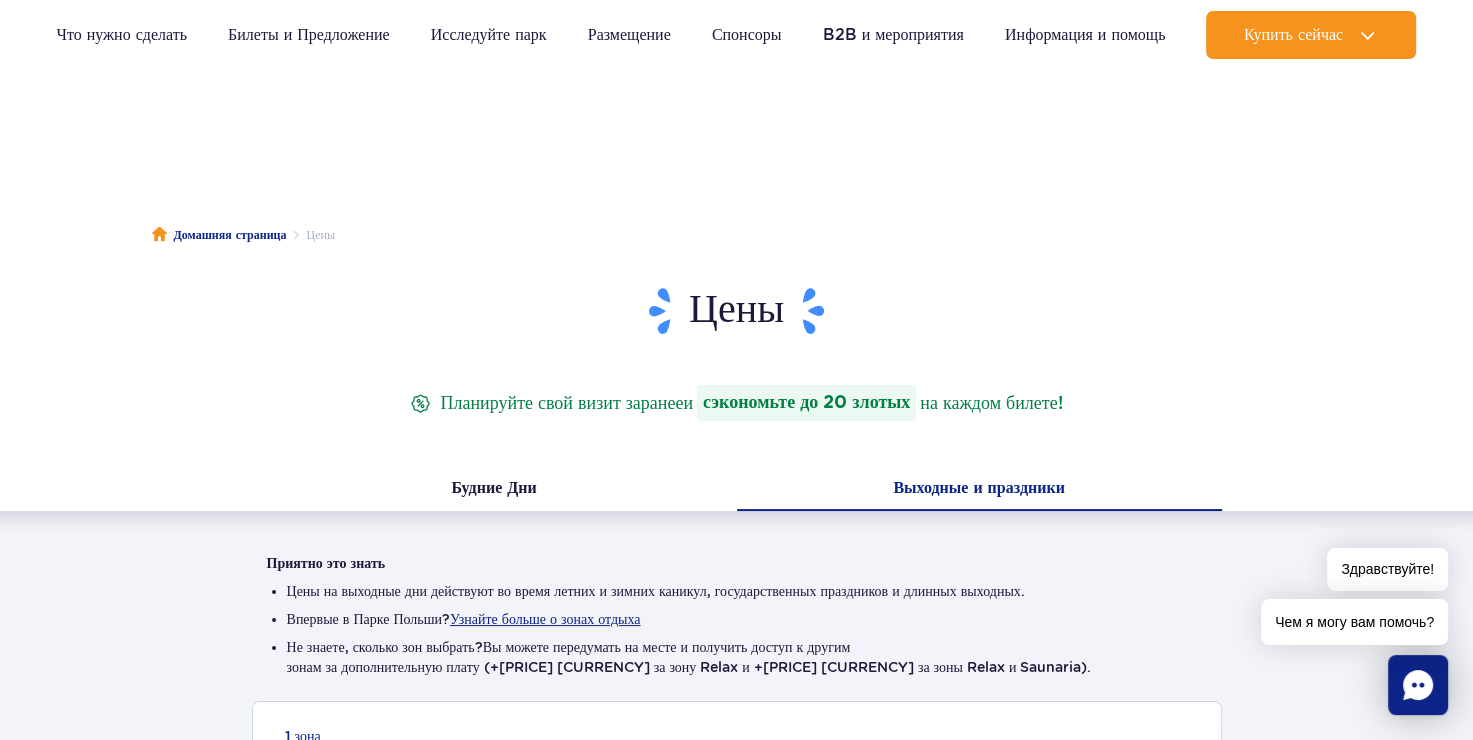 scroll, scrollTop: 0, scrollLeft: 0, axis: both 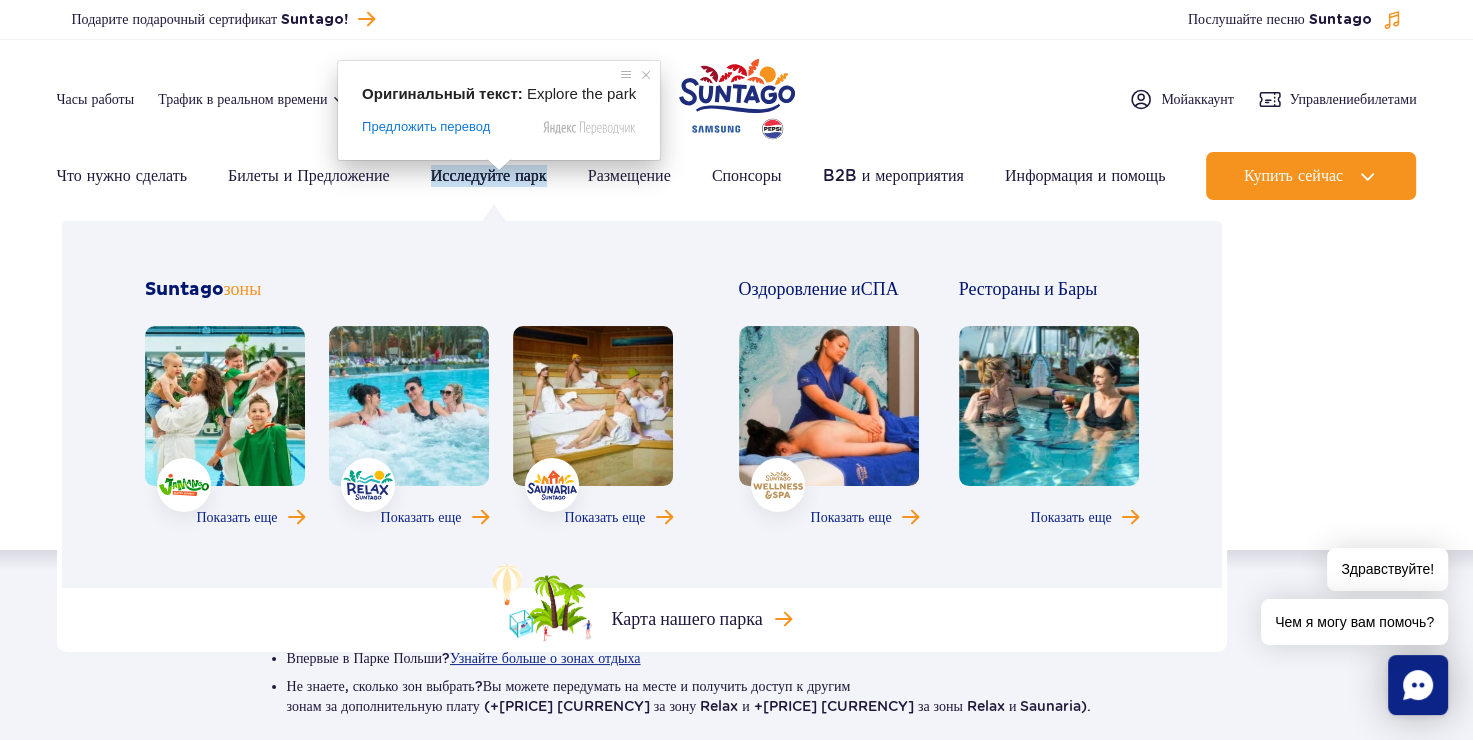 click on "Исследуйте парк" at bounding box center (489, 176) 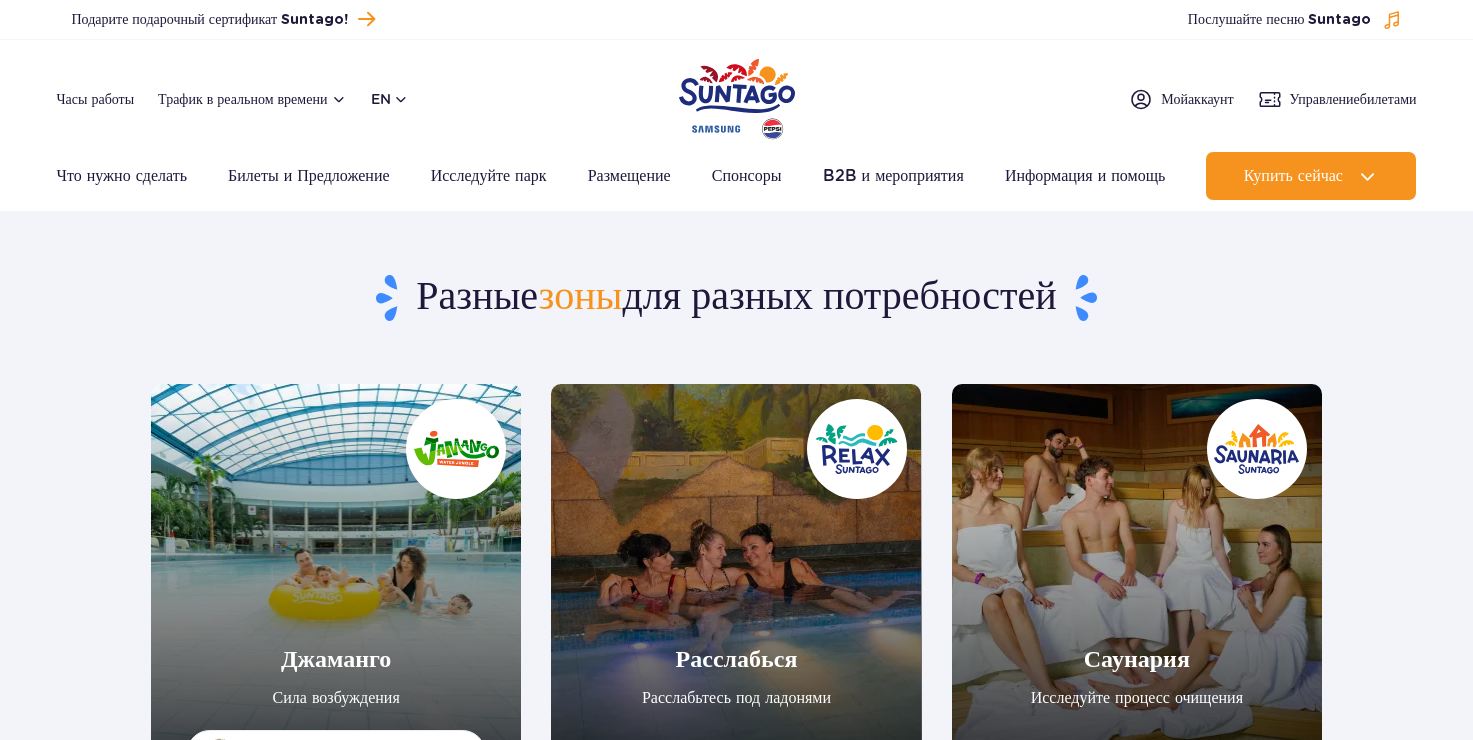 scroll, scrollTop: 0, scrollLeft: 0, axis: both 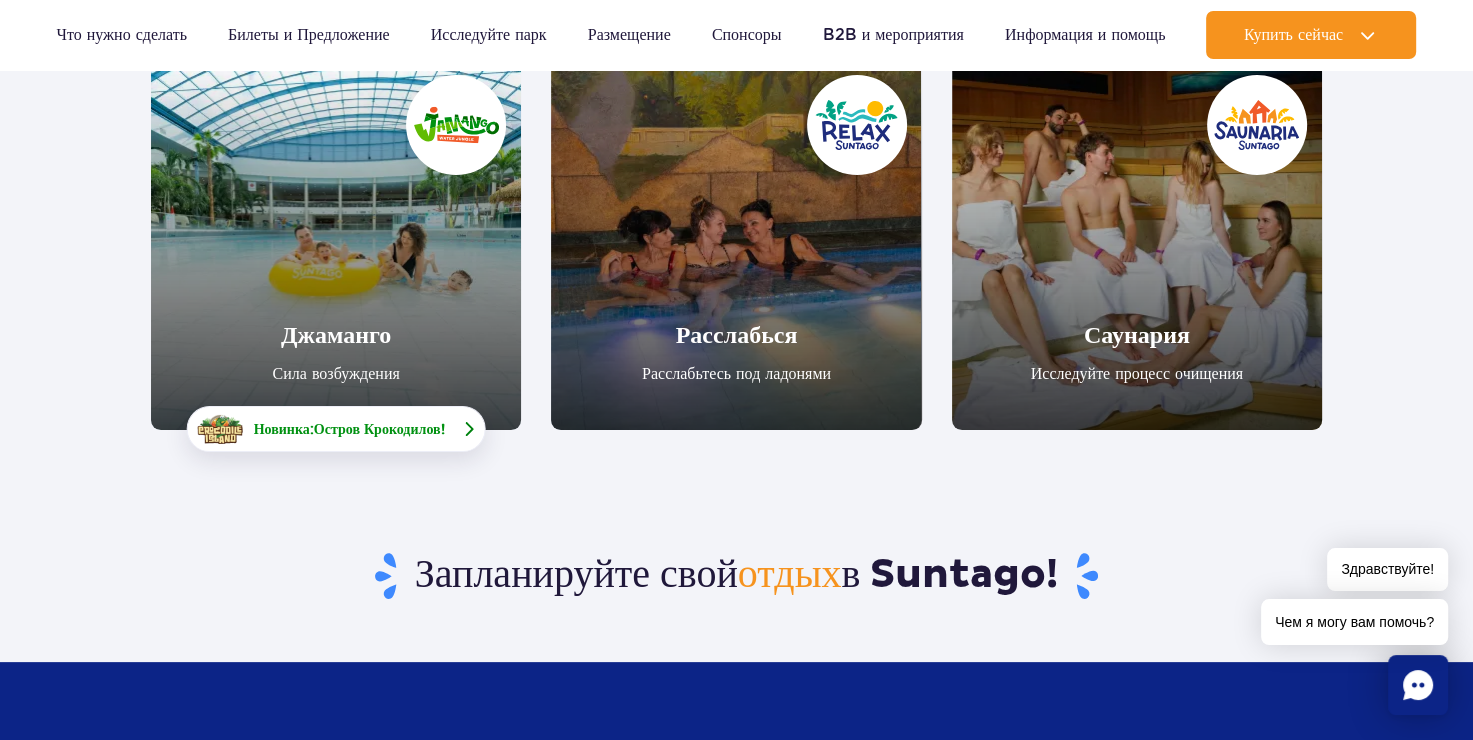 click on "Новинка:  Остров Крокодилов !" at bounding box center [336, 429] 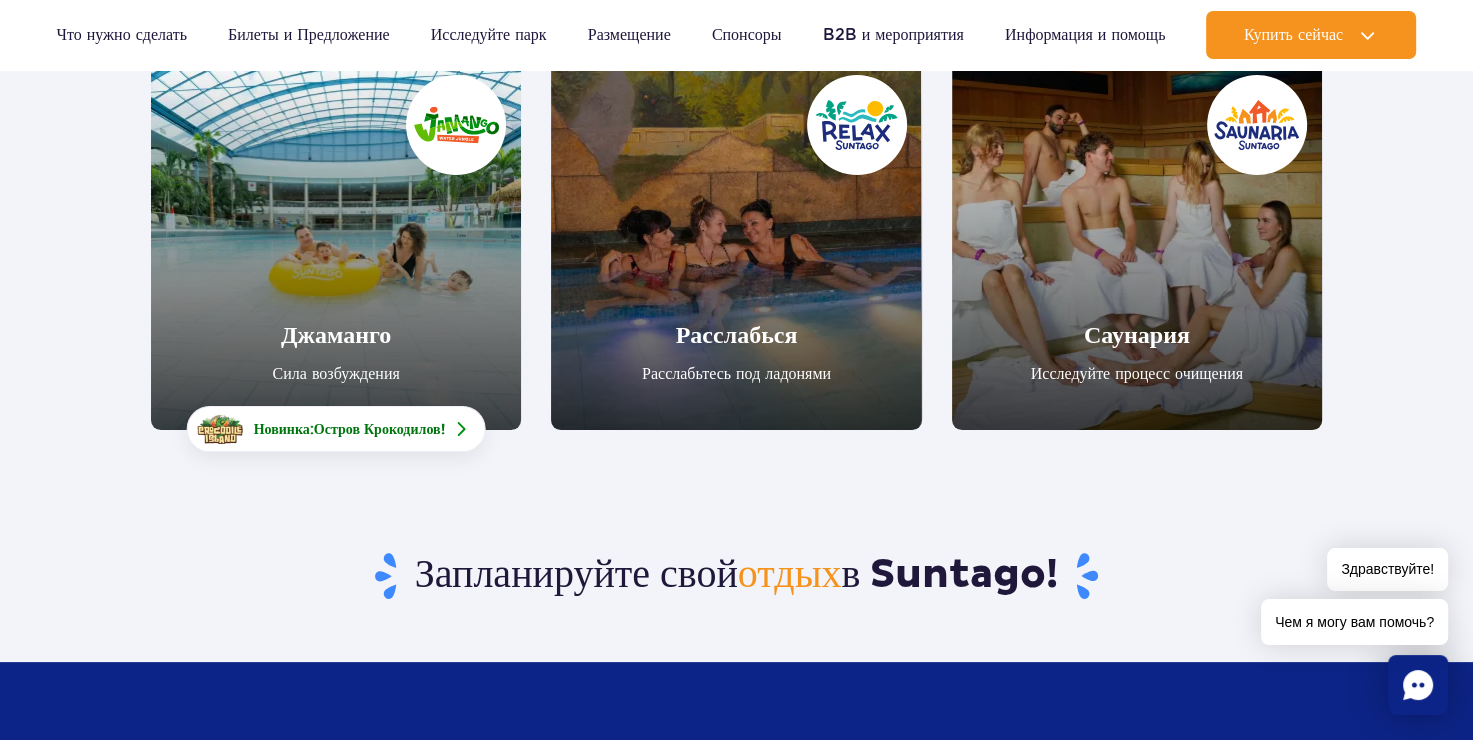 click at bounding box center (336, 245) 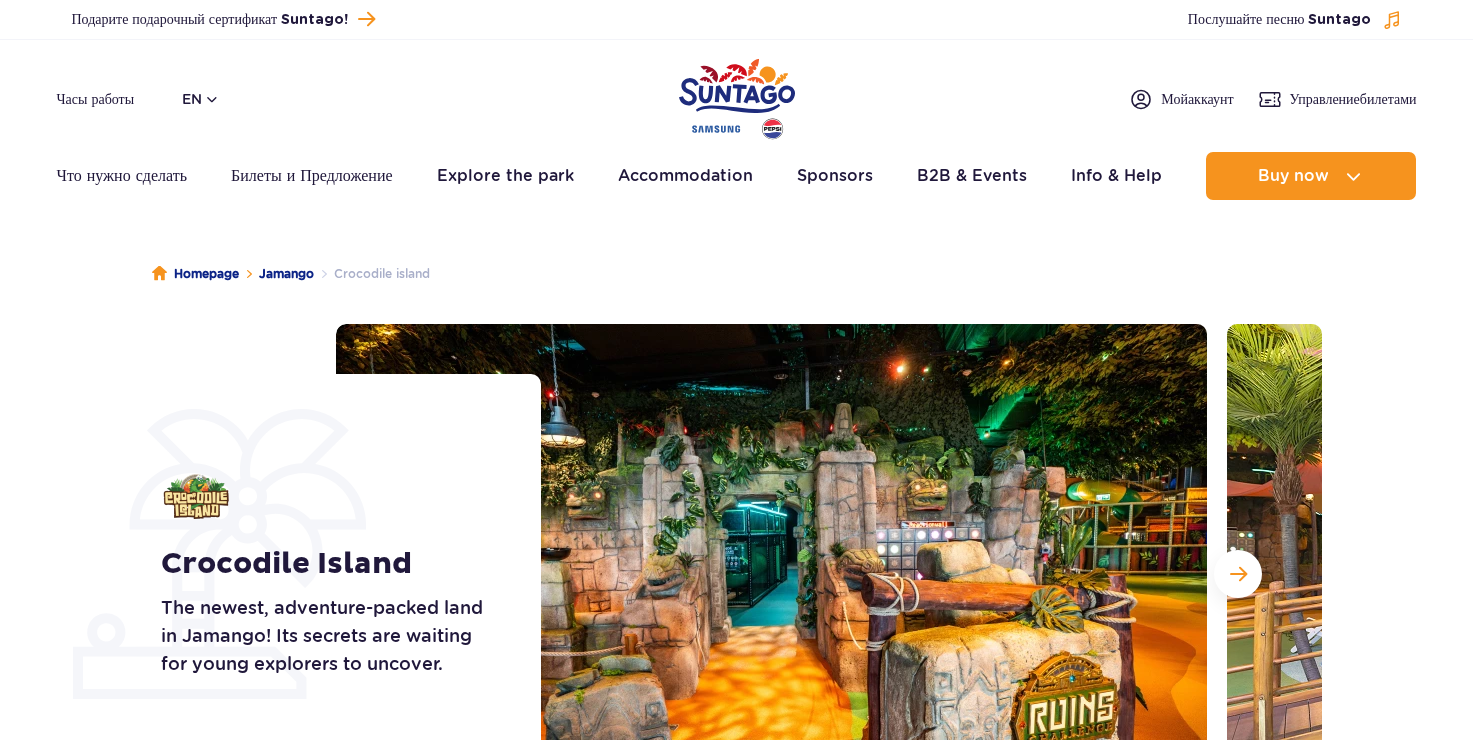 scroll, scrollTop: 0, scrollLeft: 0, axis: both 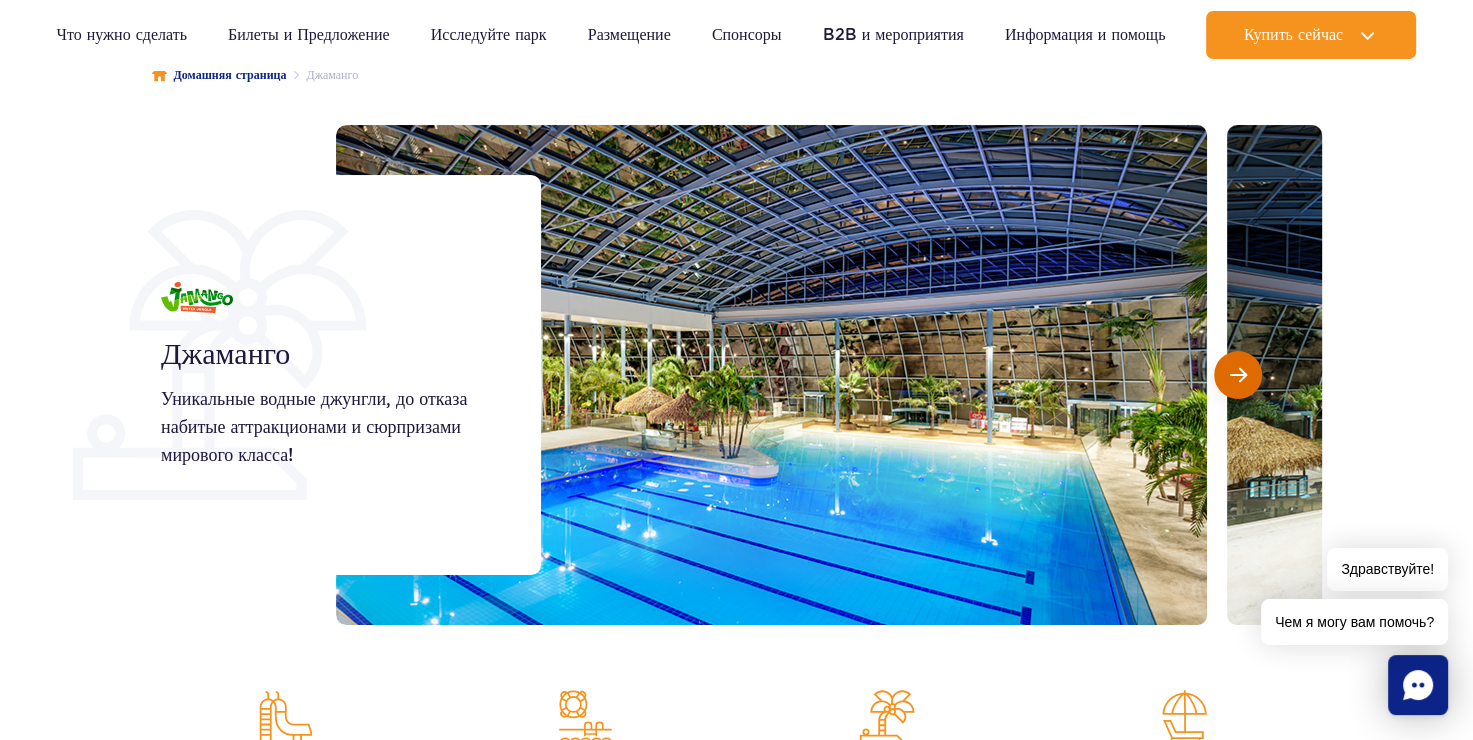 click at bounding box center (1238, 375) 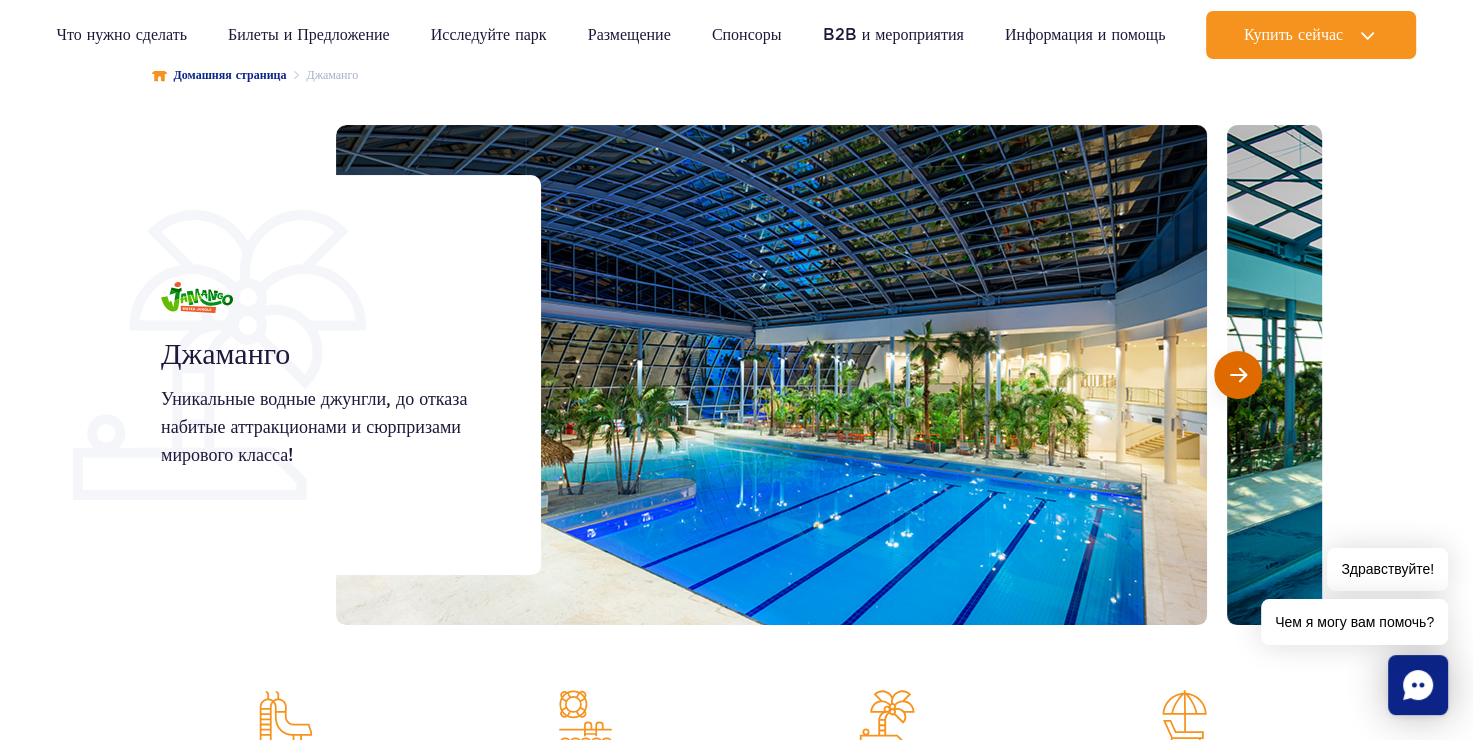 click at bounding box center (1238, 375) 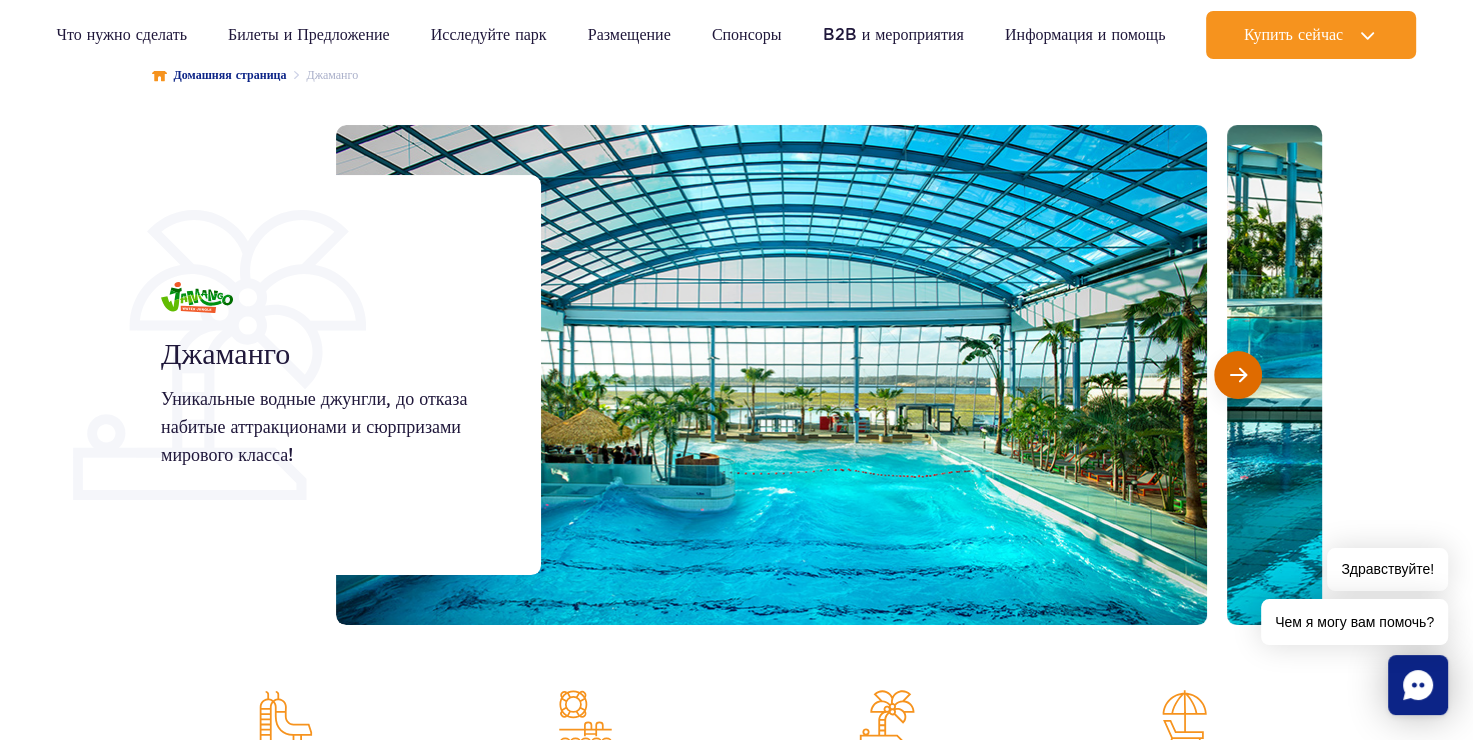 click at bounding box center [1238, 375] 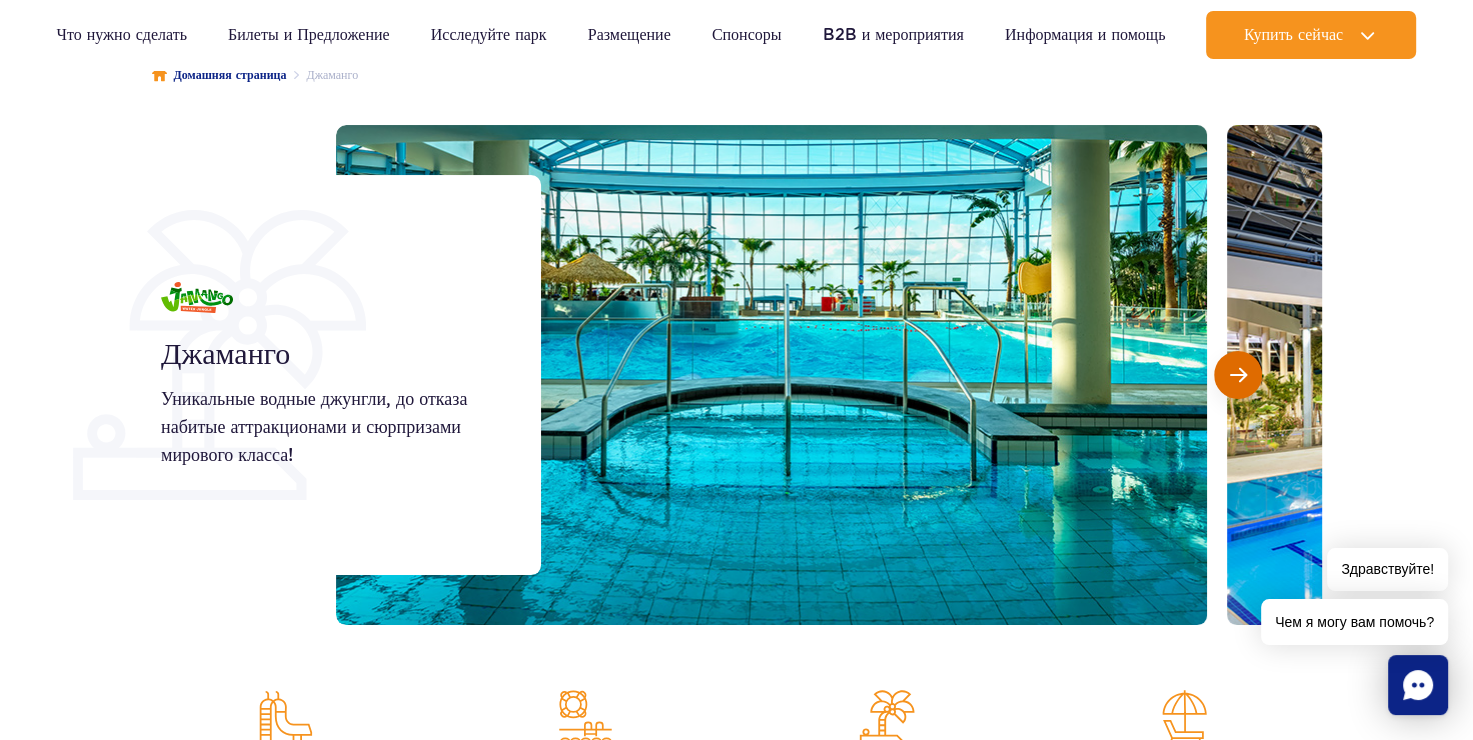 click at bounding box center (1238, 375) 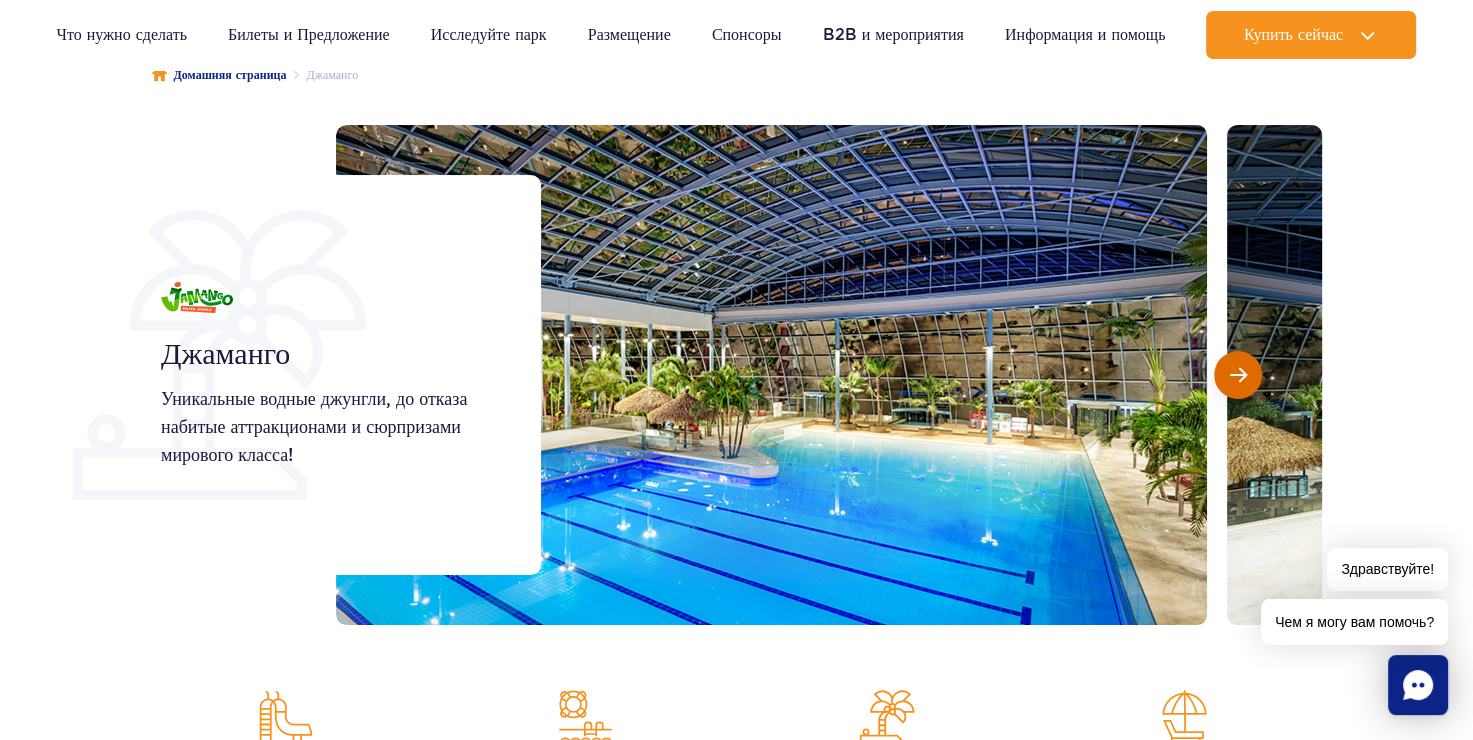 click at bounding box center [1238, 375] 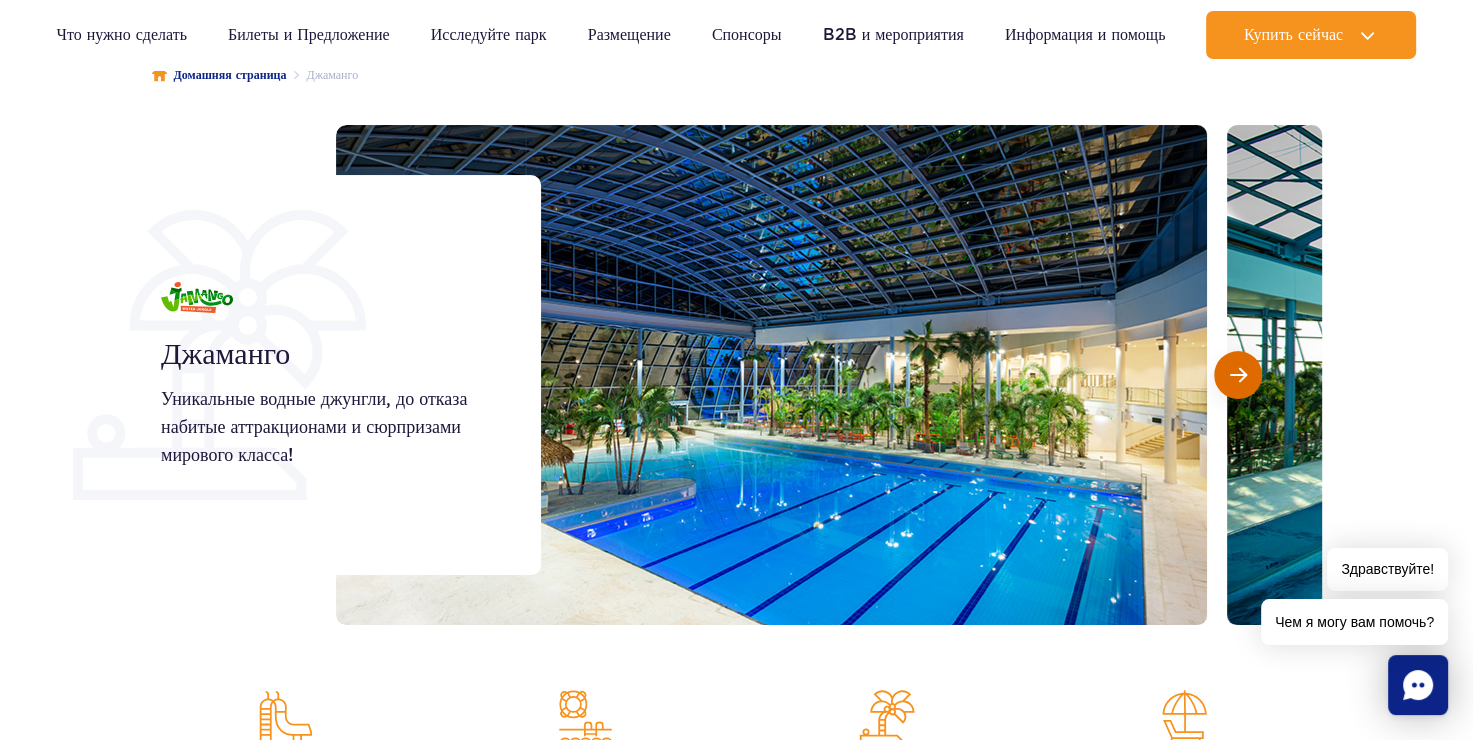 click at bounding box center [1238, 375] 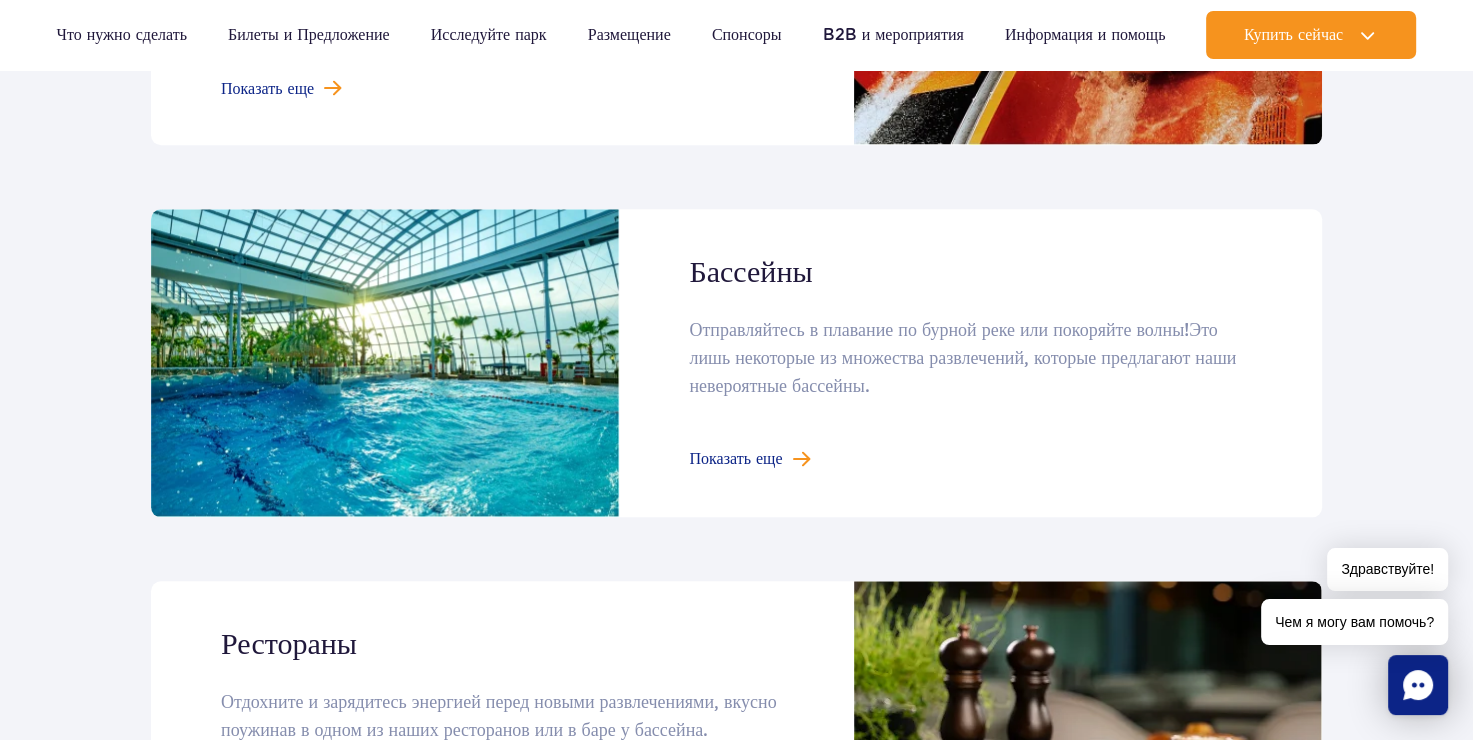 scroll, scrollTop: 2016, scrollLeft: 0, axis: vertical 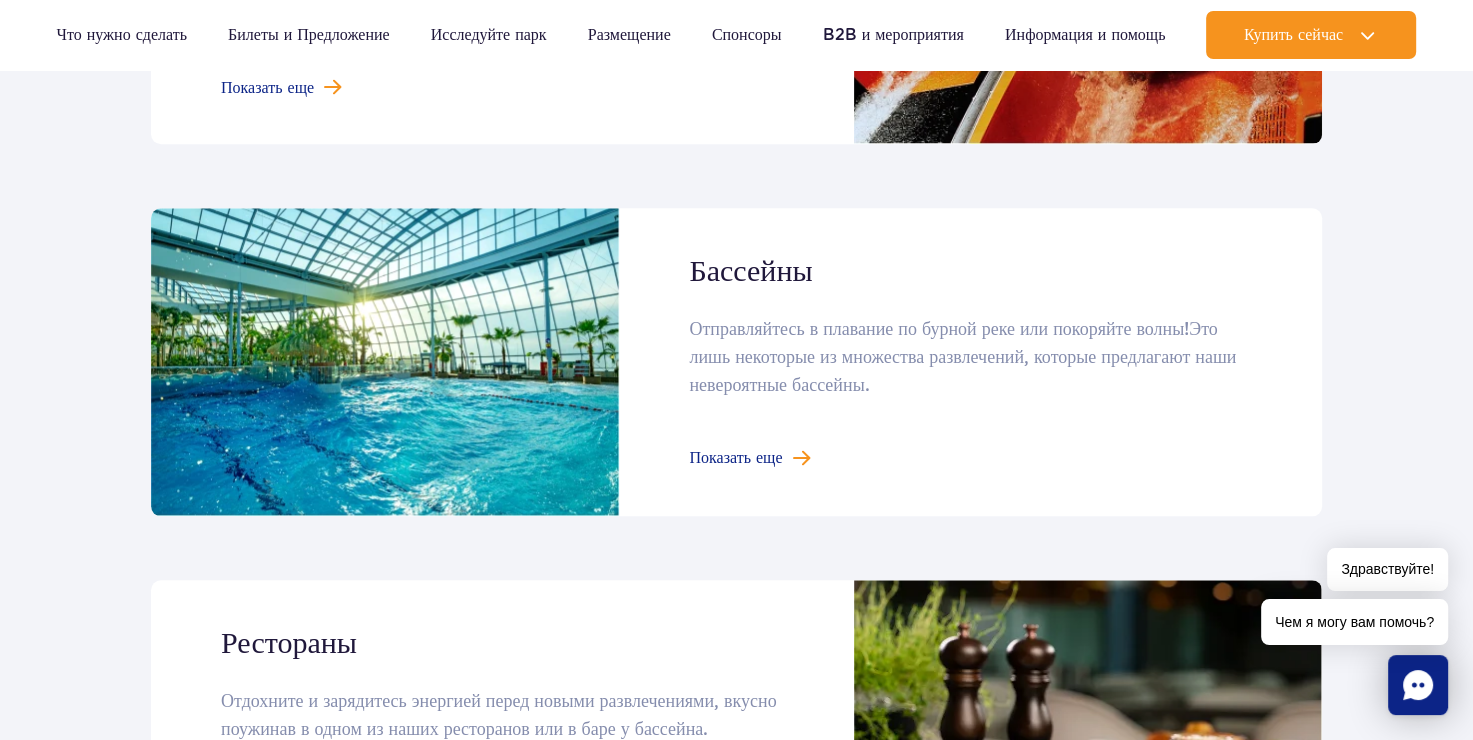 click at bounding box center [736, 362] 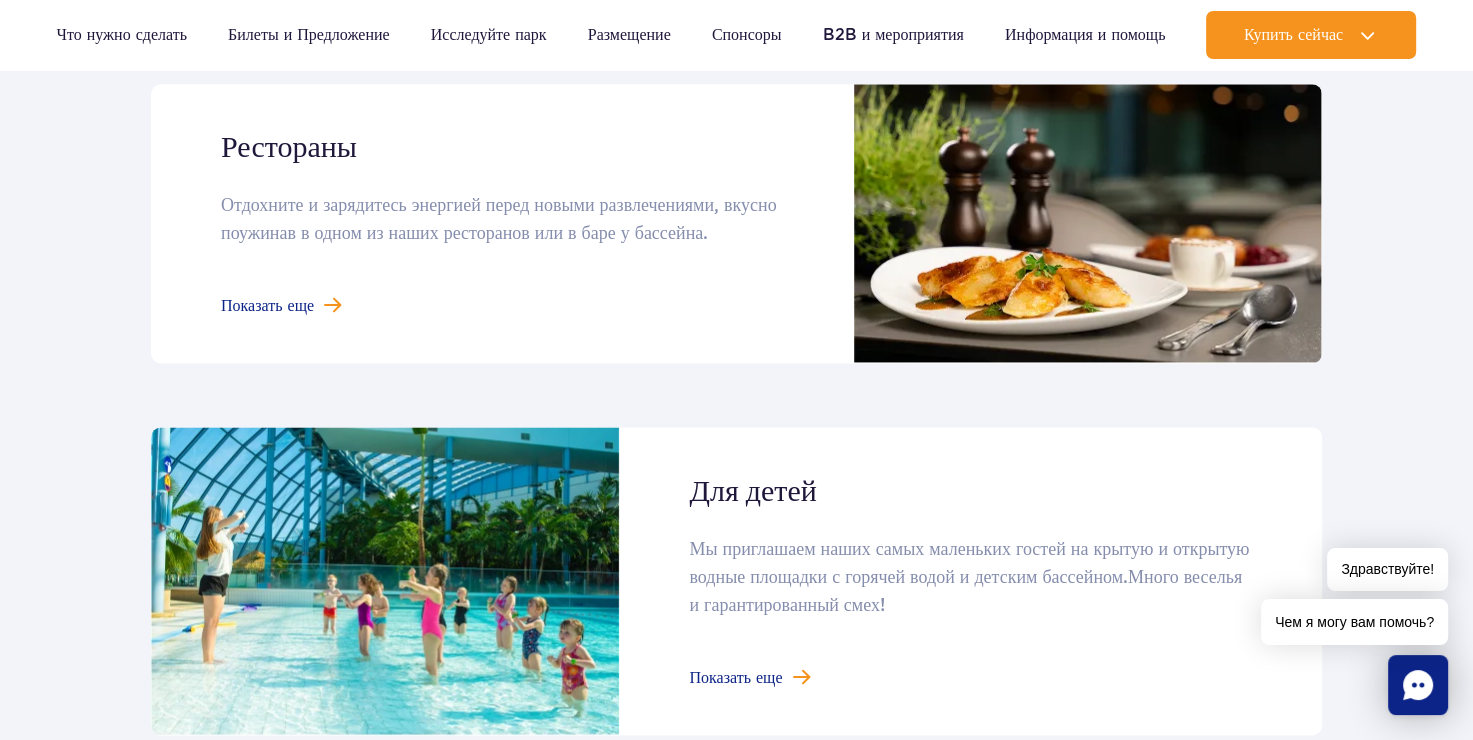 scroll, scrollTop: 2512, scrollLeft: 0, axis: vertical 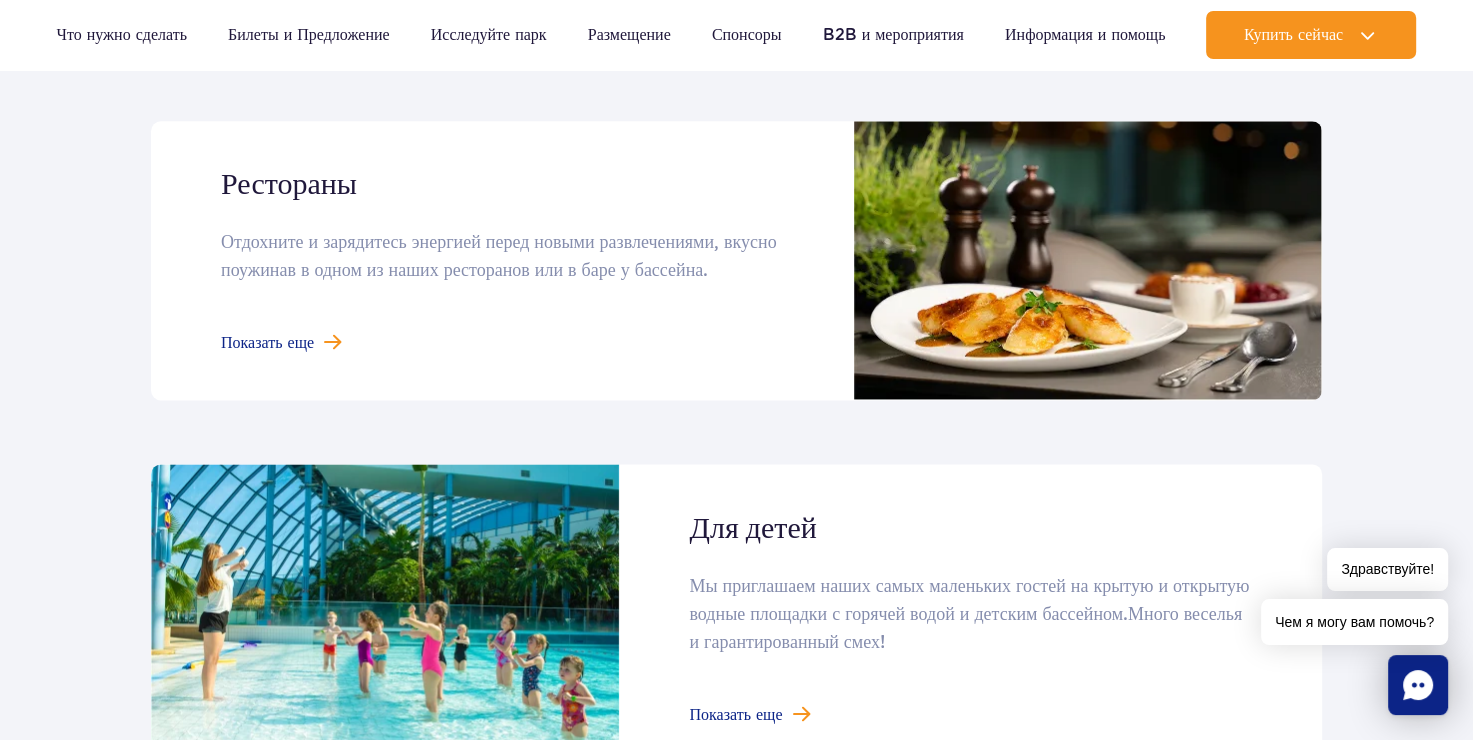 click at bounding box center (736, 261) 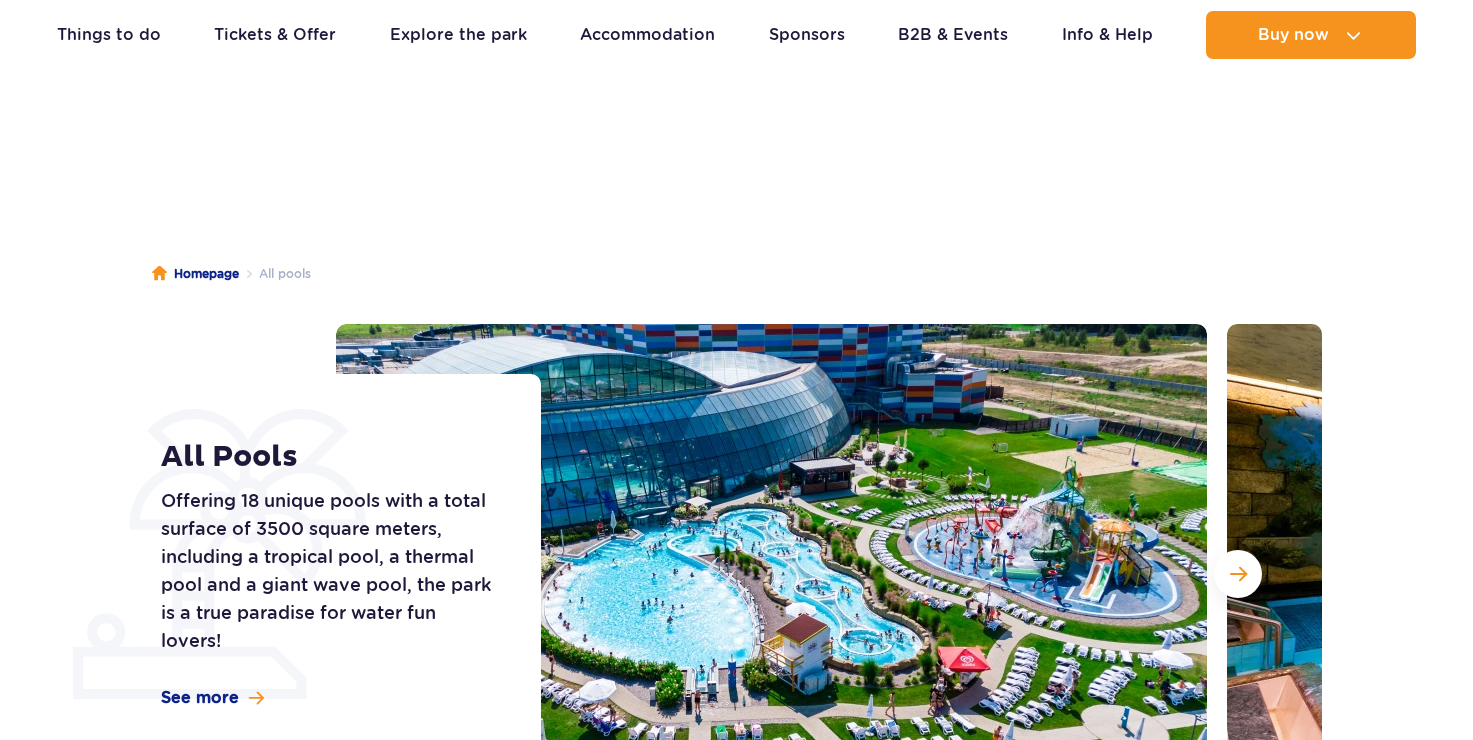 scroll, scrollTop: 342, scrollLeft: 0, axis: vertical 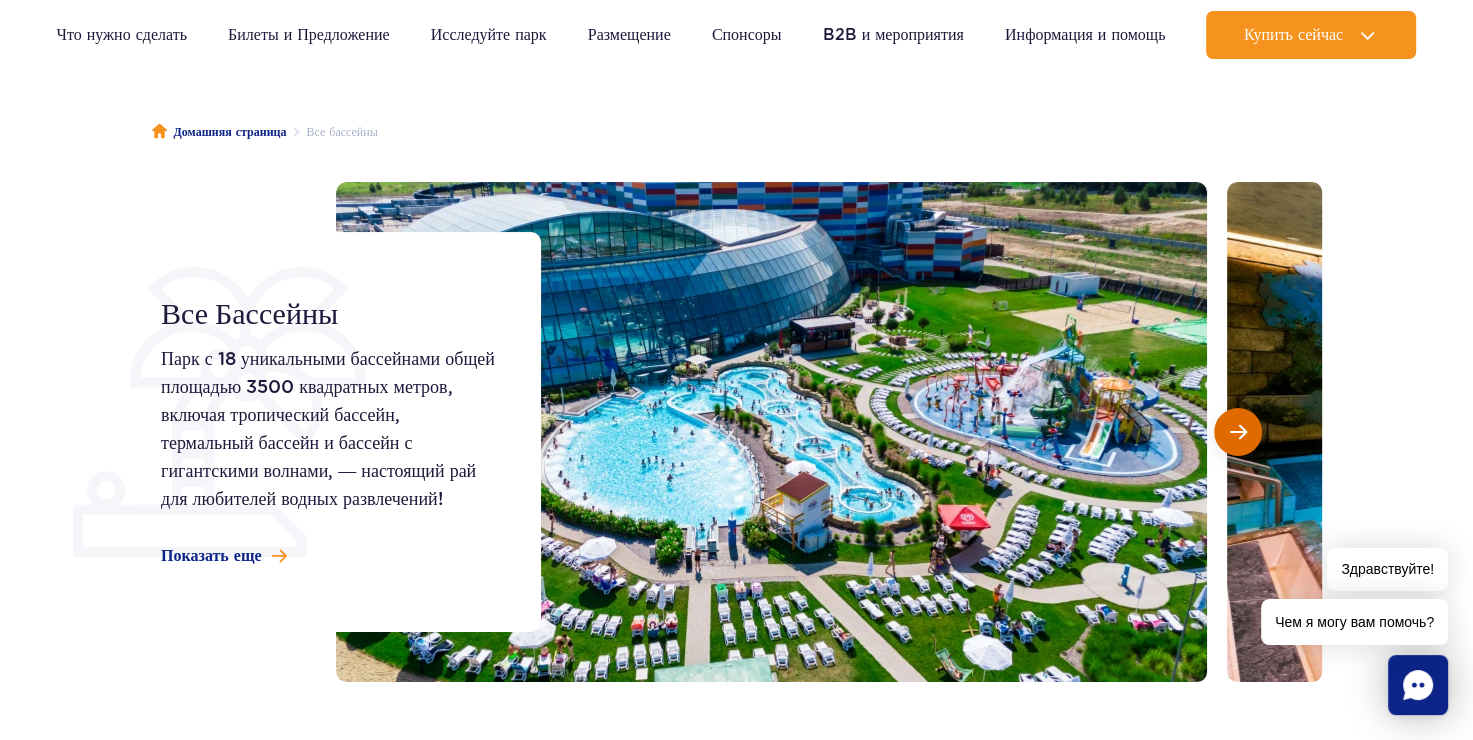 click at bounding box center (1238, 432) 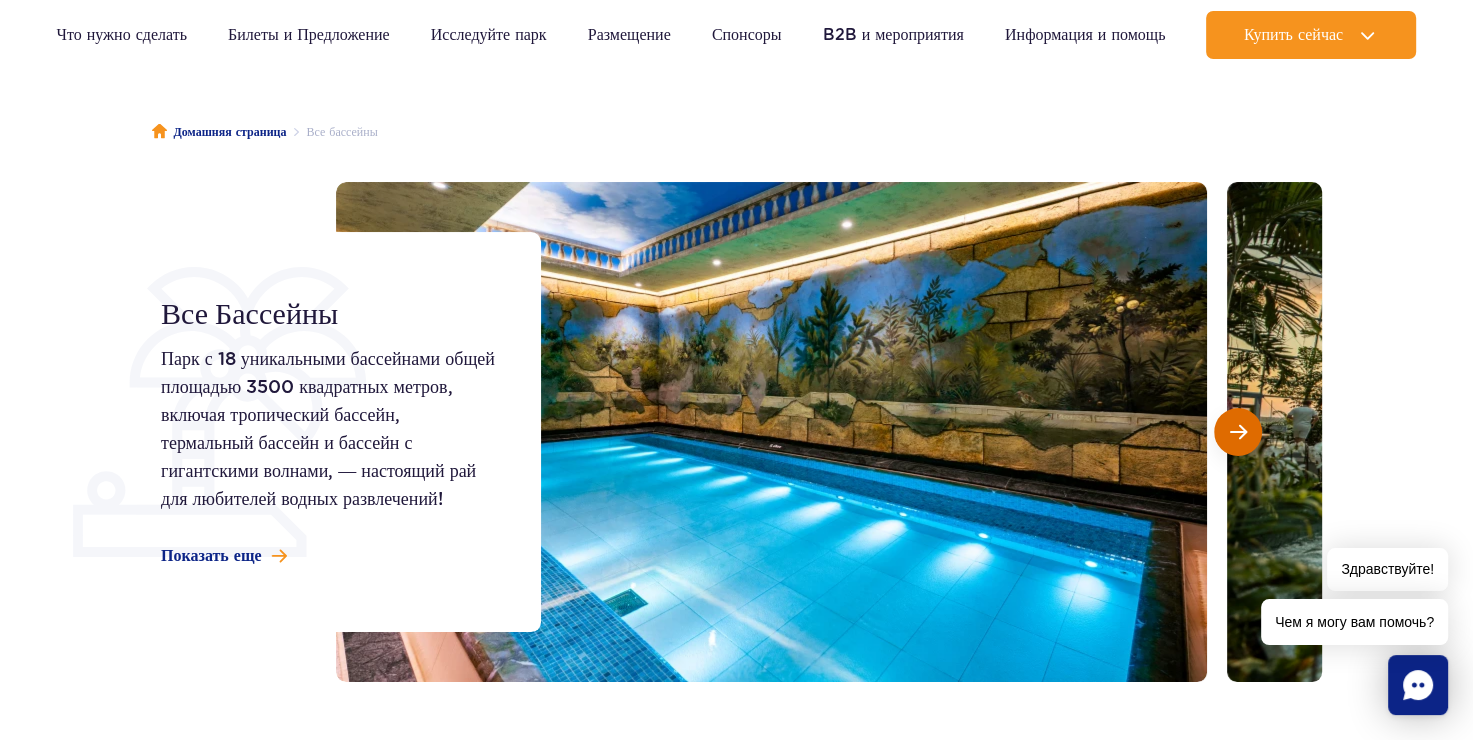 click at bounding box center [1238, 432] 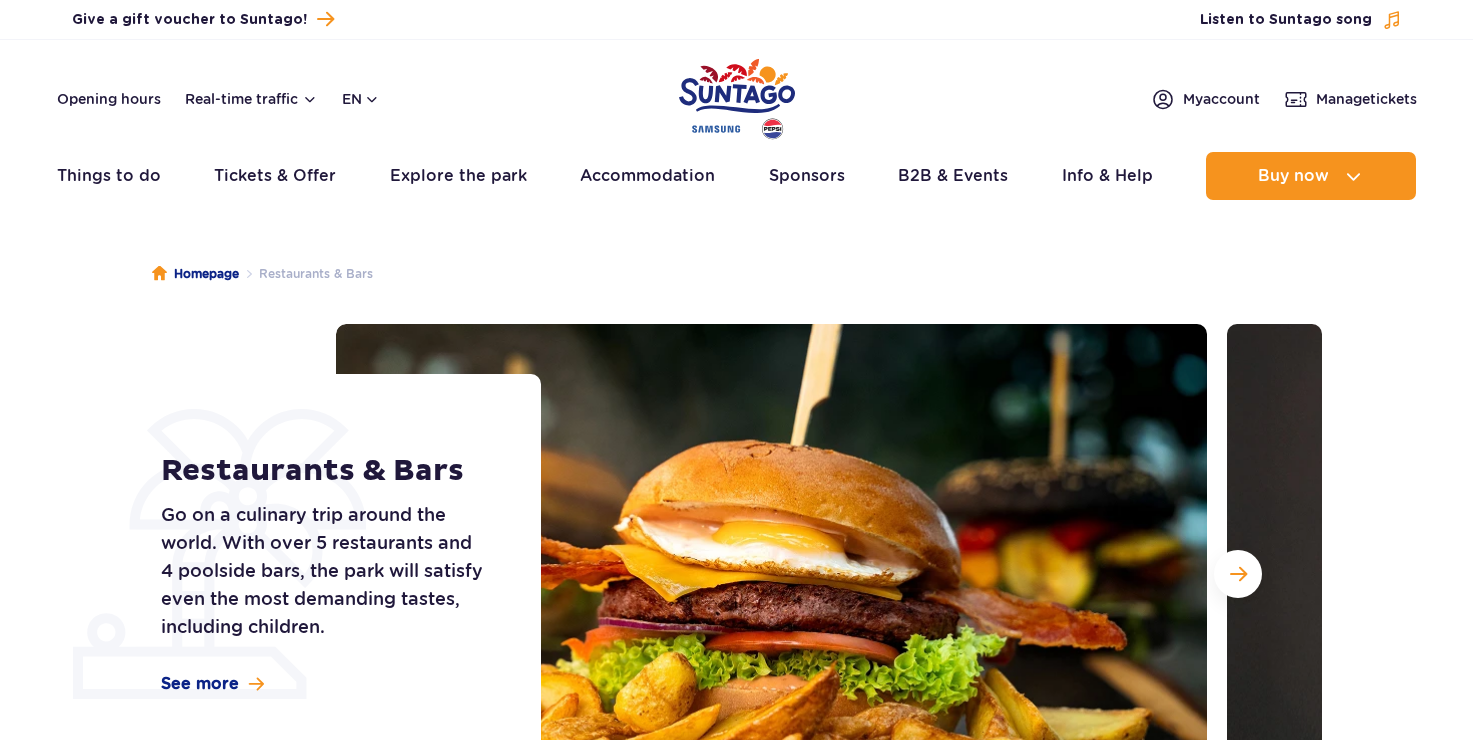 scroll, scrollTop: 0, scrollLeft: 0, axis: both 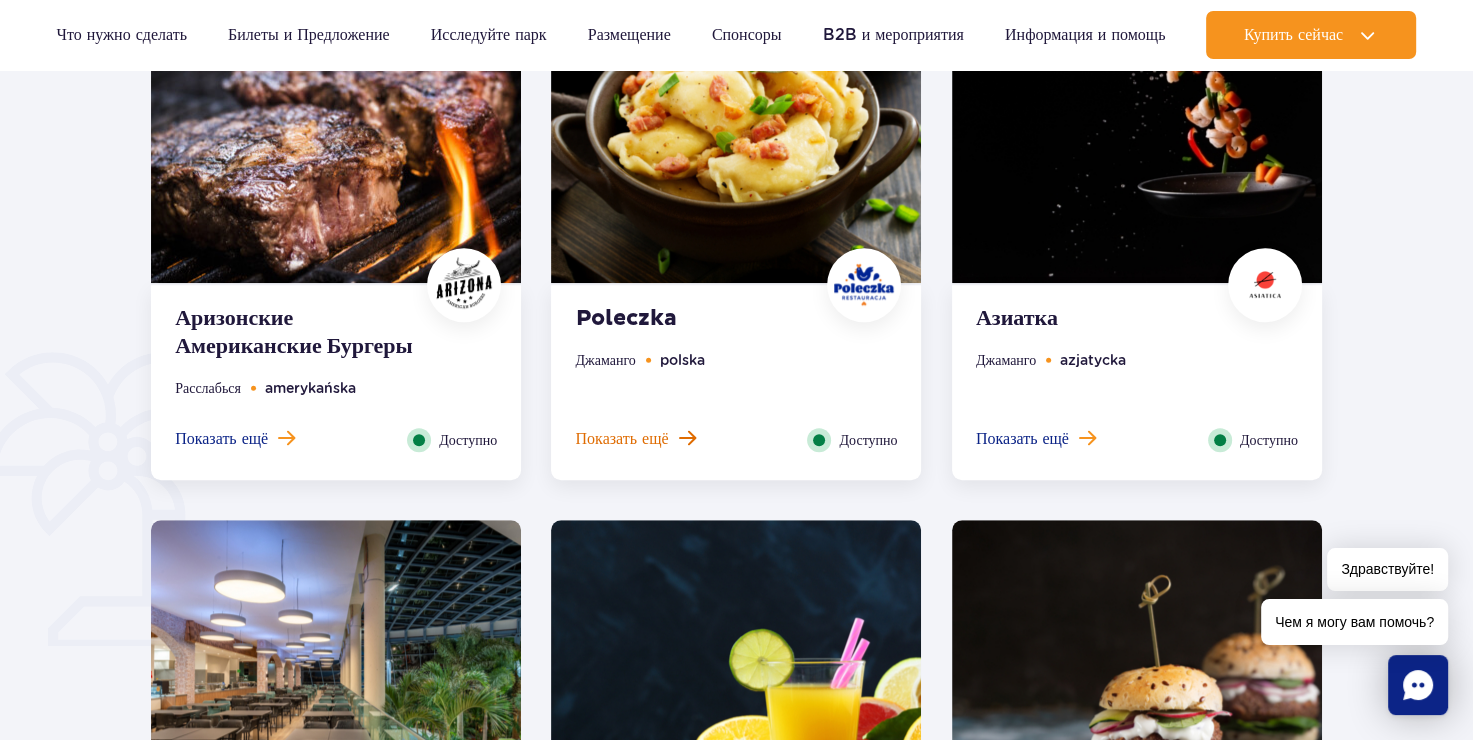 click on "Показать ещё" at bounding box center (635, 439) 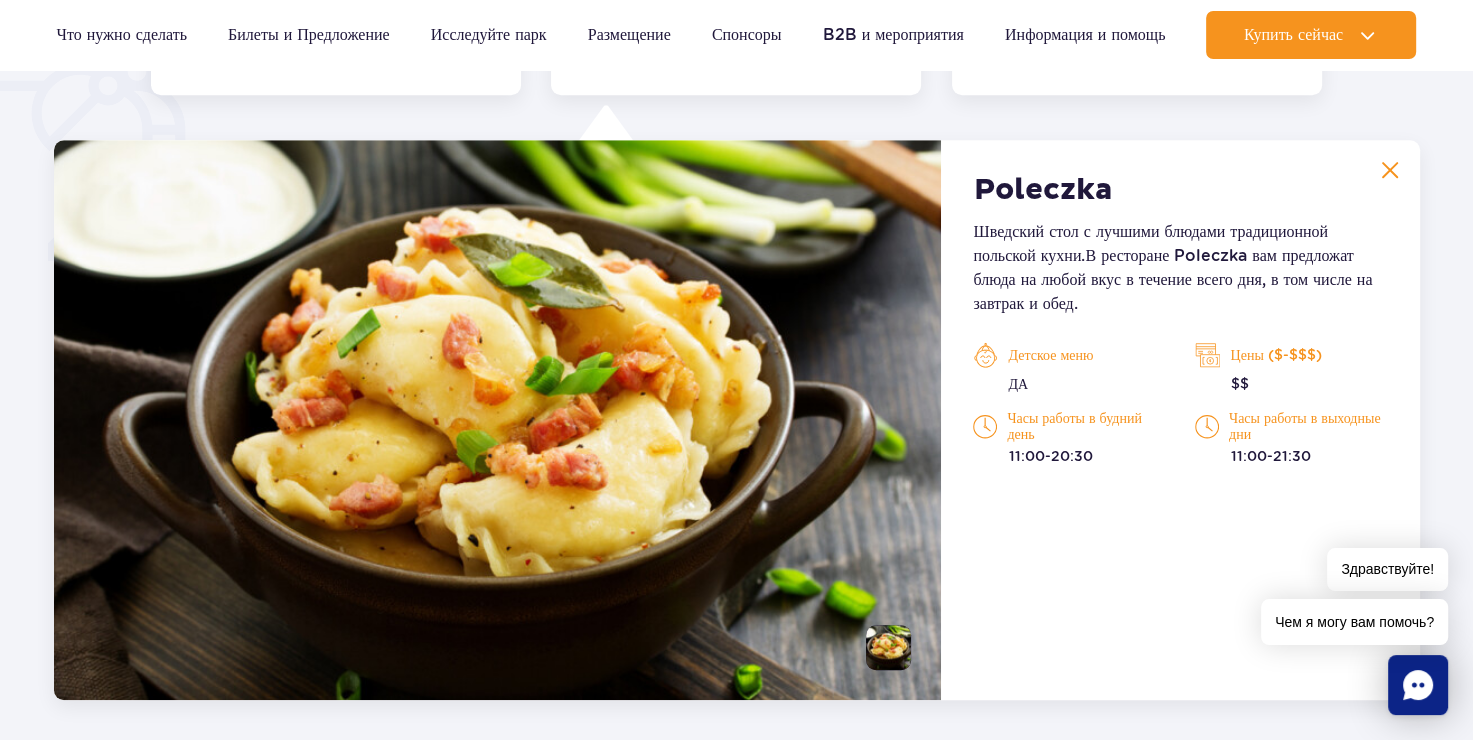 scroll, scrollTop: 1555, scrollLeft: 0, axis: vertical 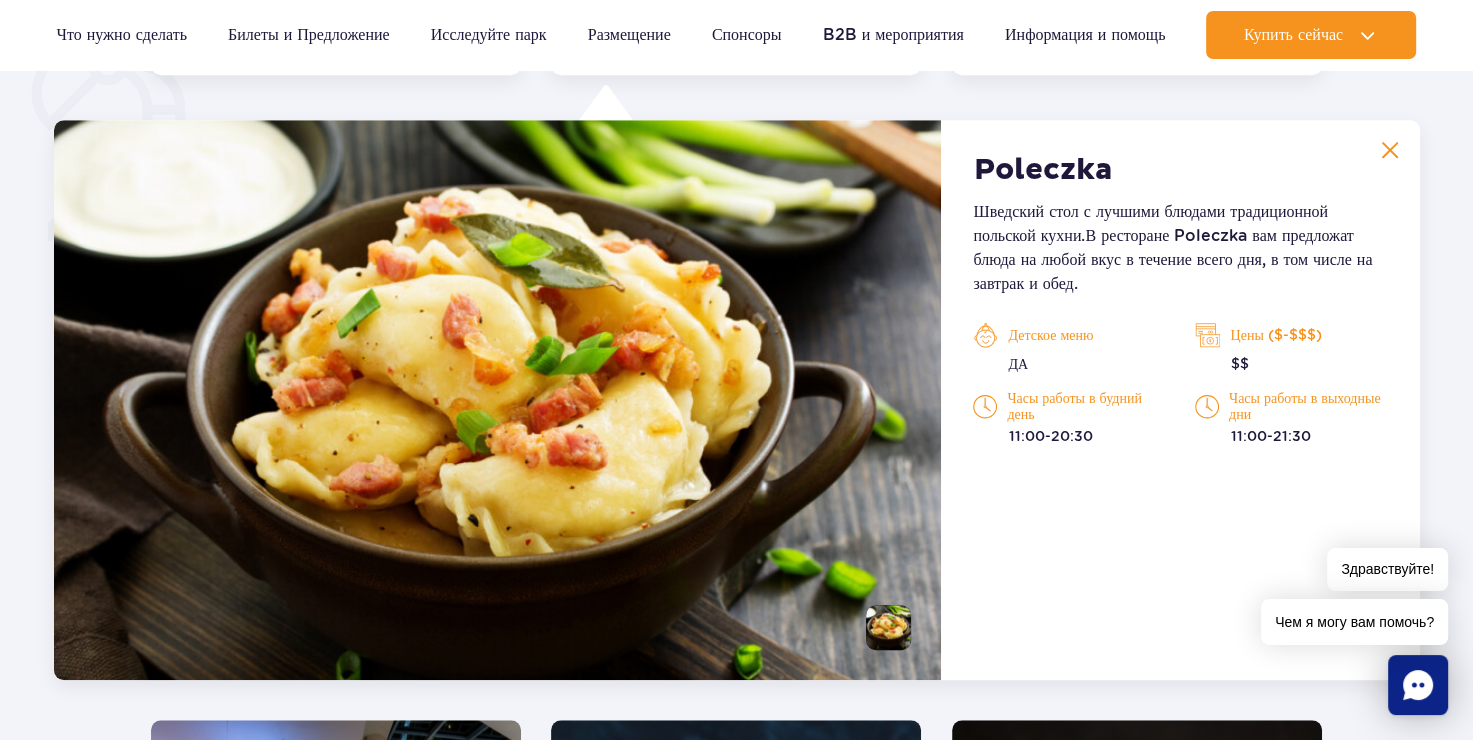 click on "Цены ($-$$$)" at bounding box center [1291, 335] 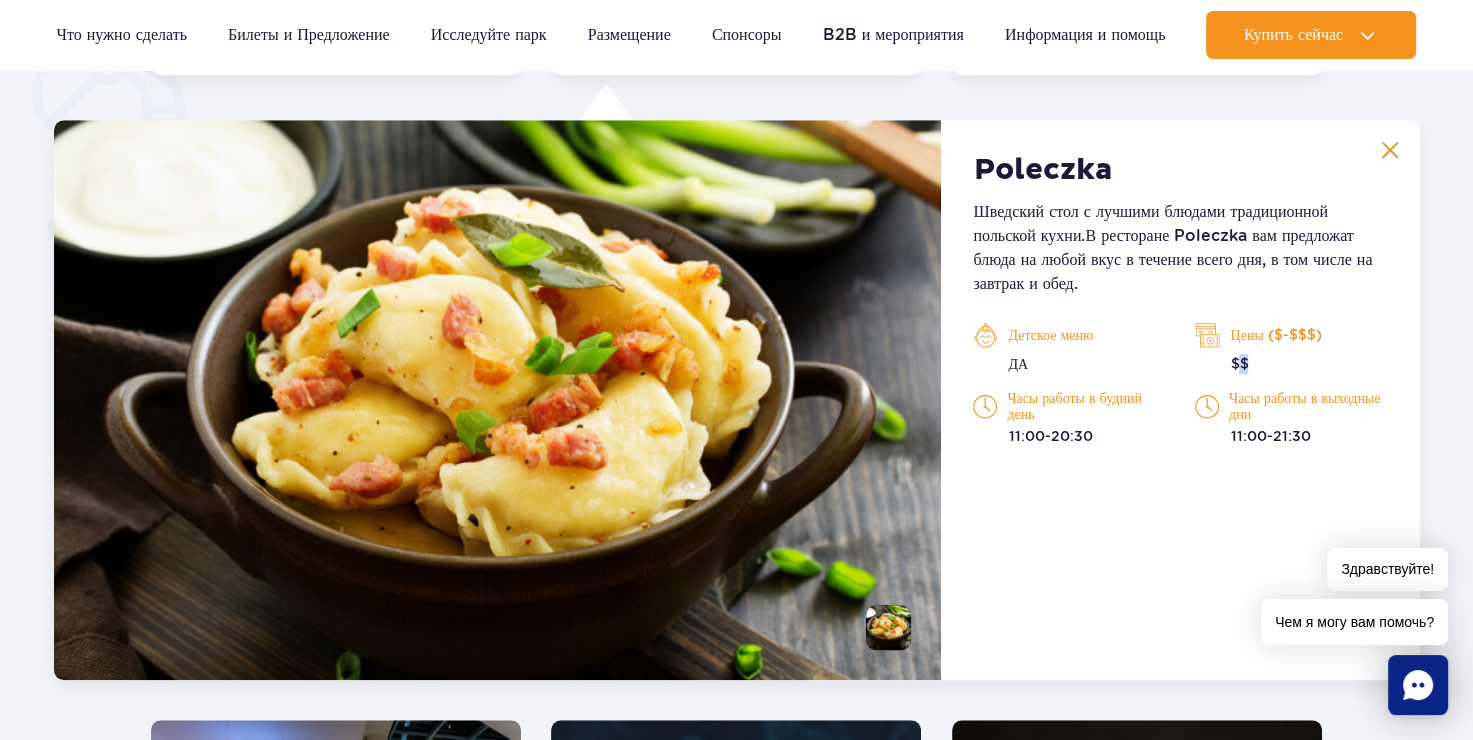 click on "$$" at bounding box center [1291, 364] 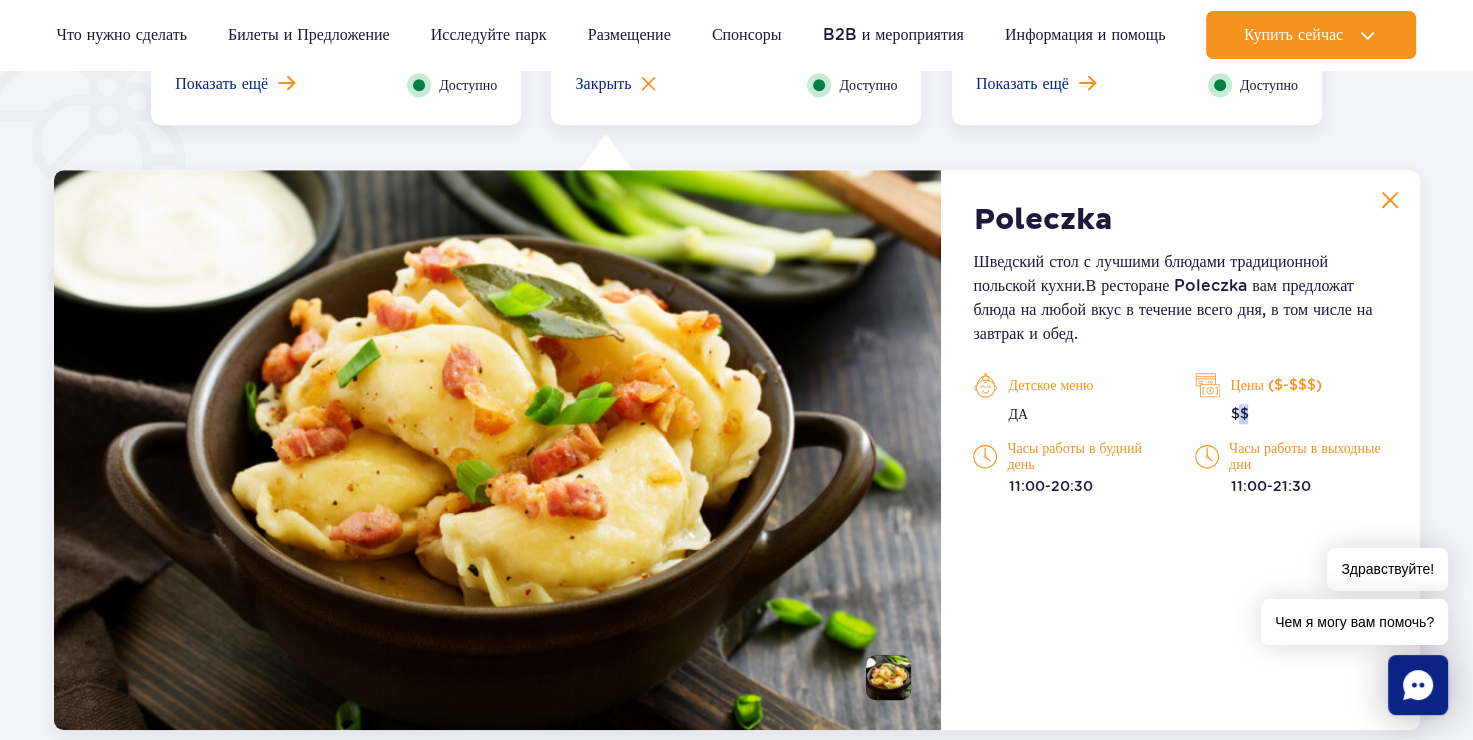 scroll, scrollTop: 1270, scrollLeft: 0, axis: vertical 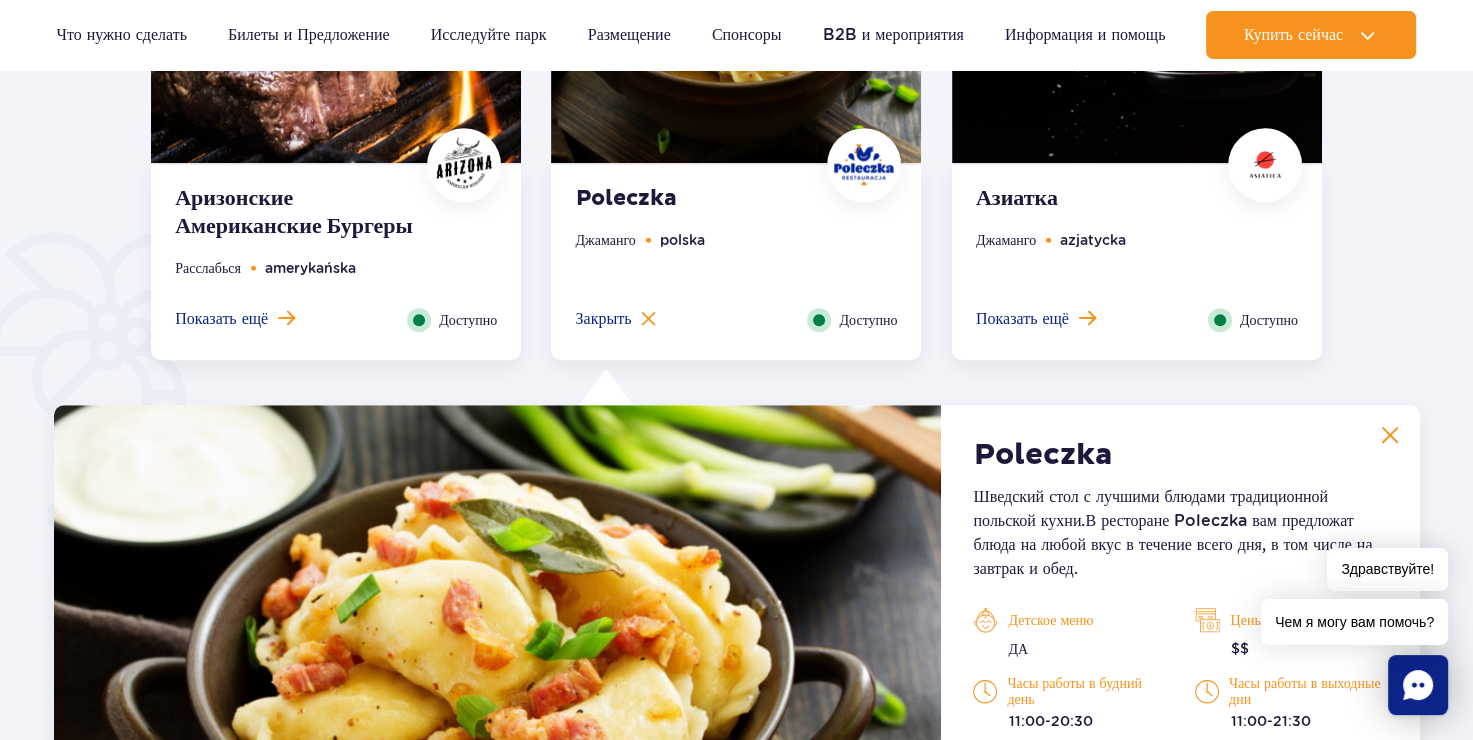 click on "Poleczka" at bounding box center (1042, 454) 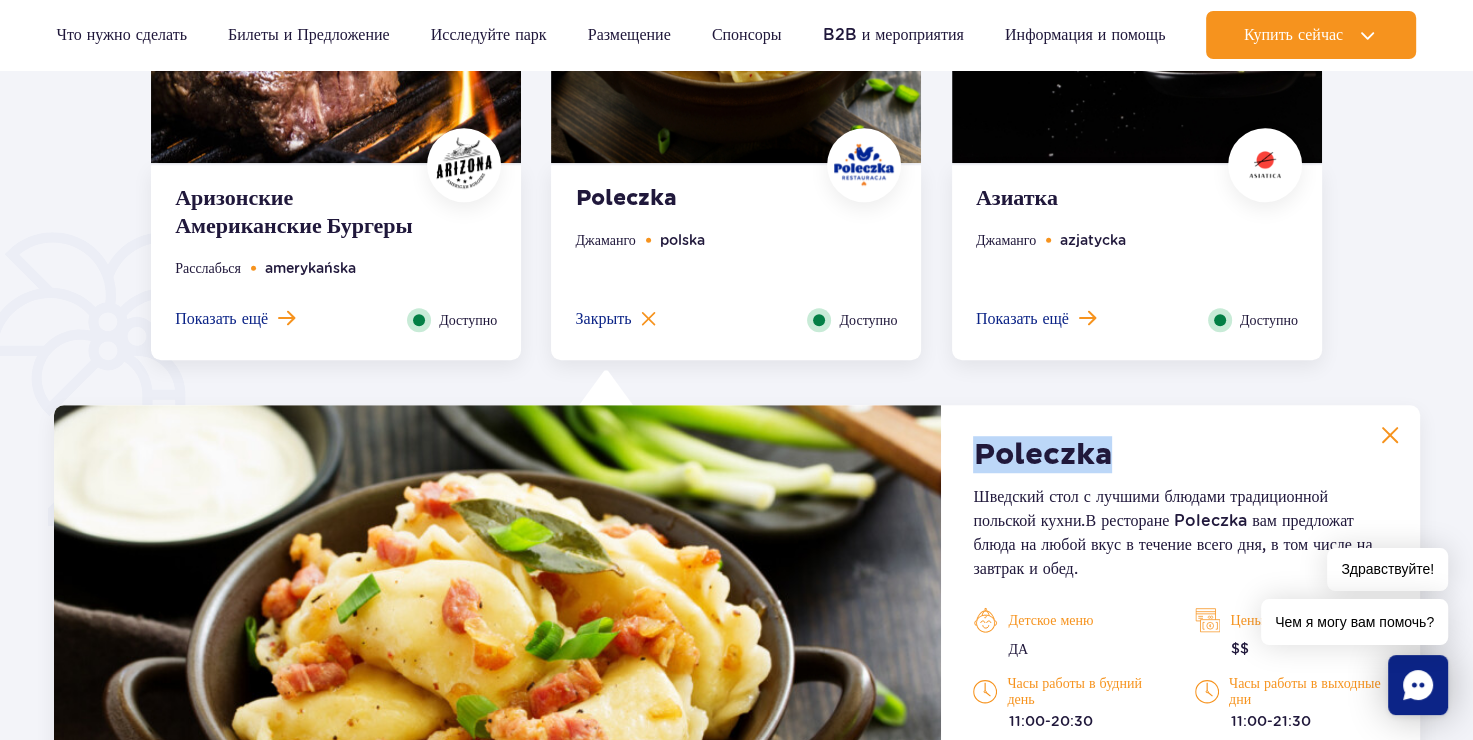 click on "Poleczka" at bounding box center [1042, 454] 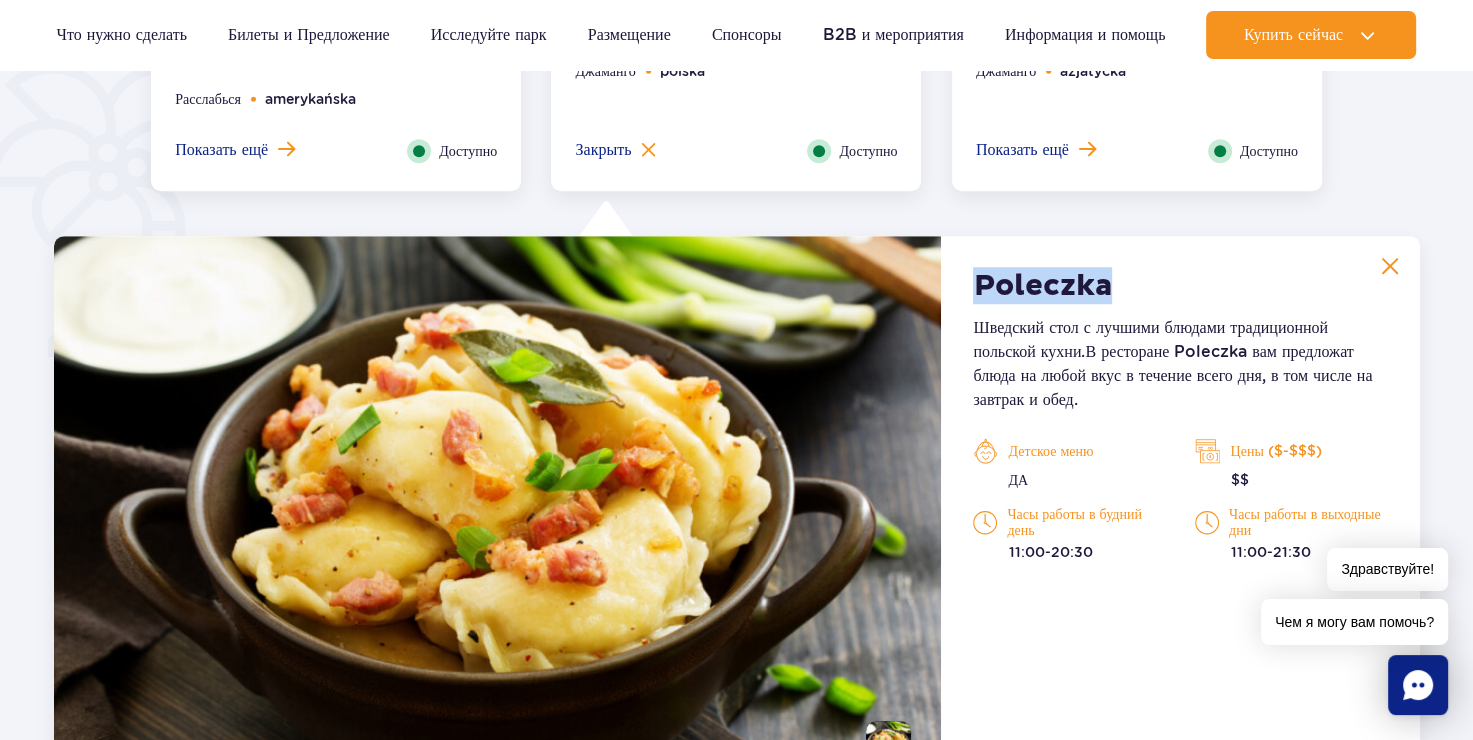 scroll, scrollTop: 1350, scrollLeft: 0, axis: vertical 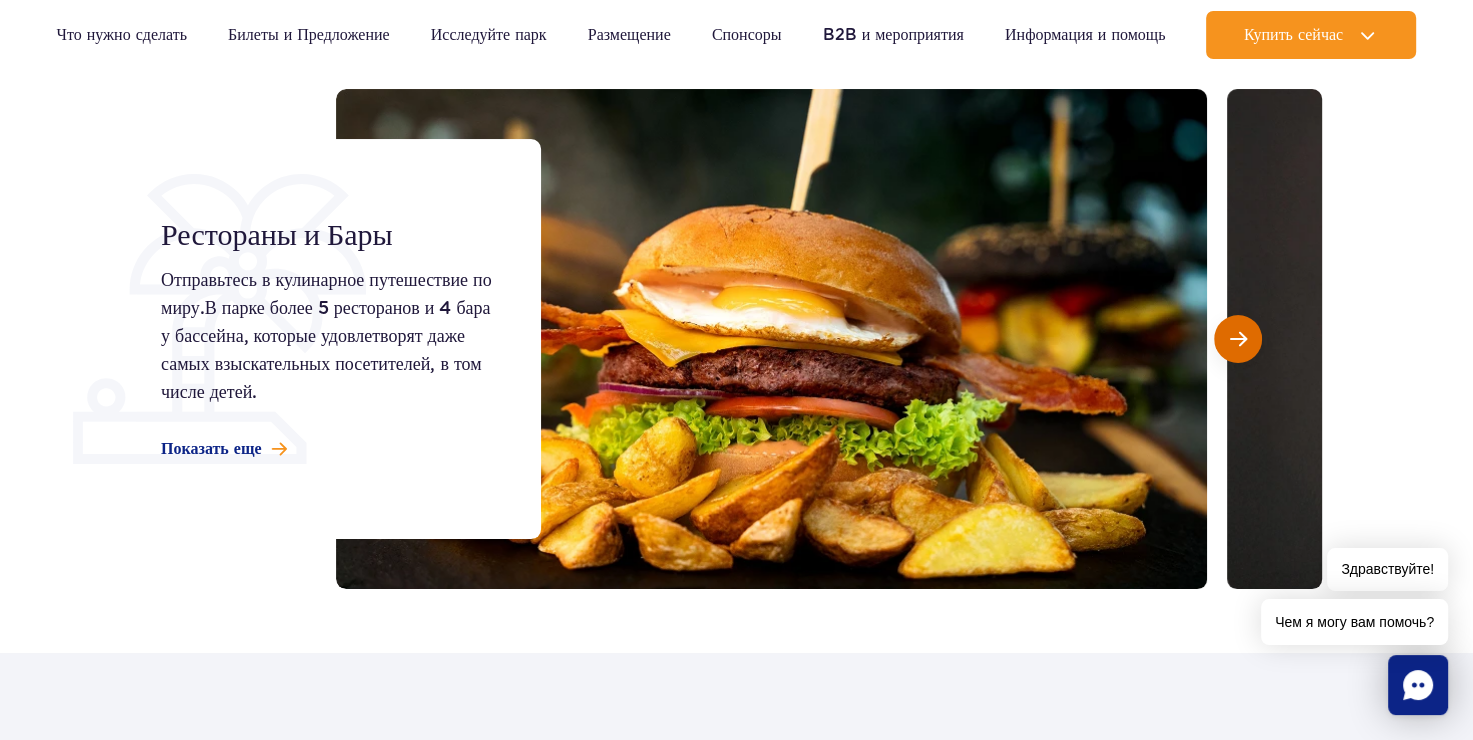 click at bounding box center (1238, 339) 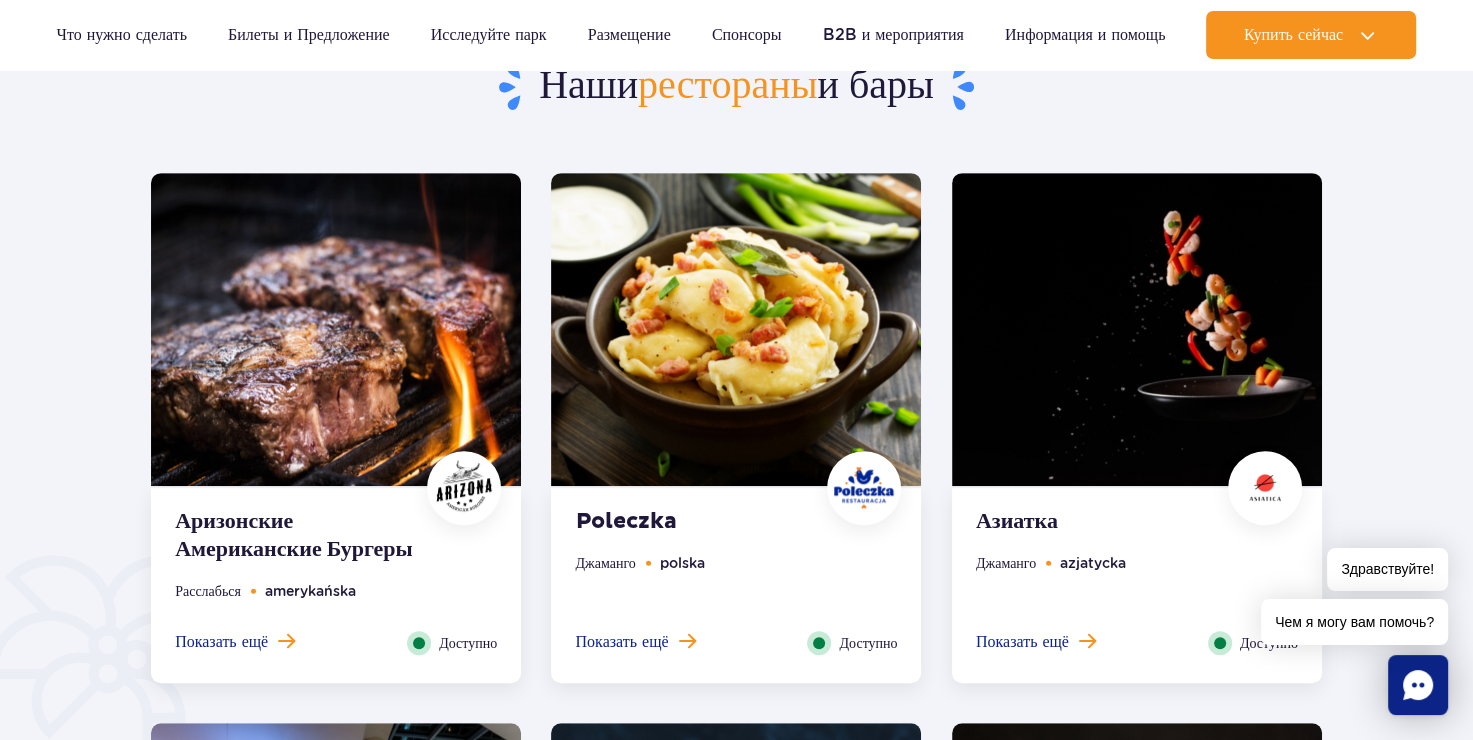 scroll, scrollTop: 944, scrollLeft: 0, axis: vertical 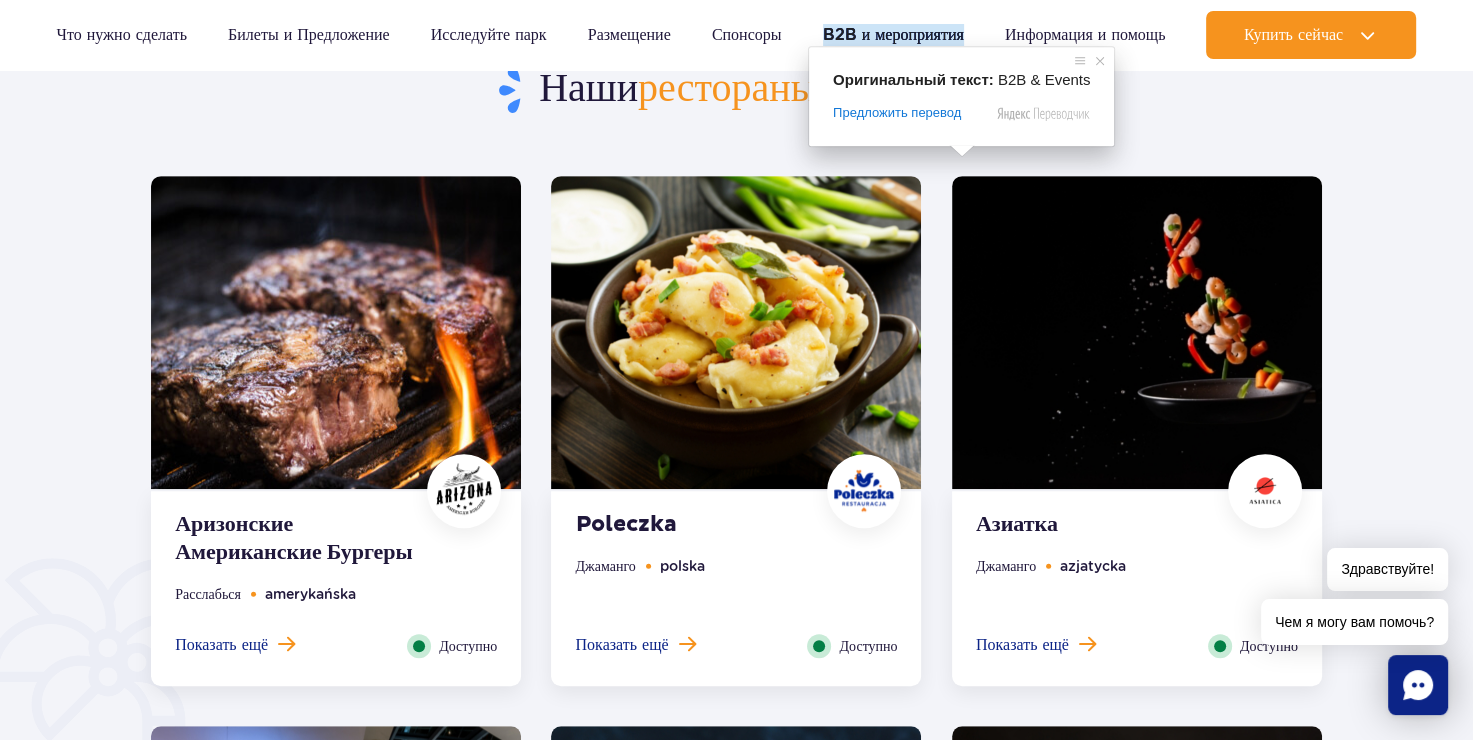 click on "B2B и мероприятия" at bounding box center (893, 35) 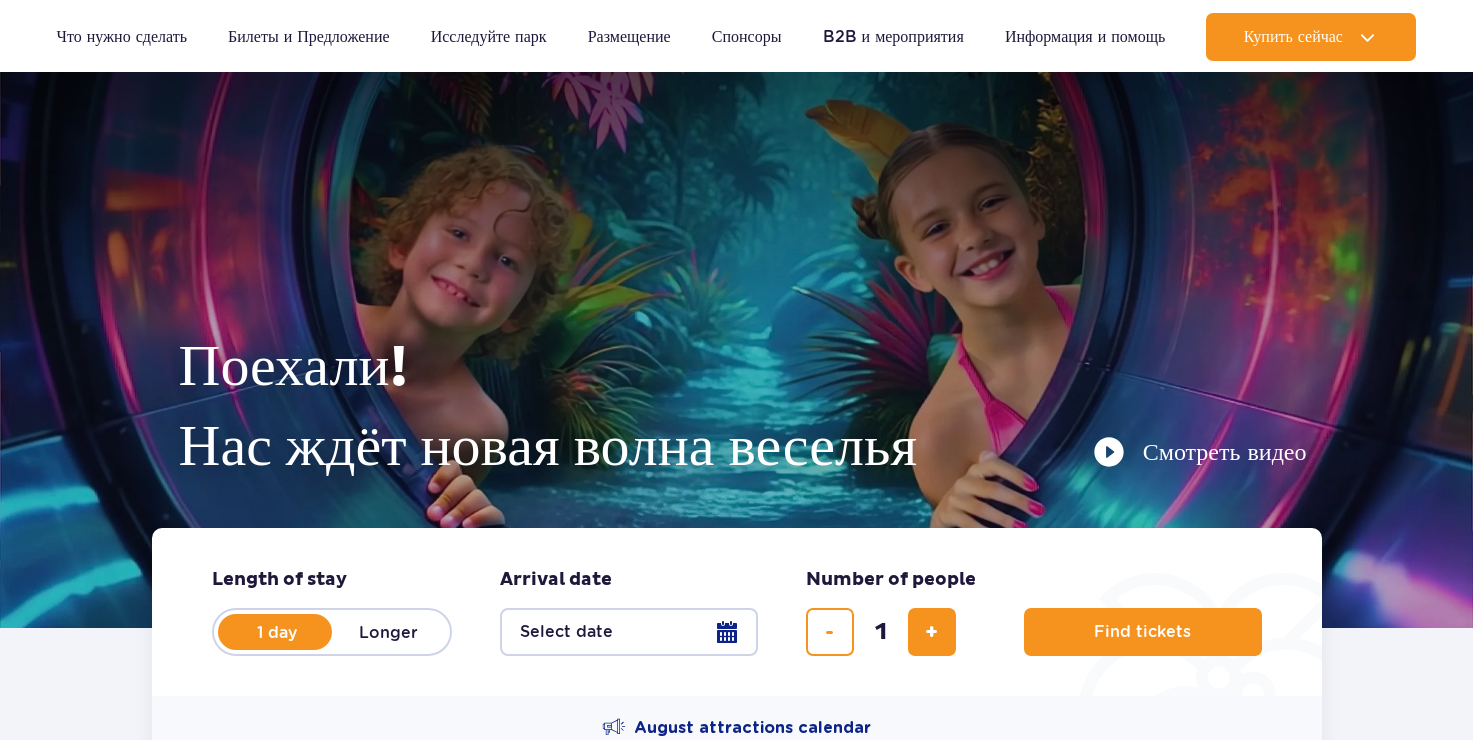scroll, scrollTop: 1122, scrollLeft: 0, axis: vertical 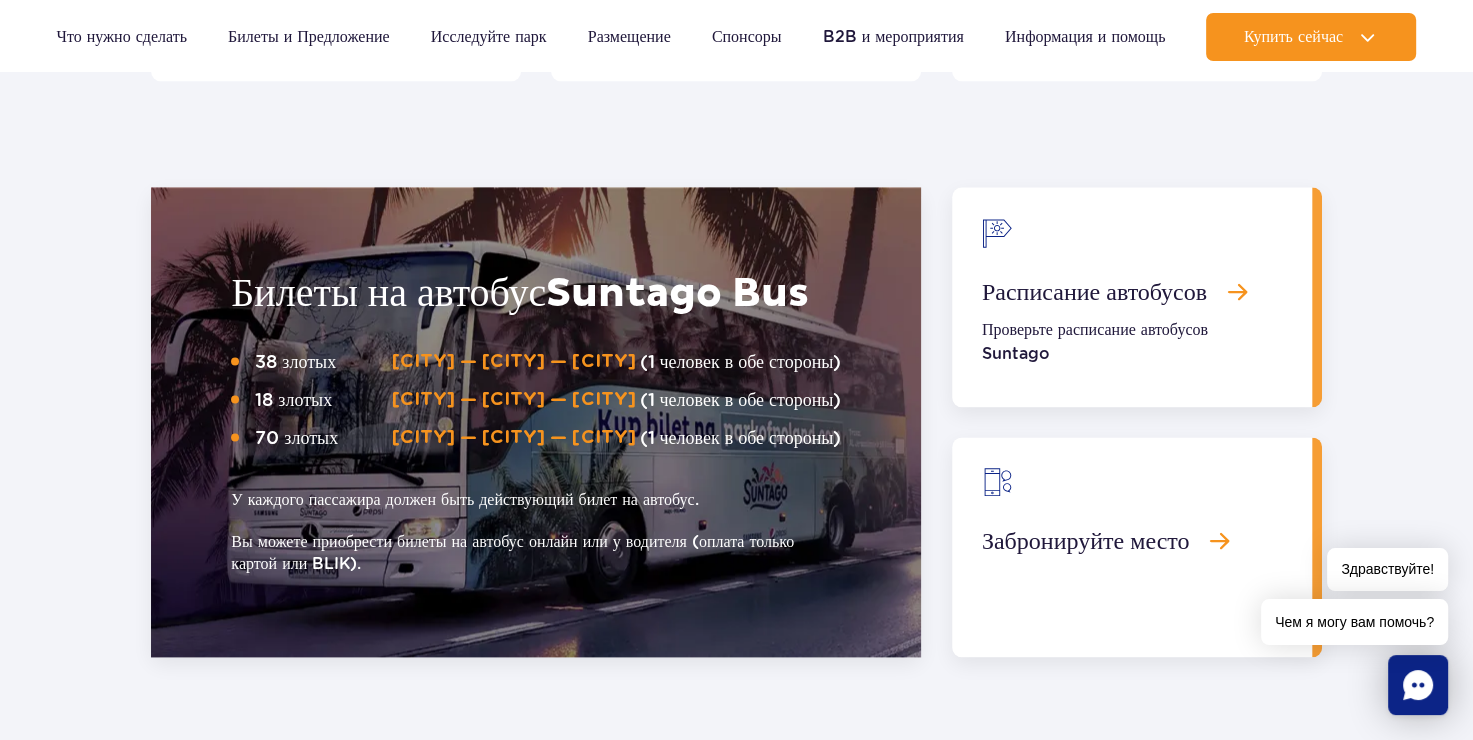 click at bounding box center (1132, 297) 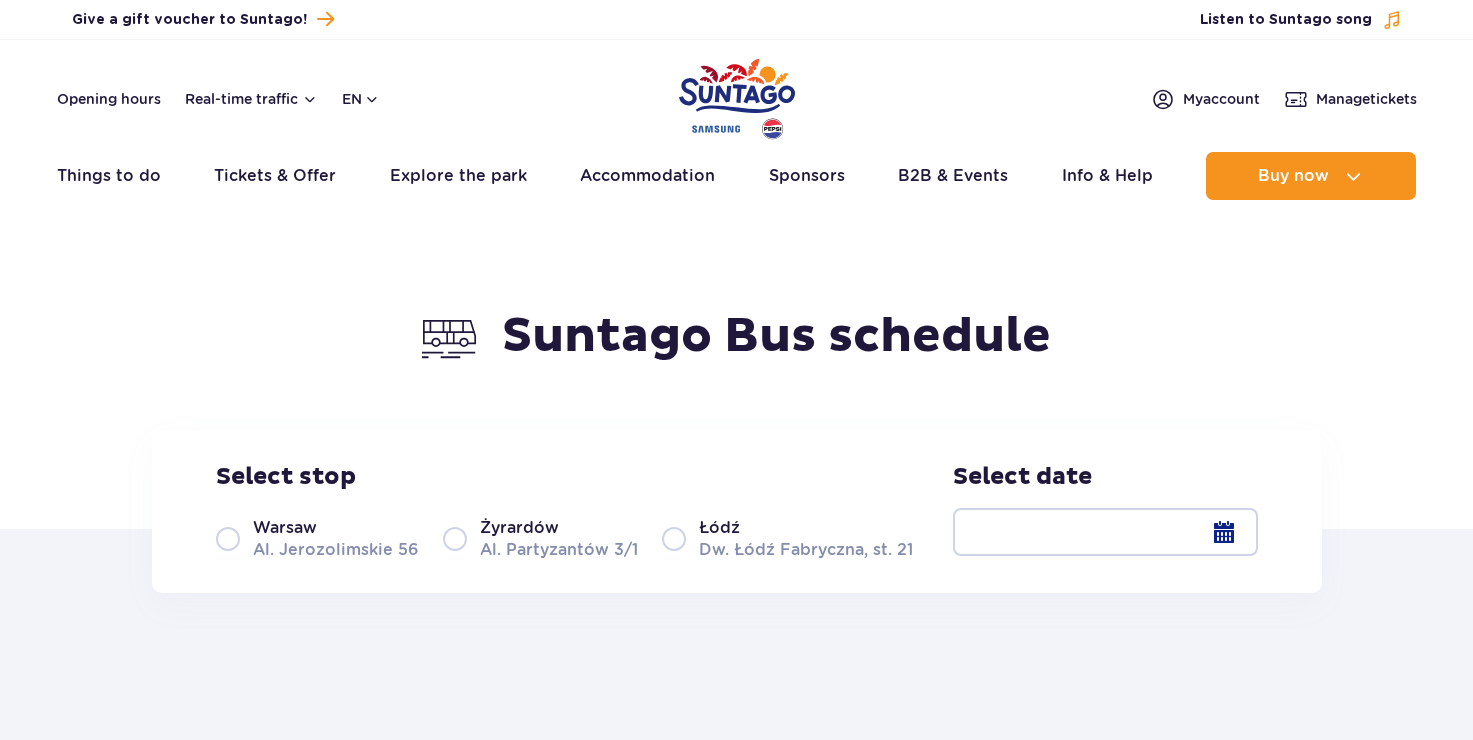 scroll, scrollTop: 0, scrollLeft: 0, axis: both 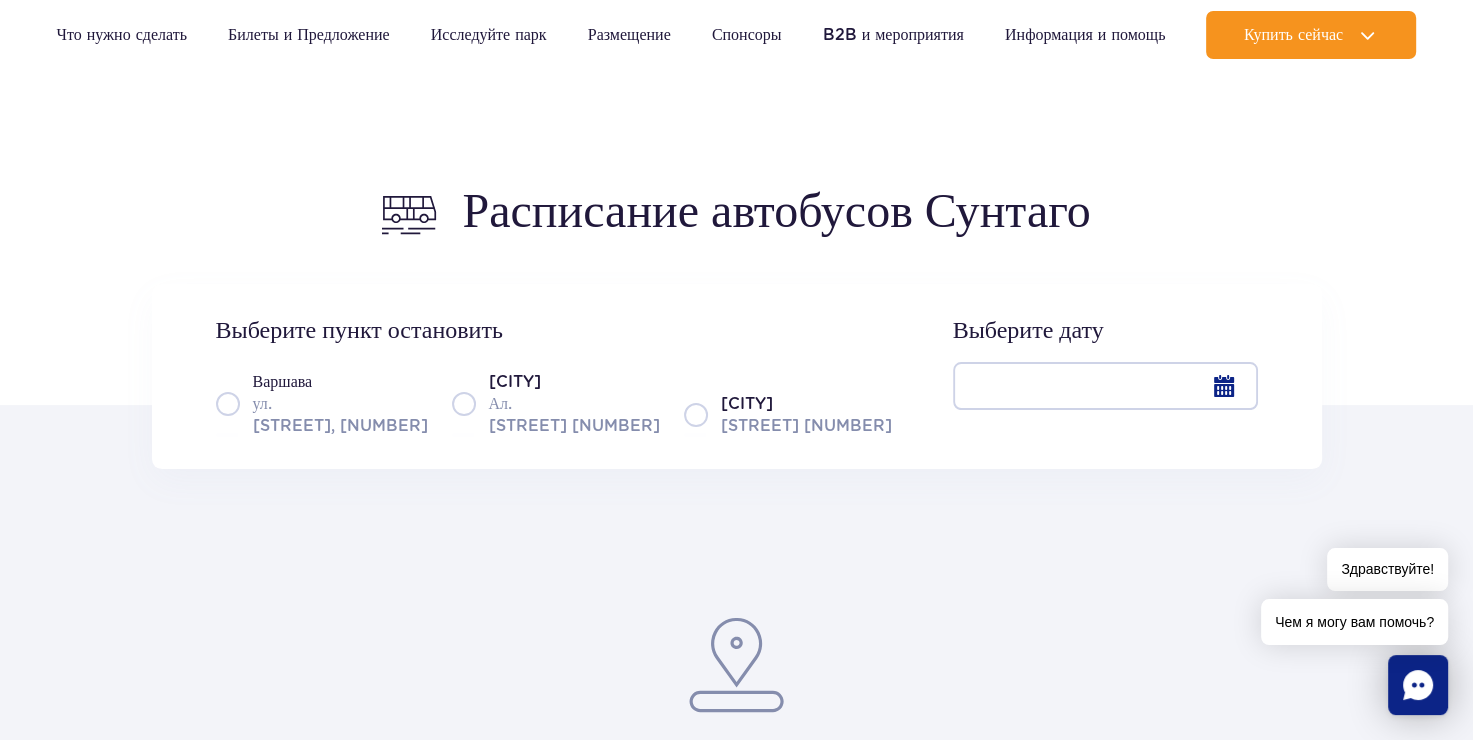 click on "[CITY] [STREET], [NUMBER]" at bounding box center [322, 403] 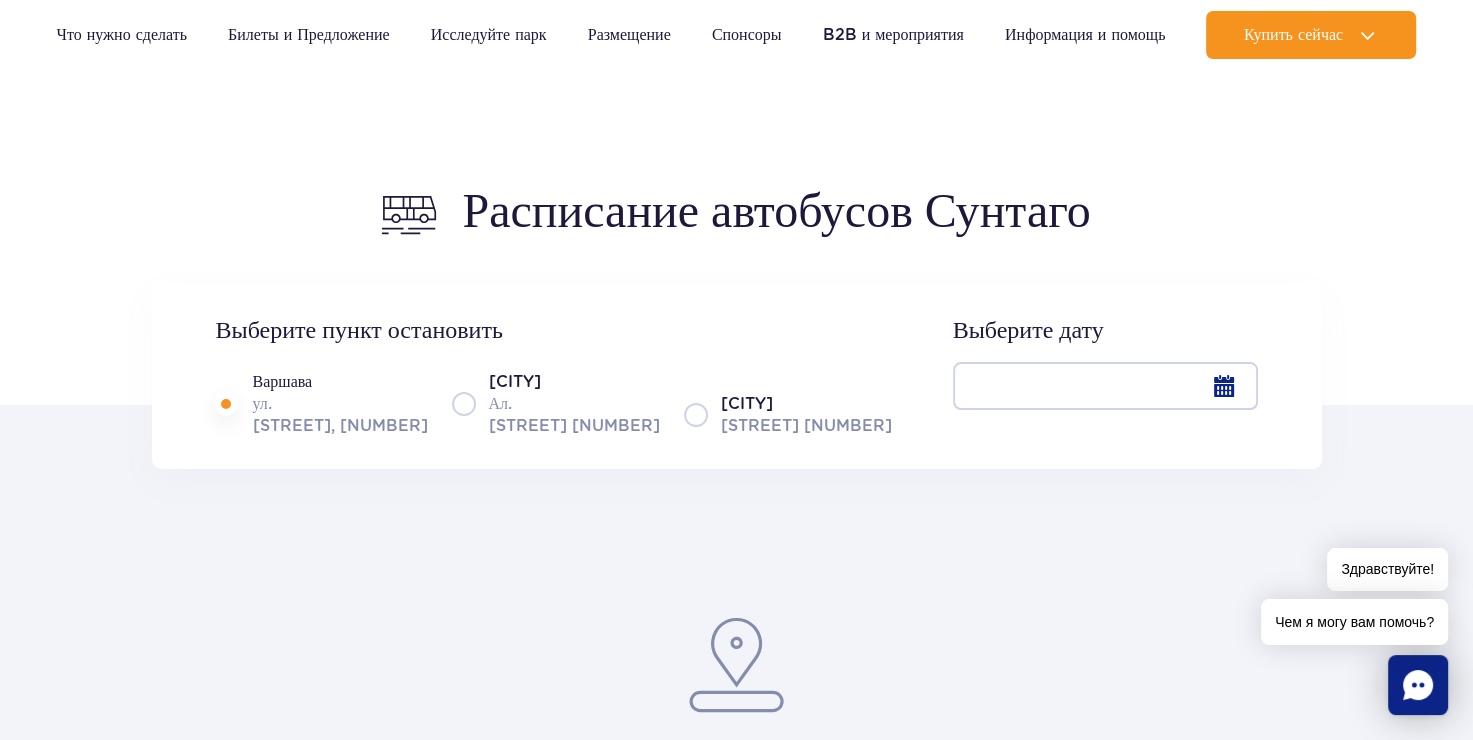 click at bounding box center [1105, 386] 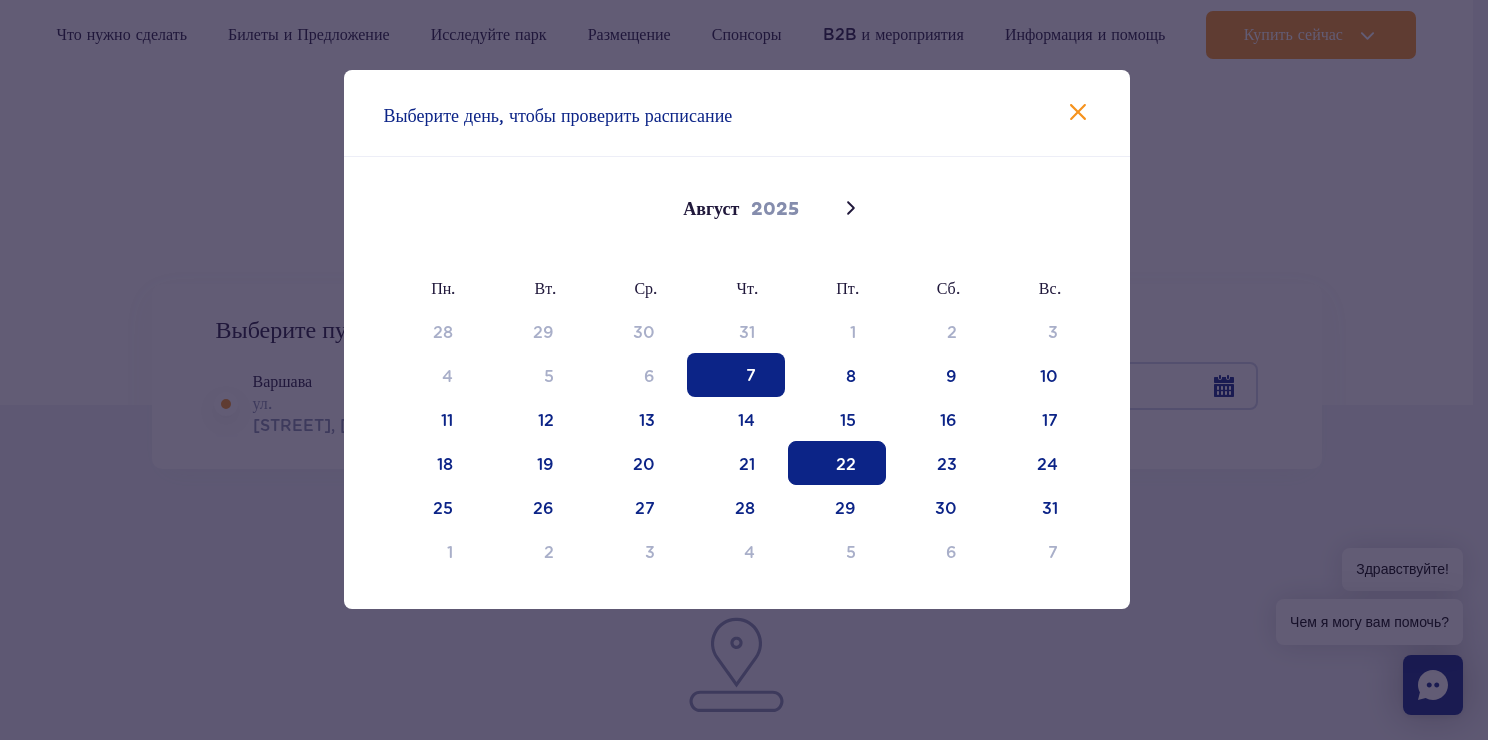 click on "22" at bounding box center (837, 463) 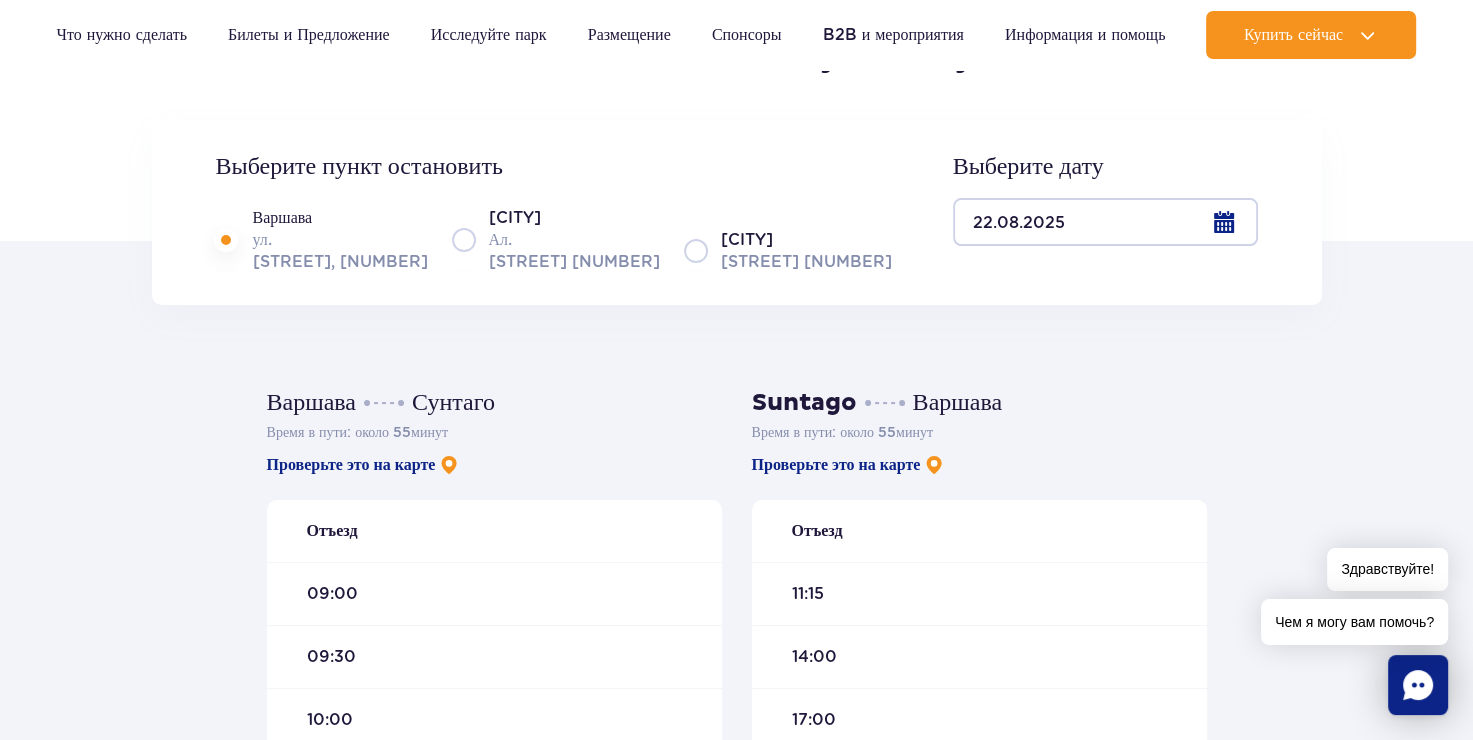 scroll, scrollTop: 288, scrollLeft: 0, axis: vertical 